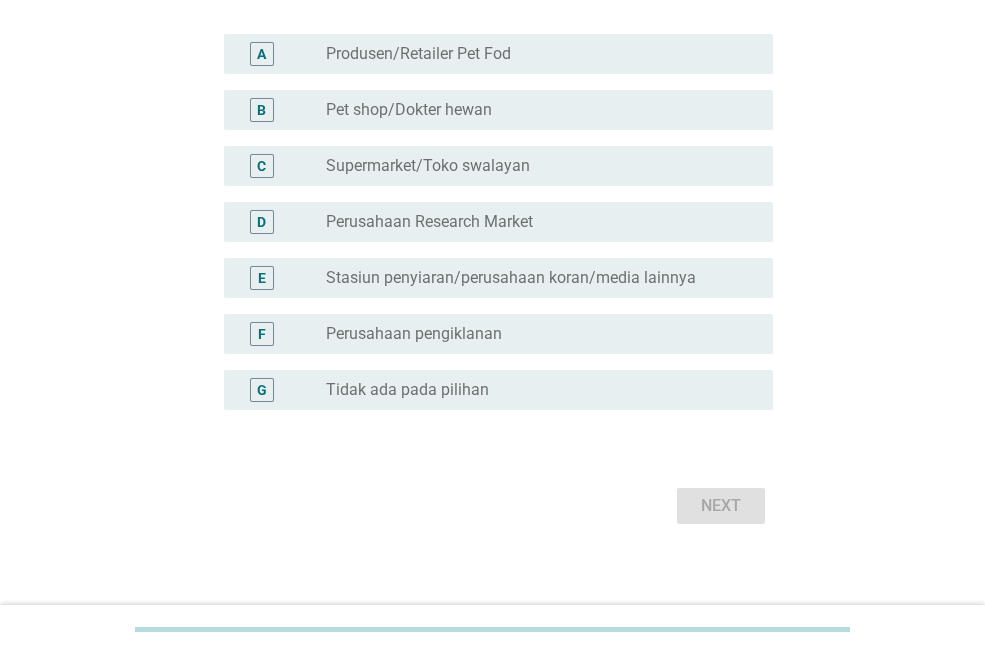 scroll, scrollTop: 200, scrollLeft: 0, axis: vertical 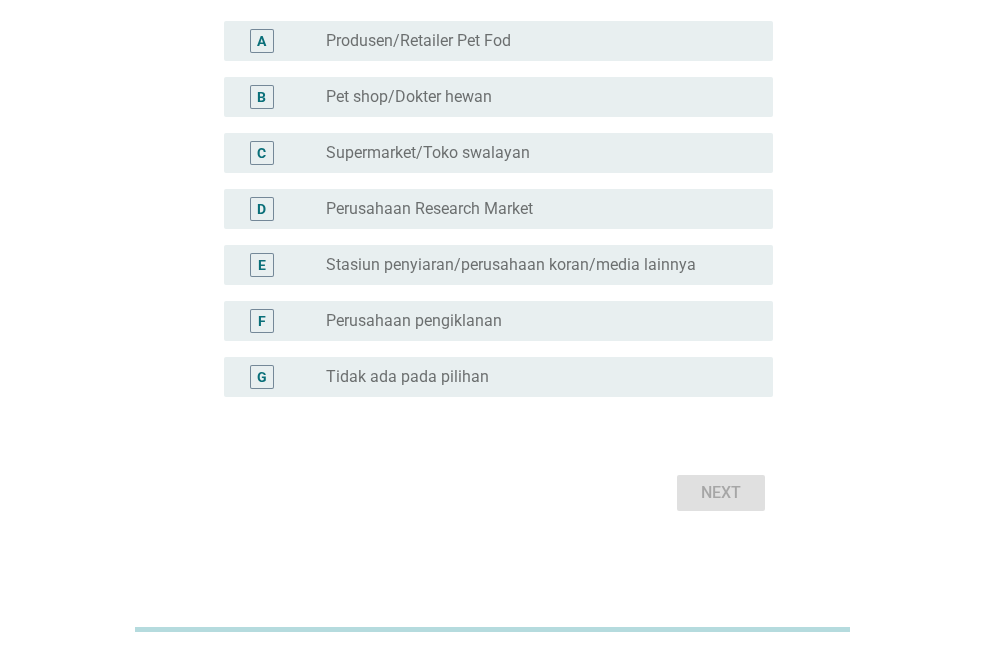 click on "Tidak ada pada pilihan" at bounding box center [407, 377] 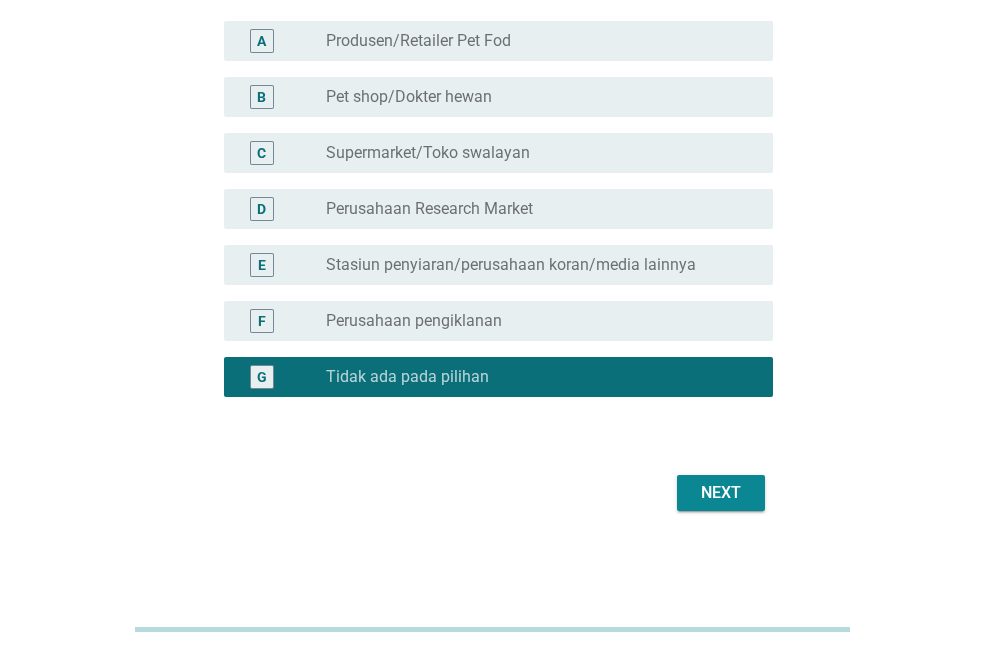 click on "Next" at bounding box center [721, 493] 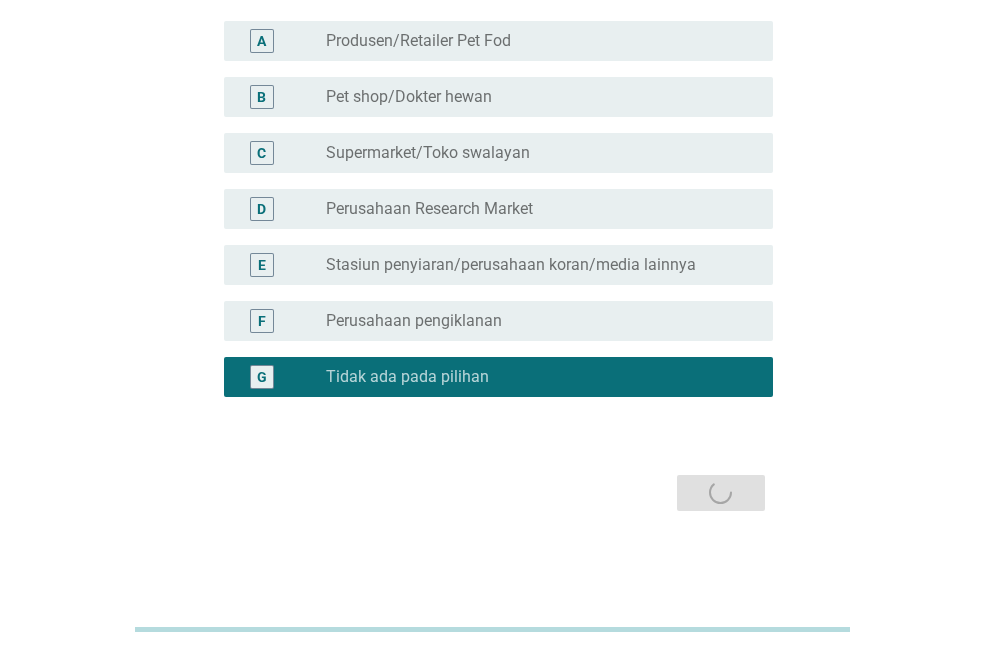 scroll, scrollTop: 0, scrollLeft: 0, axis: both 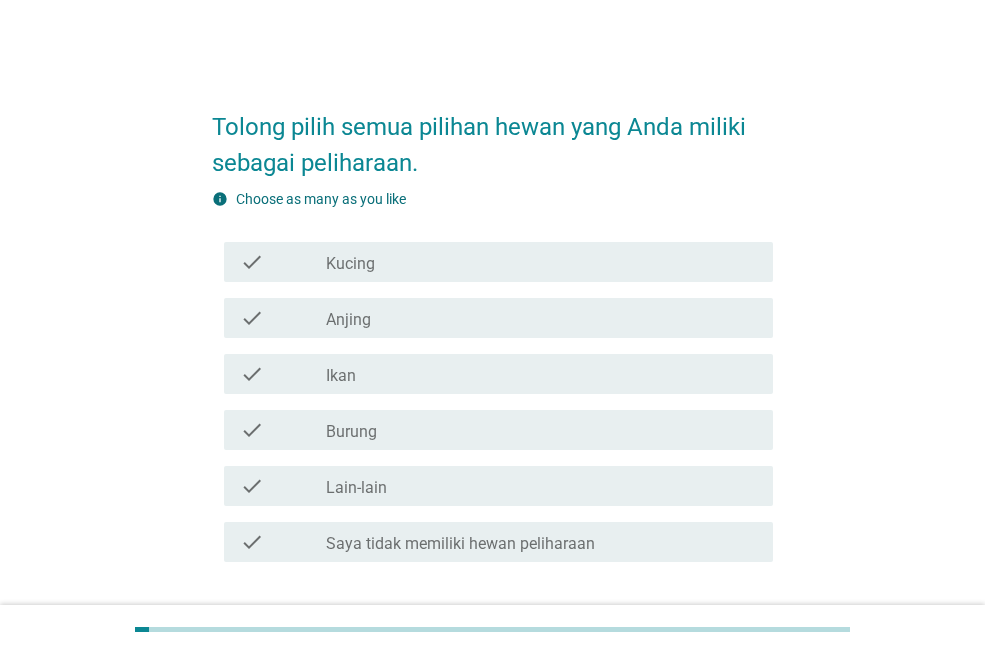 click on "Kucing" at bounding box center [350, 264] 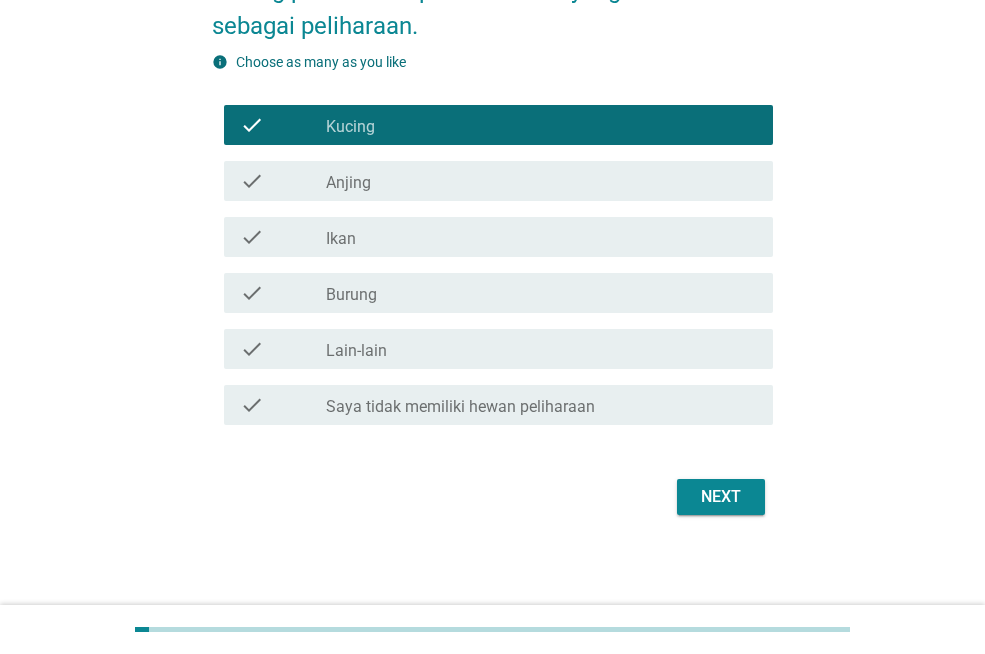 scroll, scrollTop: 141, scrollLeft: 0, axis: vertical 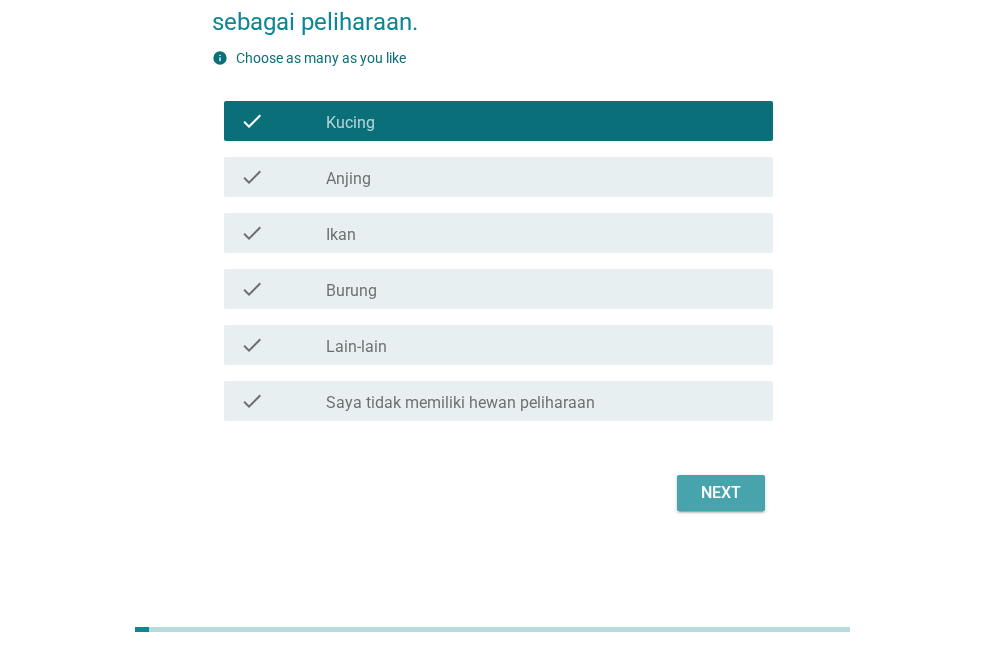 click on "Next" at bounding box center (721, 493) 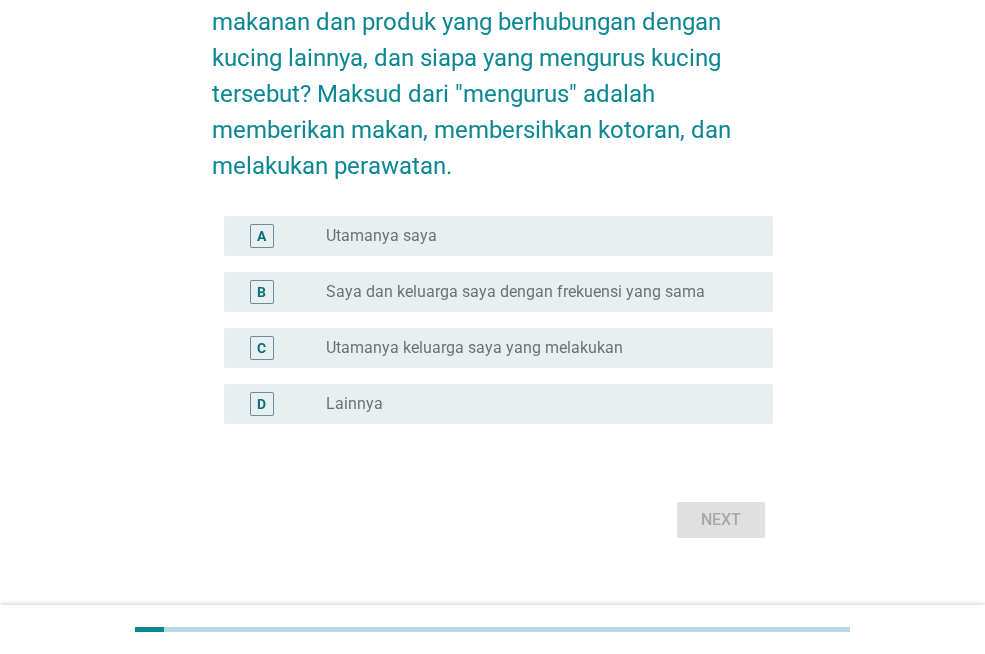 scroll, scrollTop: 0, scrollLeft: 0, axis: both 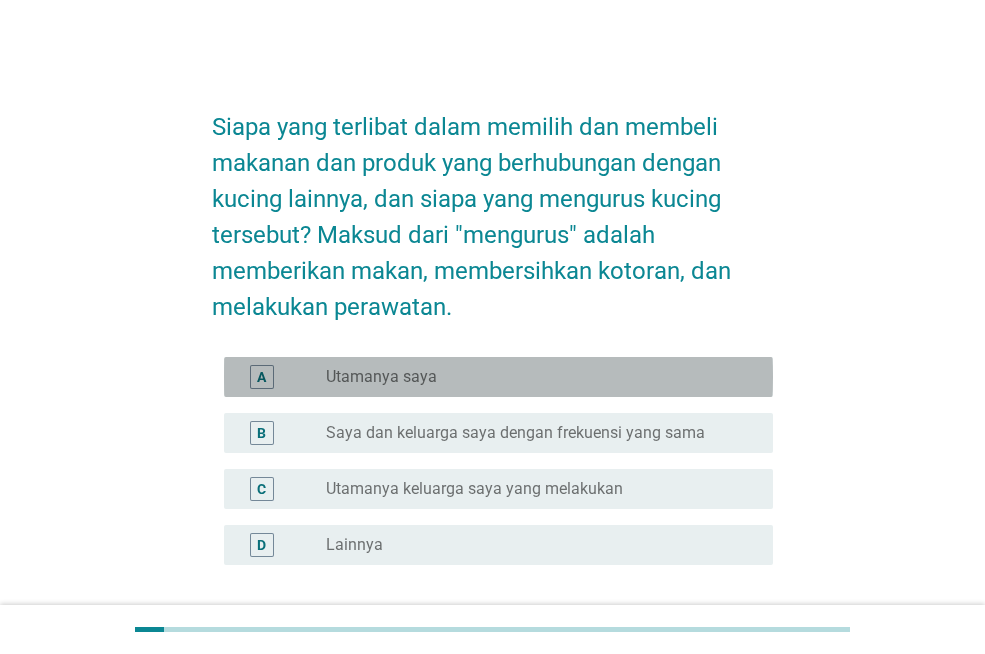 click on "Utamanya saya" at bounding box center (381, 377) 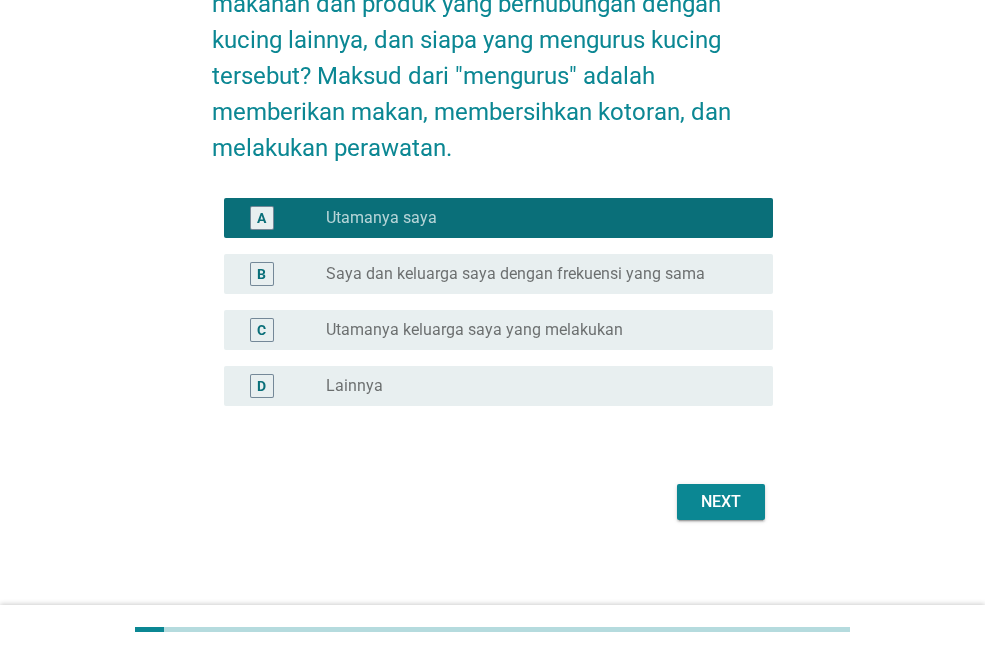 scroll, scrollTop: 168, scrollLeft: 0, axis: vertical 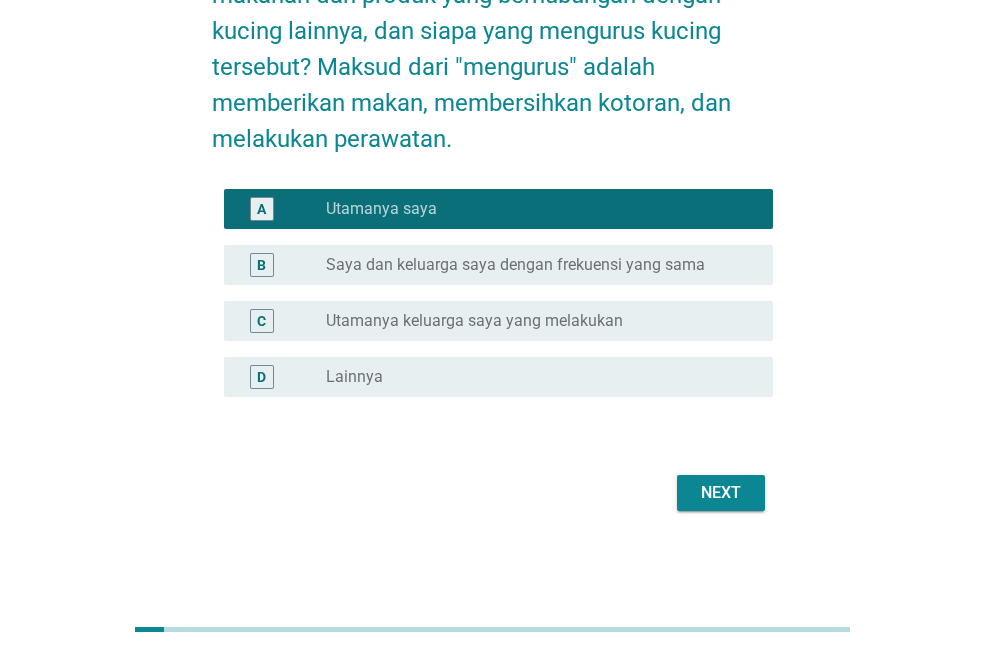 click on "Next" at bounding box center (721, 493) 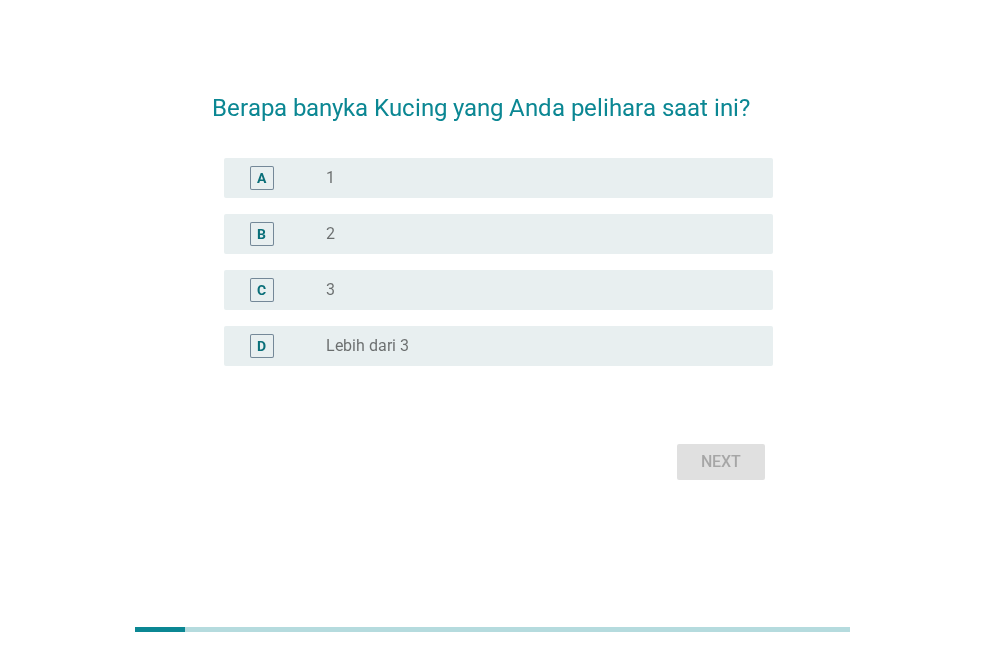 scroll, scrollTop: 0, scrollLeft: 0, axis: both 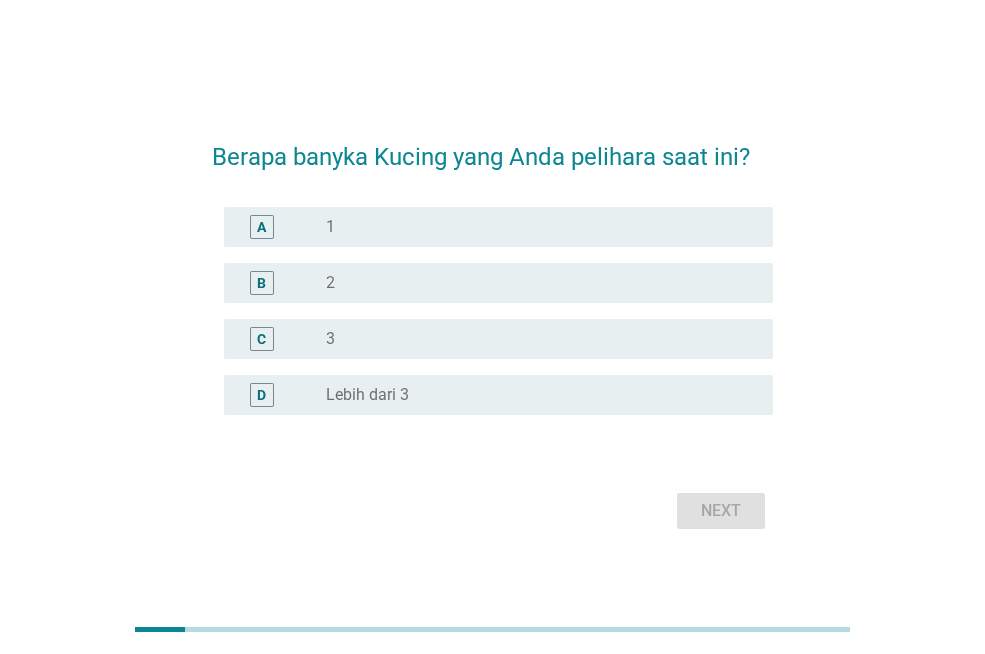 click on "C" at bounding box center (283, 339) 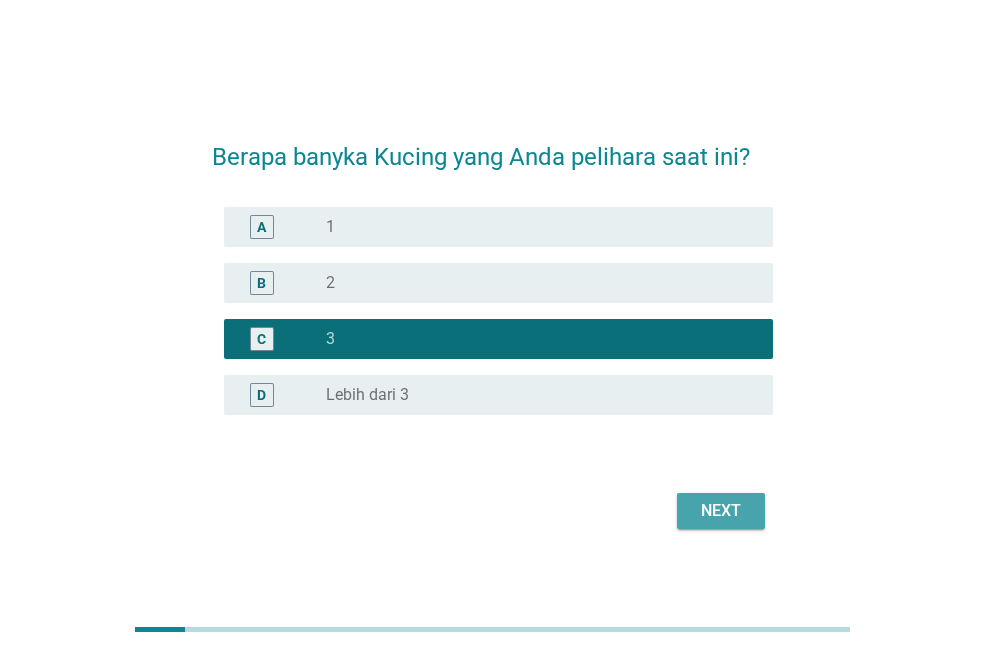 click on "Next" at bounding box center (721, 511) 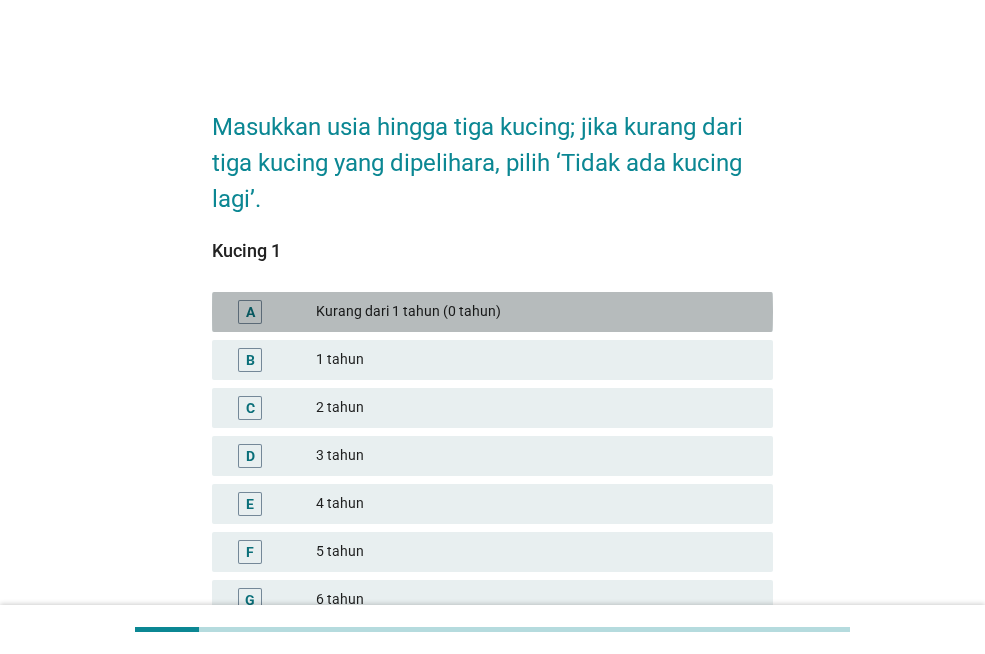 click on "Kurang dari 1 tahun (0 tahun)" at bounding box center [536, 312] 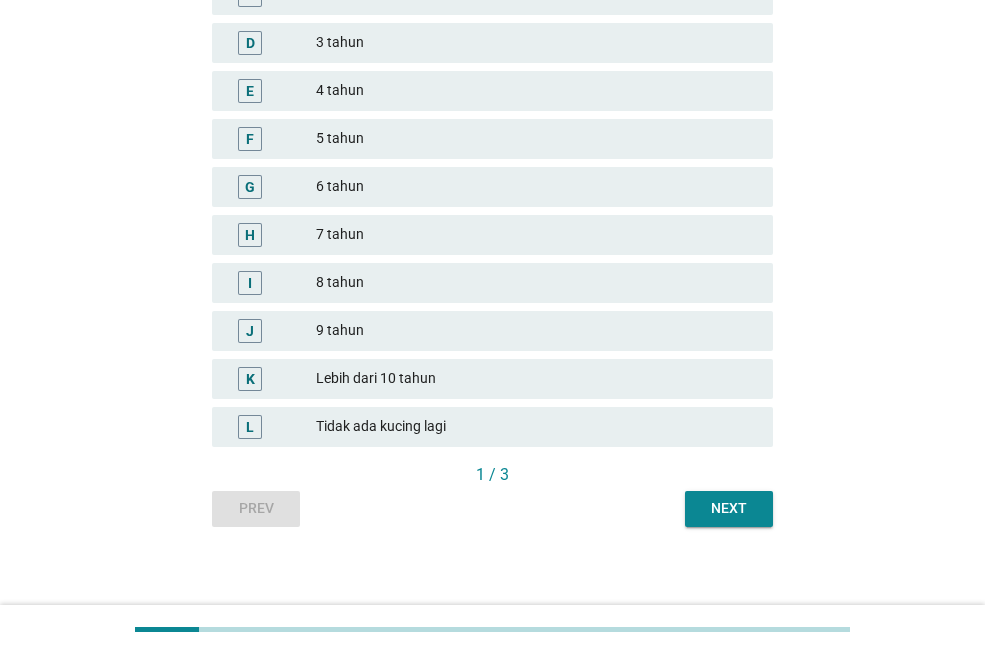 scroll, scrollTop: 423, scrollLeft: 0, axis: vertical 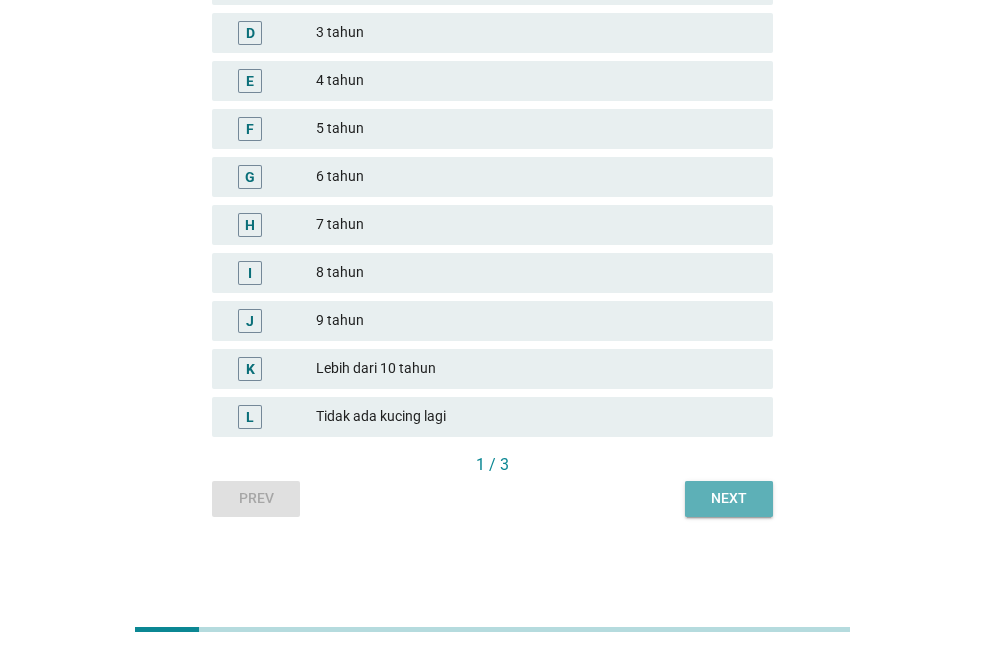 click on "Next" at bounding box center (729, 498) 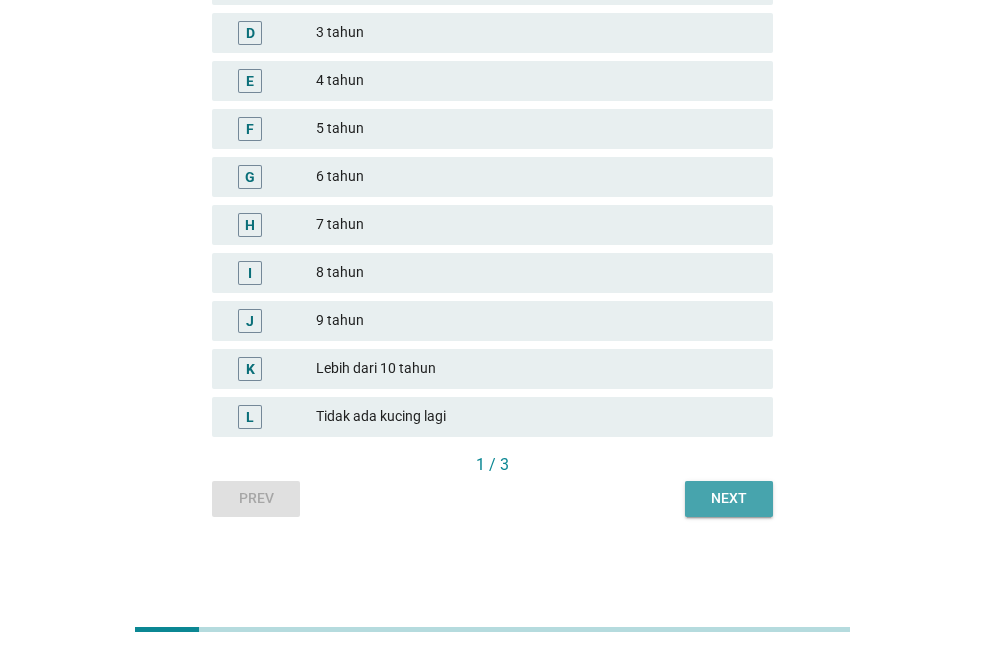 scroll, scrollTop: 0, scrollLeft: 0, axis: both 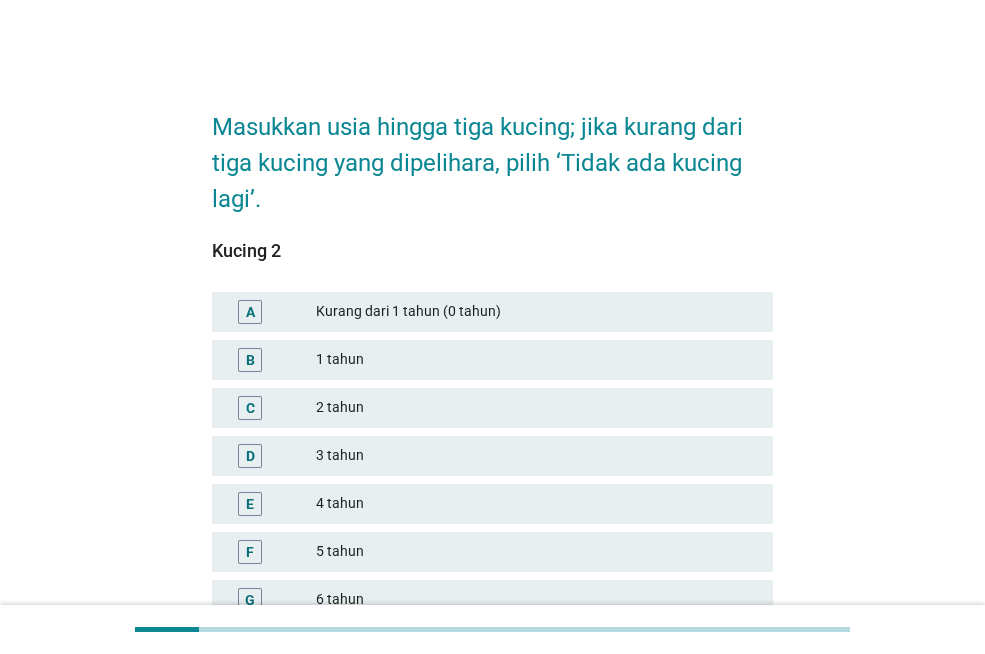 click on "Kurang dari 1 tahun (0 tahun)" at bounding box center (536, 312) 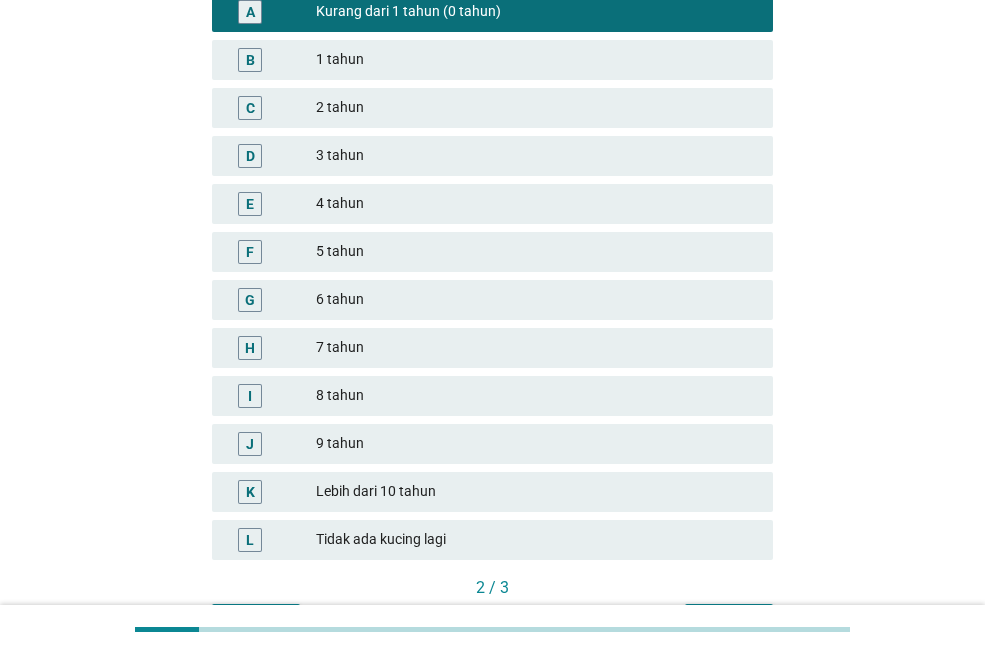 scroll, scrollTop: 423, scrollLeft: 0, axis: vertical 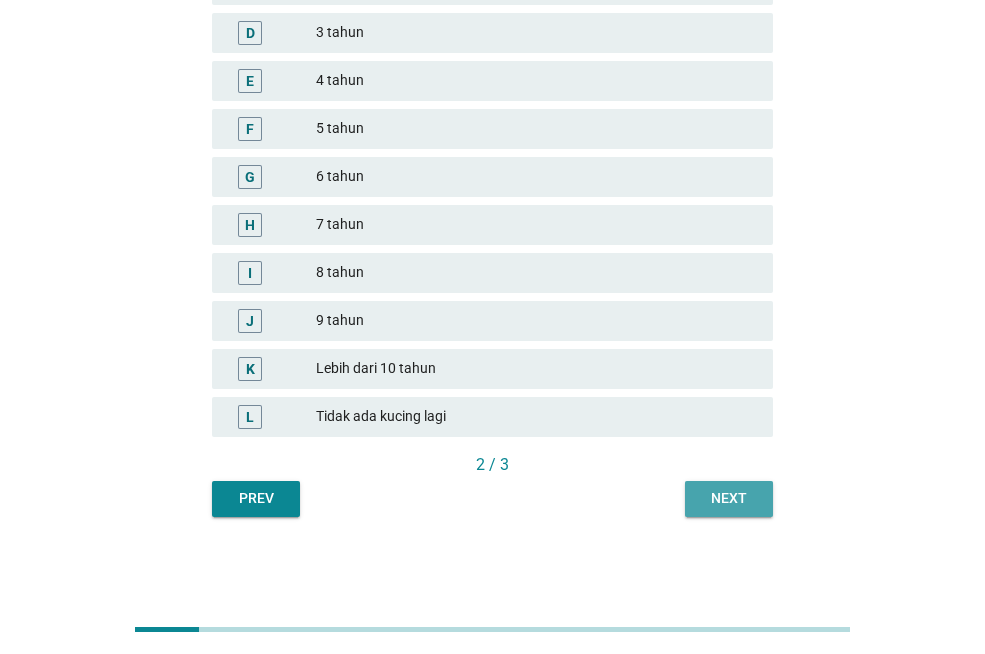 click on "Next" at bounding box center [729, 498] 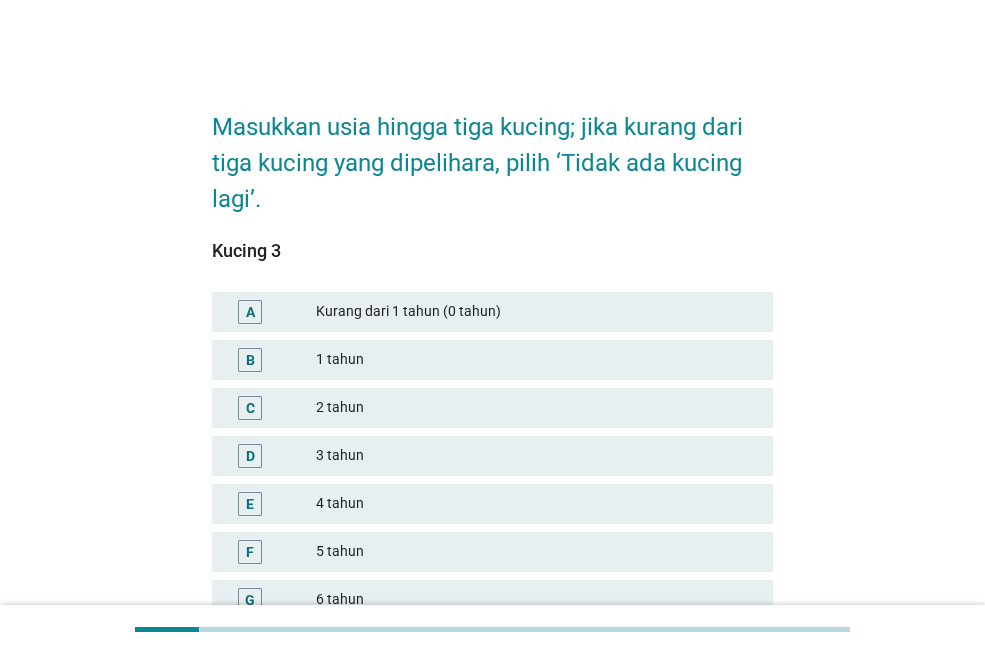 click on "1 tahun" at bounding box center [536, 360] 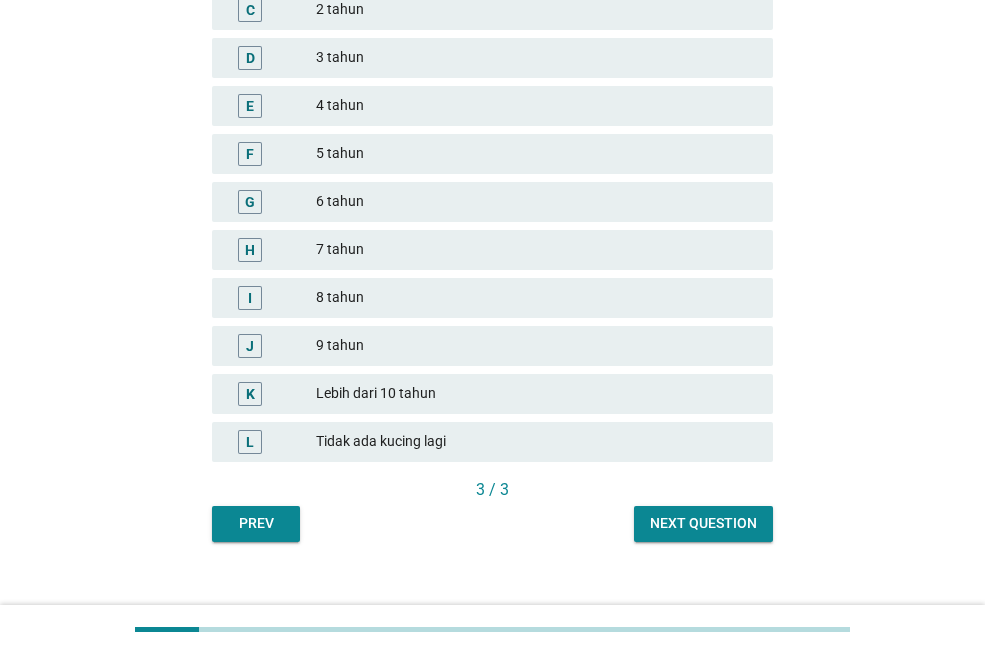 scroll, scrollTop: 400, scrollLeft: 0, axis: vertical 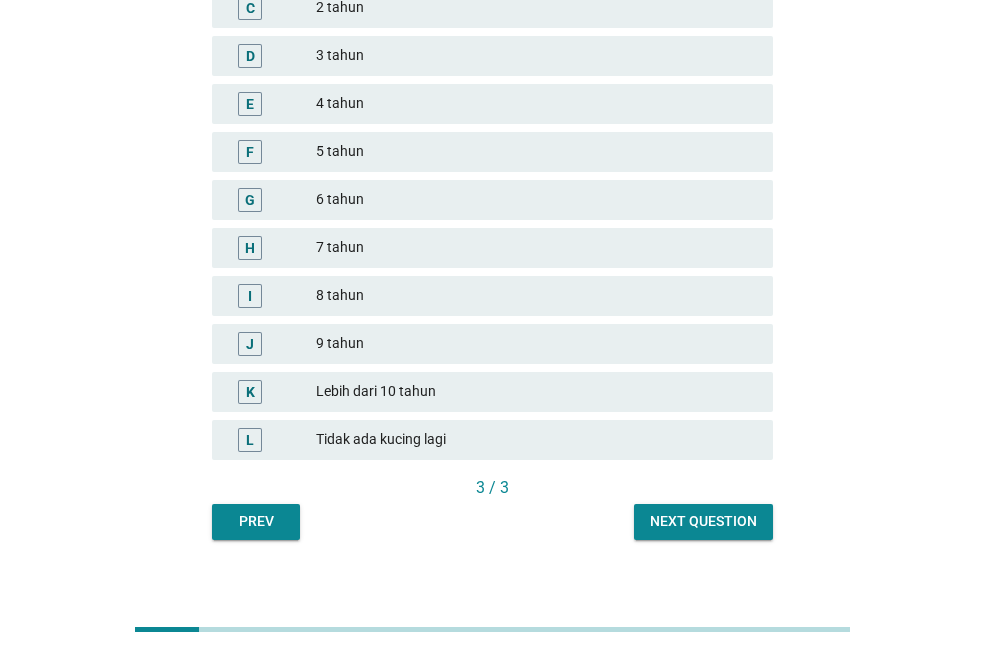 click on "Next question" at bounding box center (703, 521) 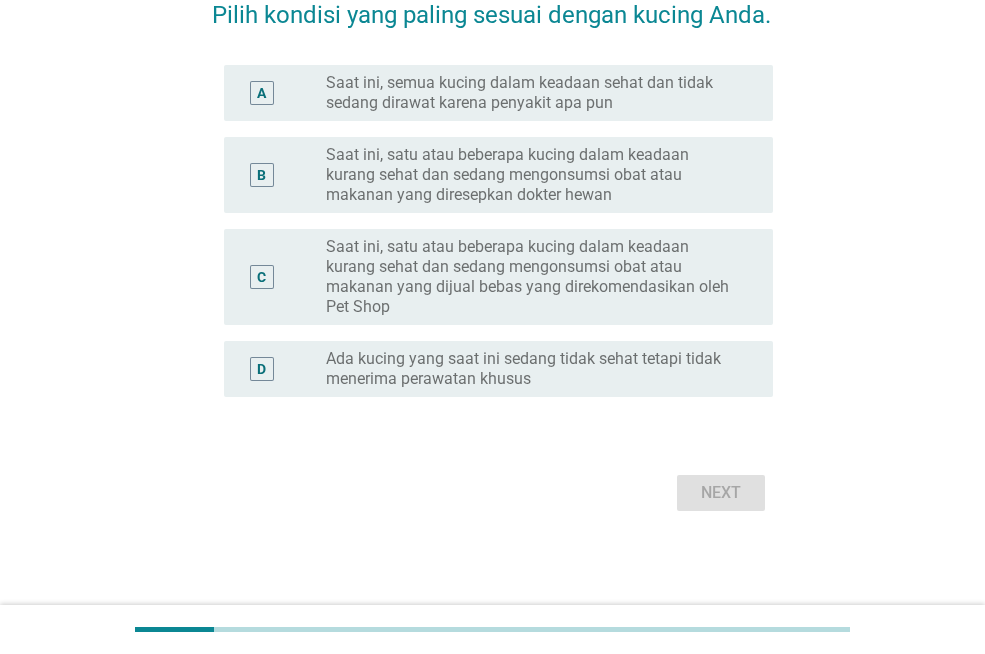 scroll, scrollTop: 0, scrollLeft: 0, axis: both 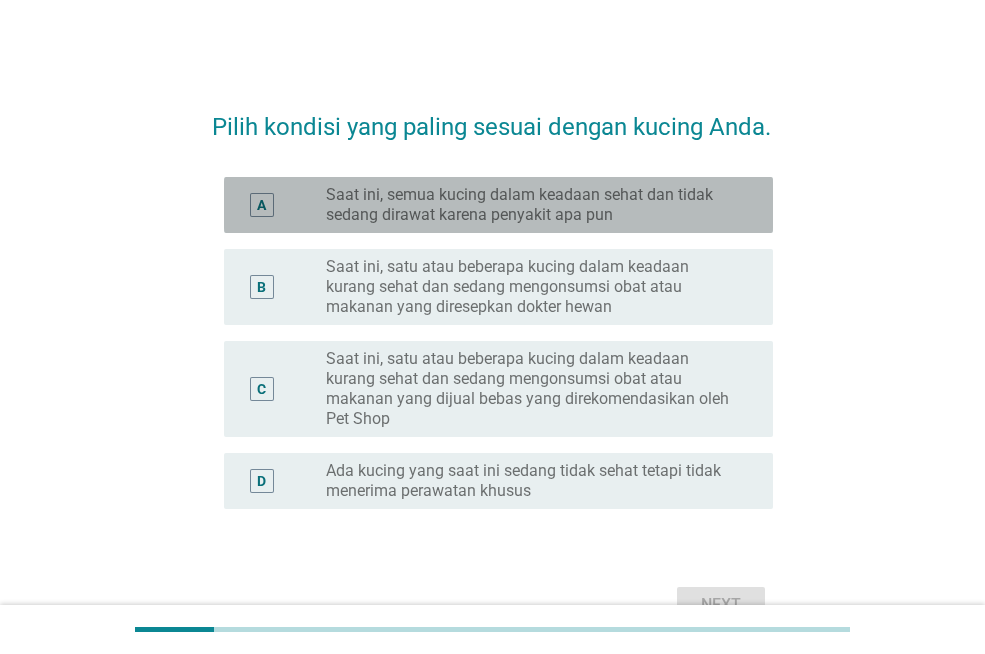click on "Saat ini, semua kucing dalam keadaan sehat dan tidak sedang dirawat karena penyakit apa pun" at bounding box center (533, 205) 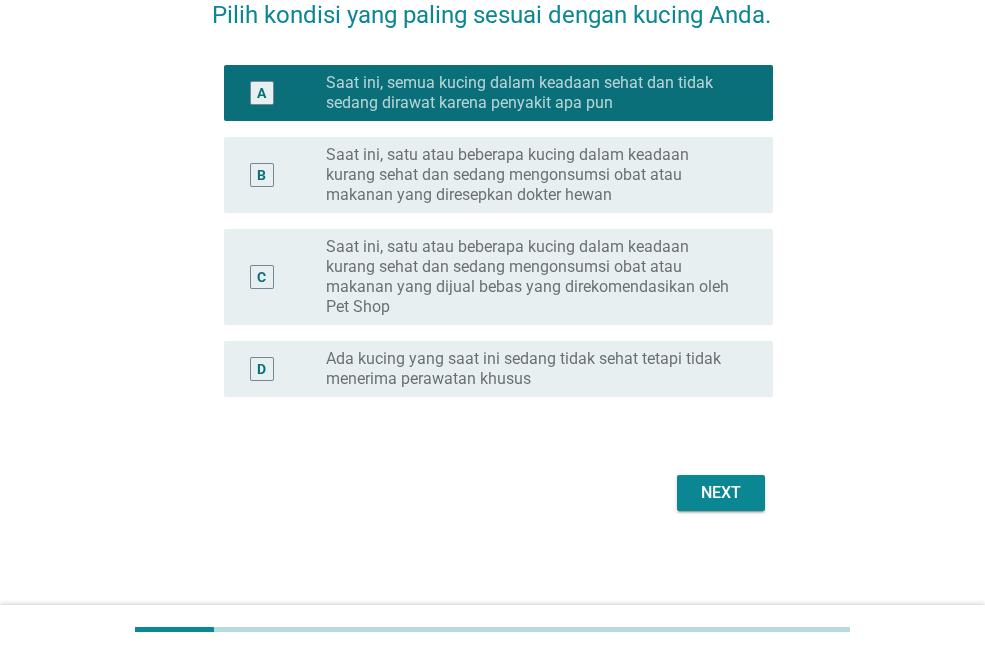 scroll, scrollTop: 128, scrollLeft: 0, axis: vertical 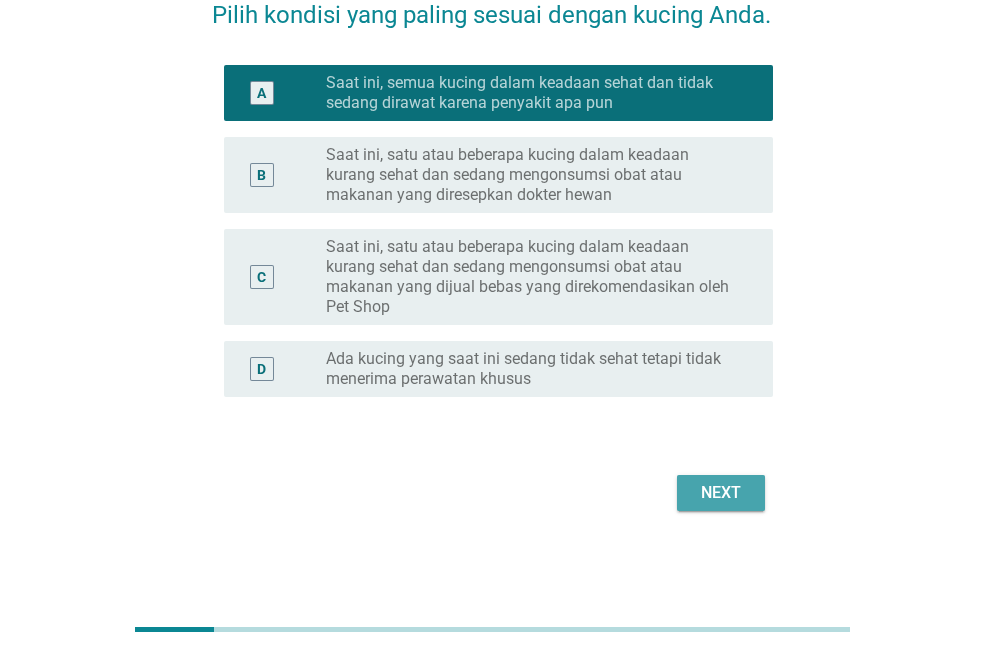 click on "Next" at bounding box center (721, 493) 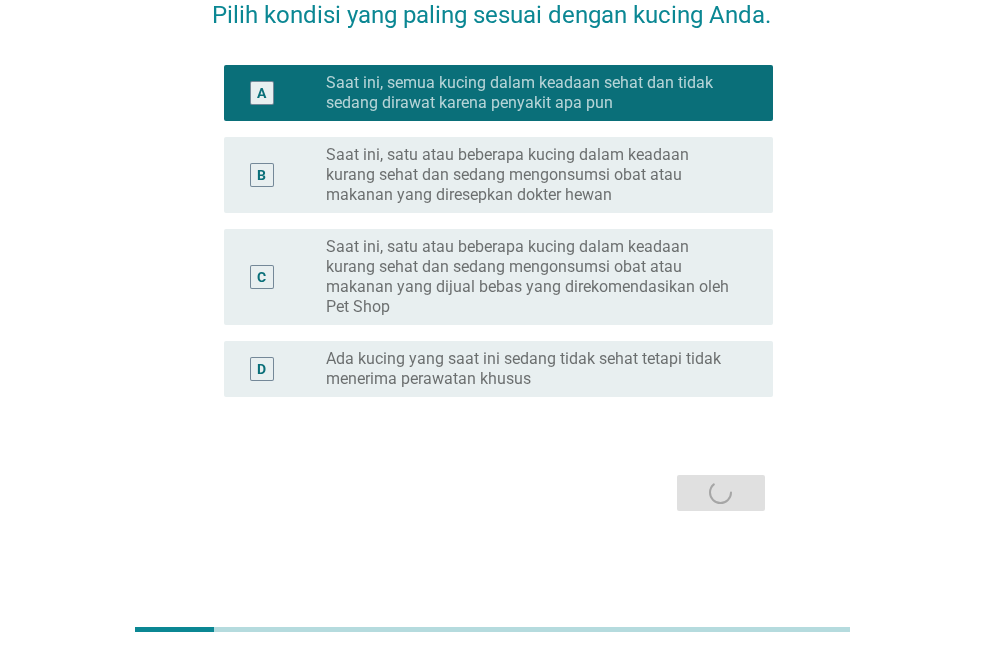 scroll, scrollTop: 0, scrollLeft: 0, axis: both 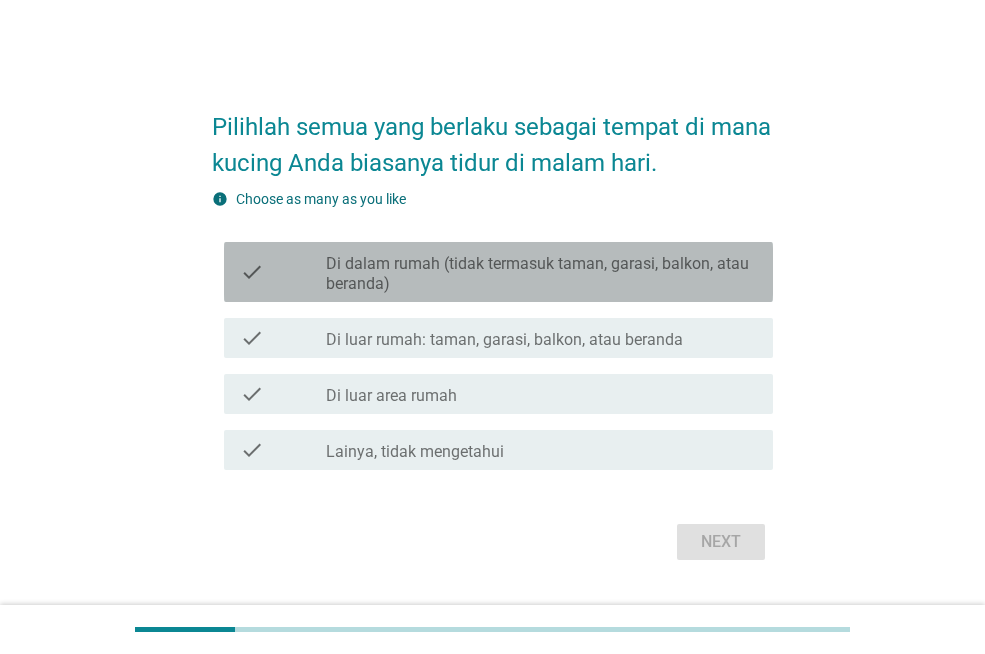 click on "Di dalam rumah (tidak termasuk taman, garasi, balkon, atau beranda)" at bounding box center [541, 274] 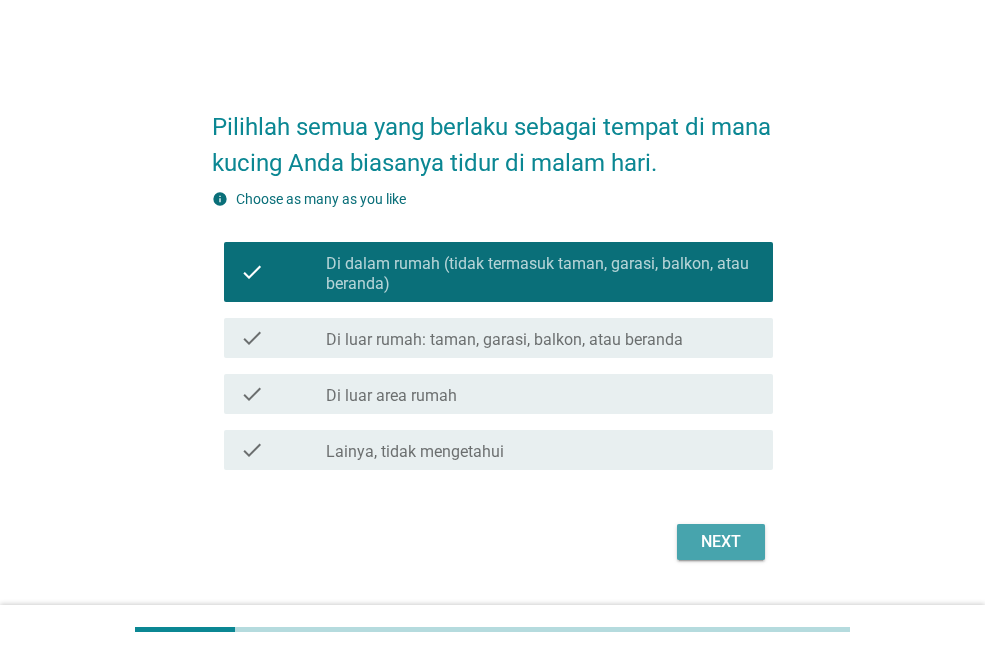 click on "Next" at bounding box center (721, 542) 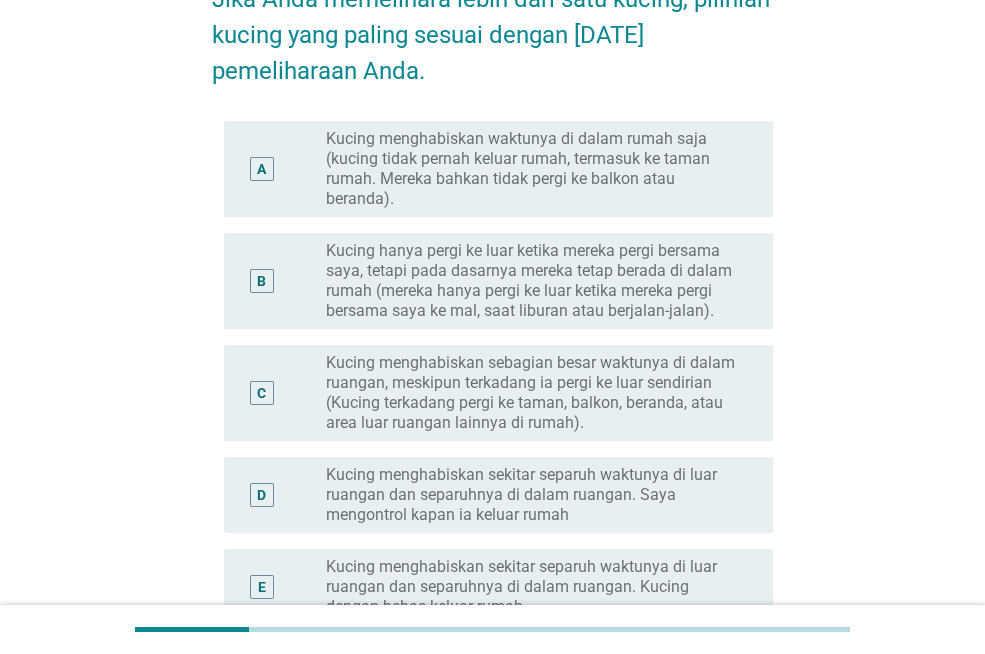 scroll, scrollTop: 300, scrollLeft: 0, axis: vertical 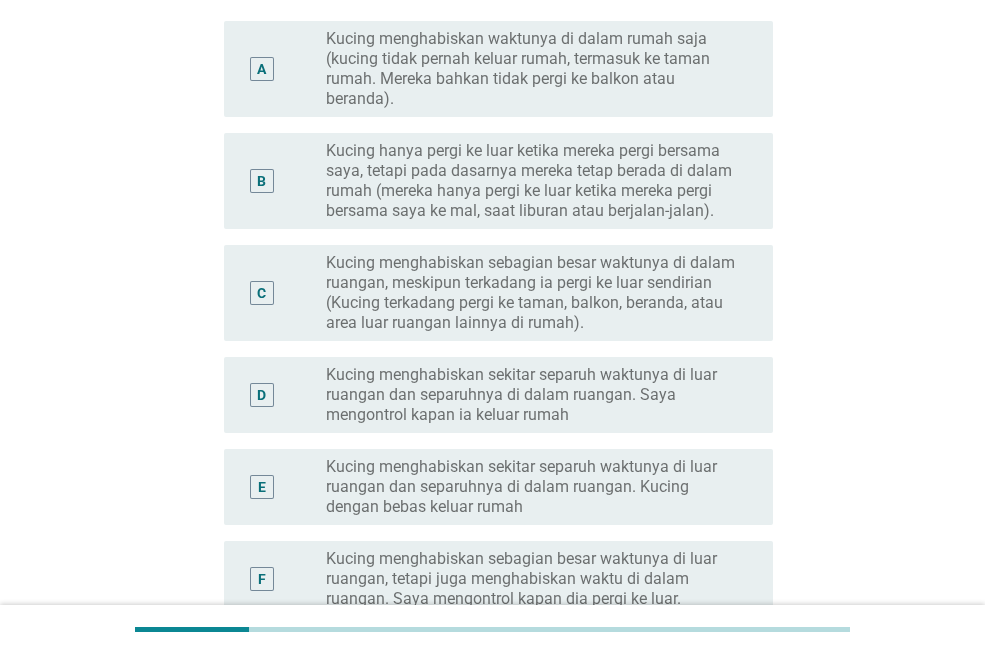 click on "Kucing menghabiskan sebagian besar waktunya di dalam ruangan, meskipun terkadang ia pergi ke luar sendirian (Kucing terkadang pergi ke taman, balkon, beranda, atau area luar ruangan lainnya di rumah)." at bounding box center [533, 293] 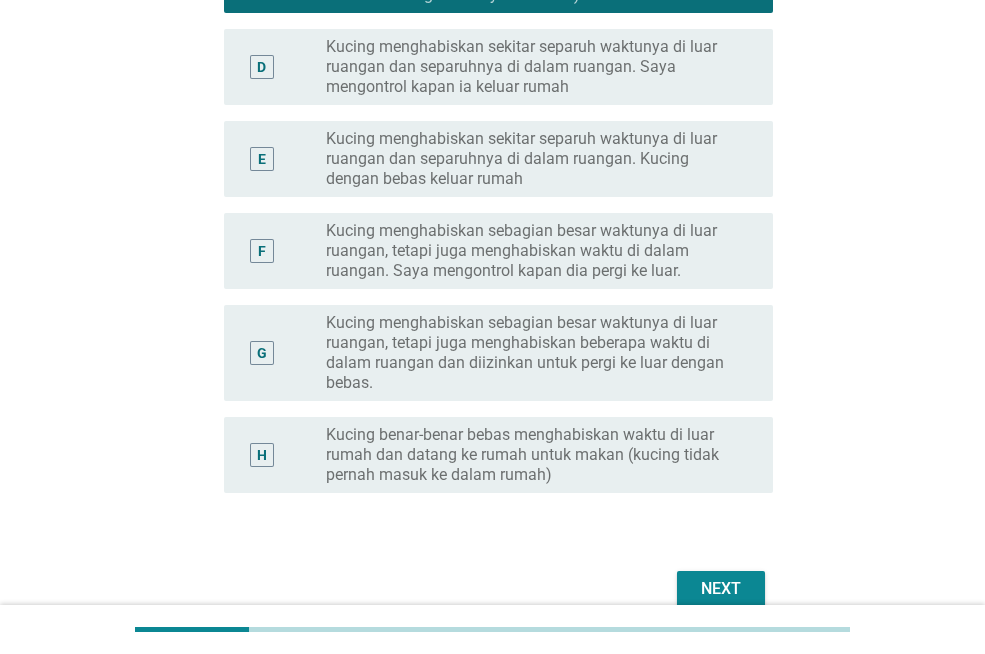 scroll, scrollTop: 700, scrollLeft: 0, axis: vertical 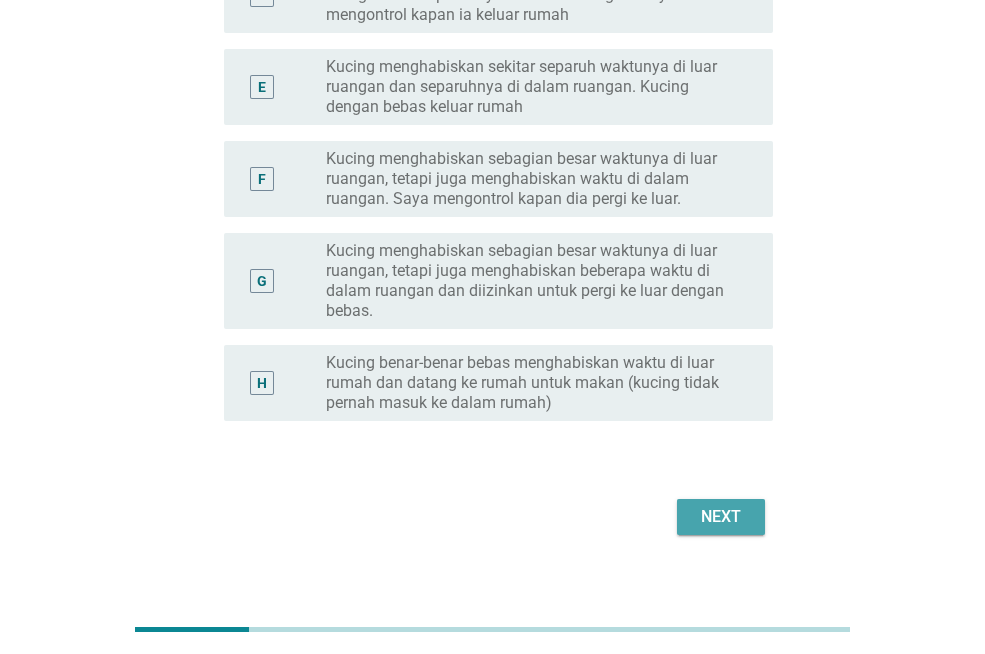 click on "Next" at bounding box center (721, 517) 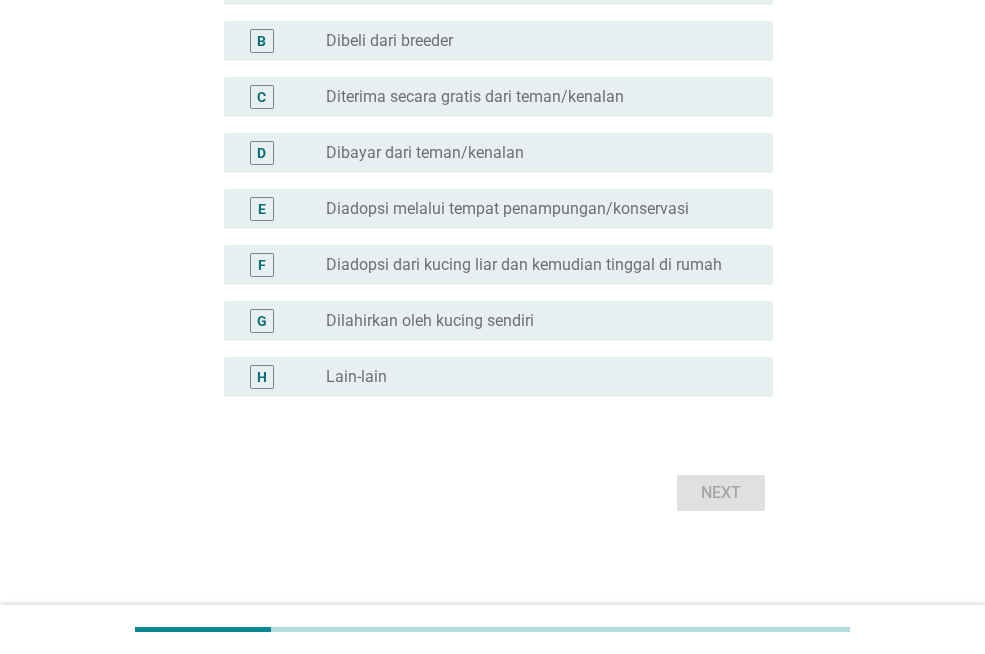 scroll, scrollTop: 0, scrollLeft: 0, axis: both 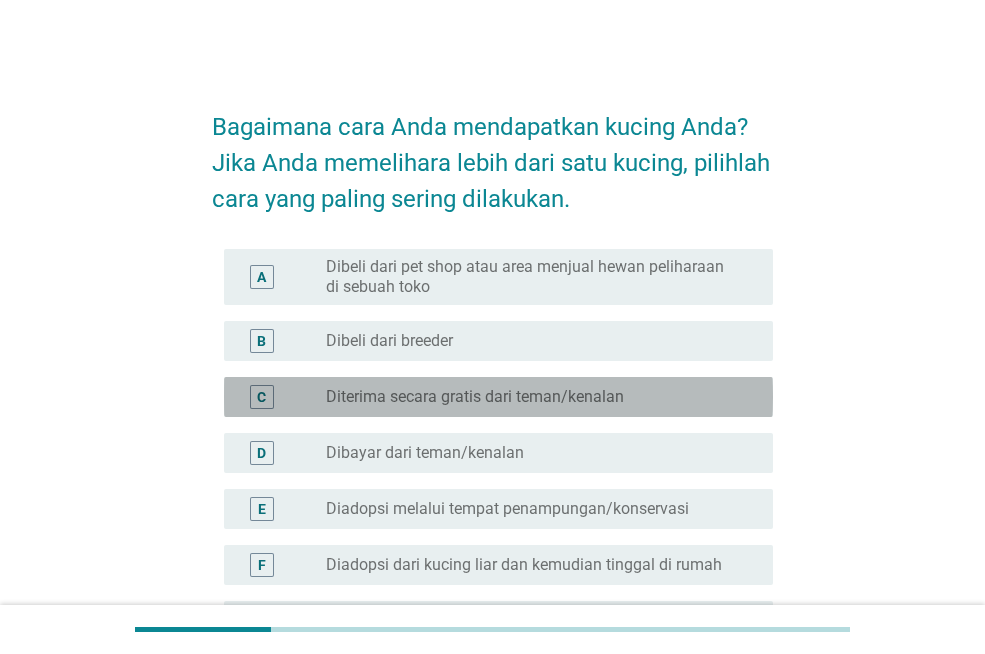 click on "radio_button_unchecked Diterima secara gratis dari teman/kenalan" at bounding box center [533, 397] 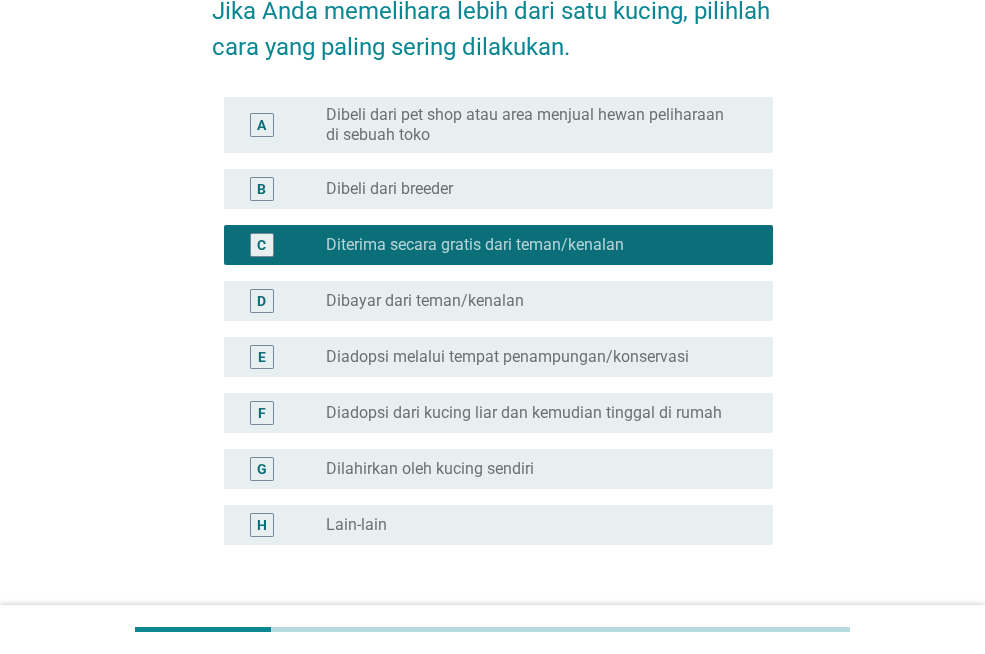 scroll, scrollTop: 200, scrollLeft: 0, axis: vertical 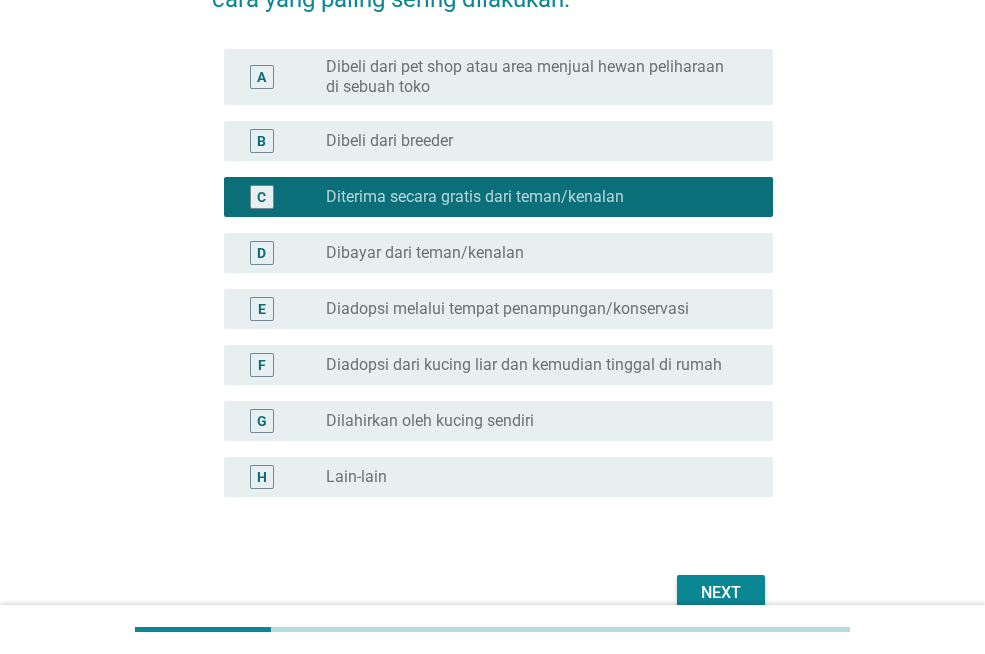 click on "Next" at bounding box center [721, 593] 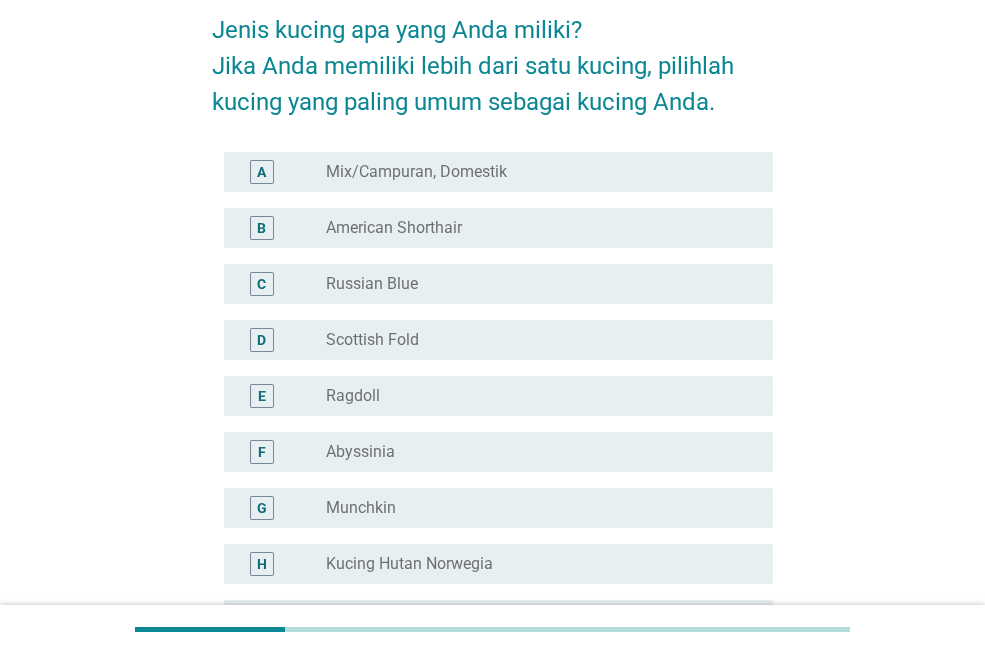 scroll, scrollTop: 0, scrollLeft: 0, axis: both 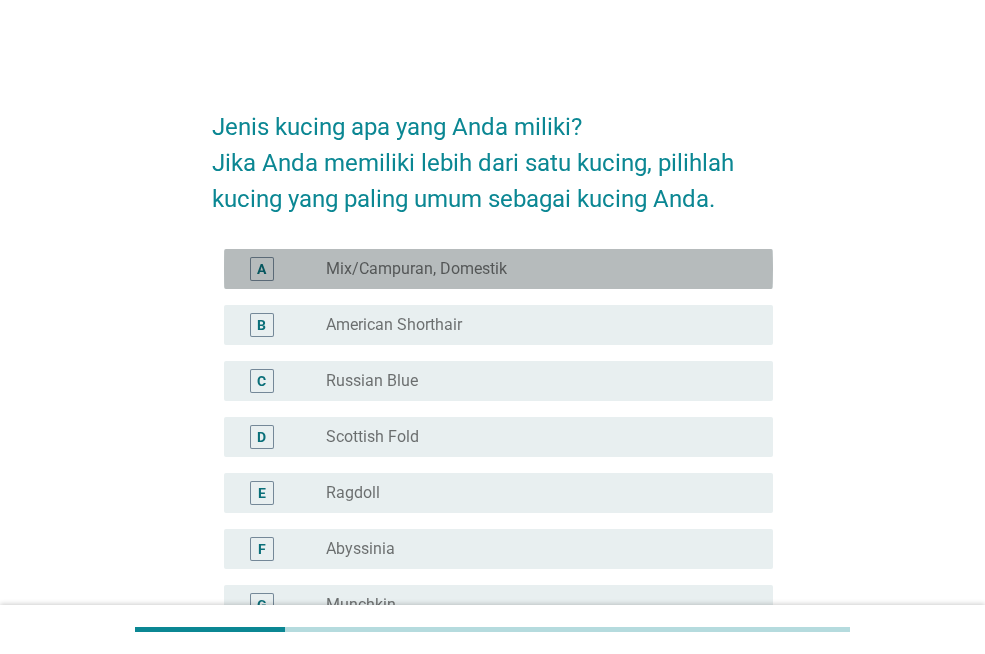 click on "radio_button_unchecked Mix/Campuran, Domestik" at bounding box center [541, 269] 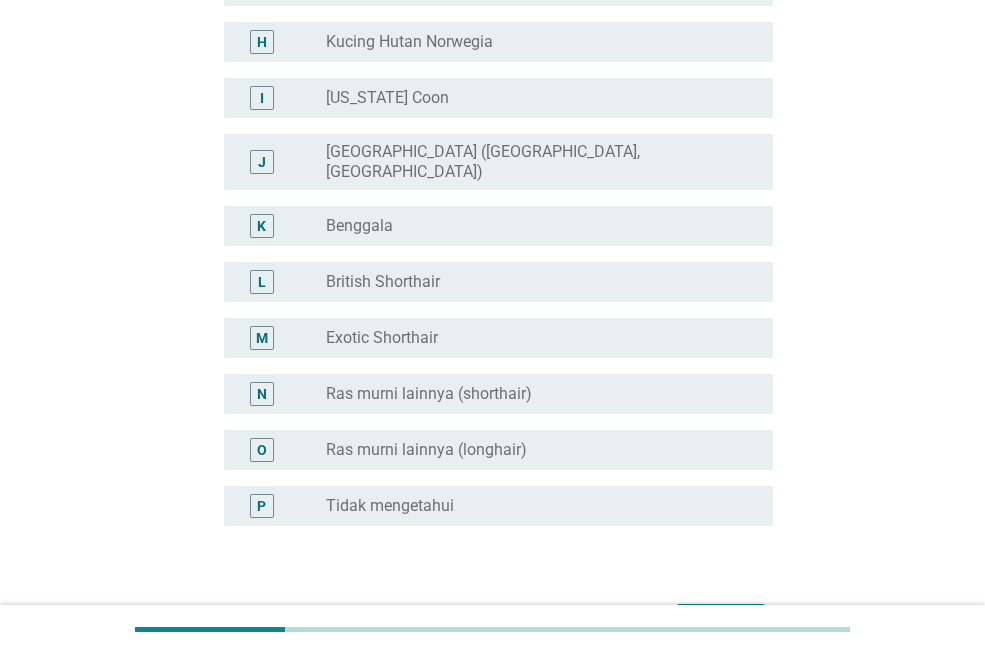 scroll, scrollTop: 732, scrollLeft: 0, axis: vertical 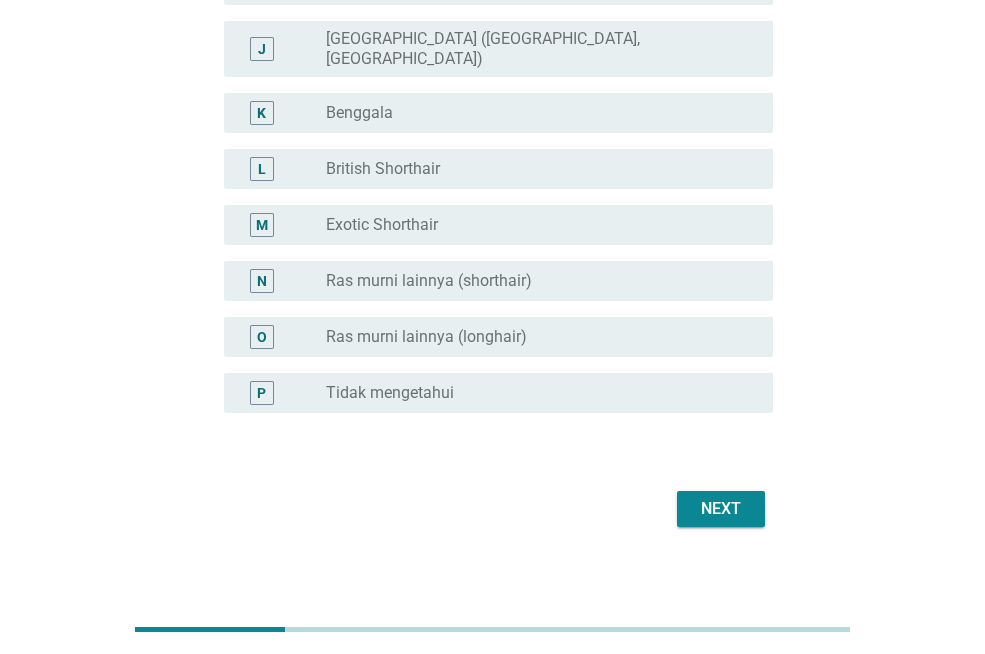 click on "Next" at bounding box center [721, 509] 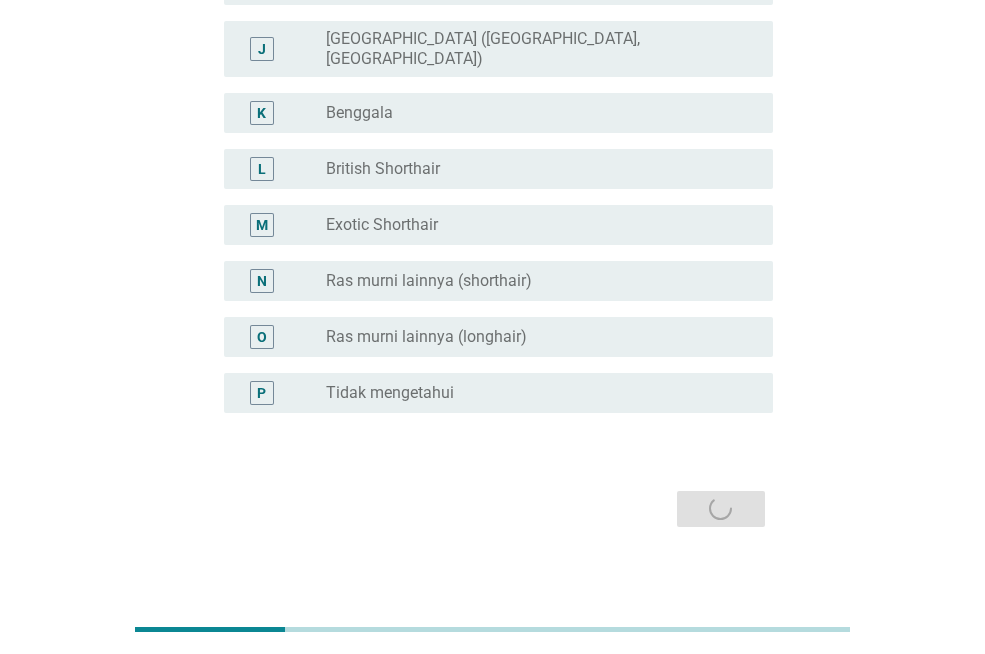 scroll, scrollTop: 0, scrollLeft: 0, axis: both 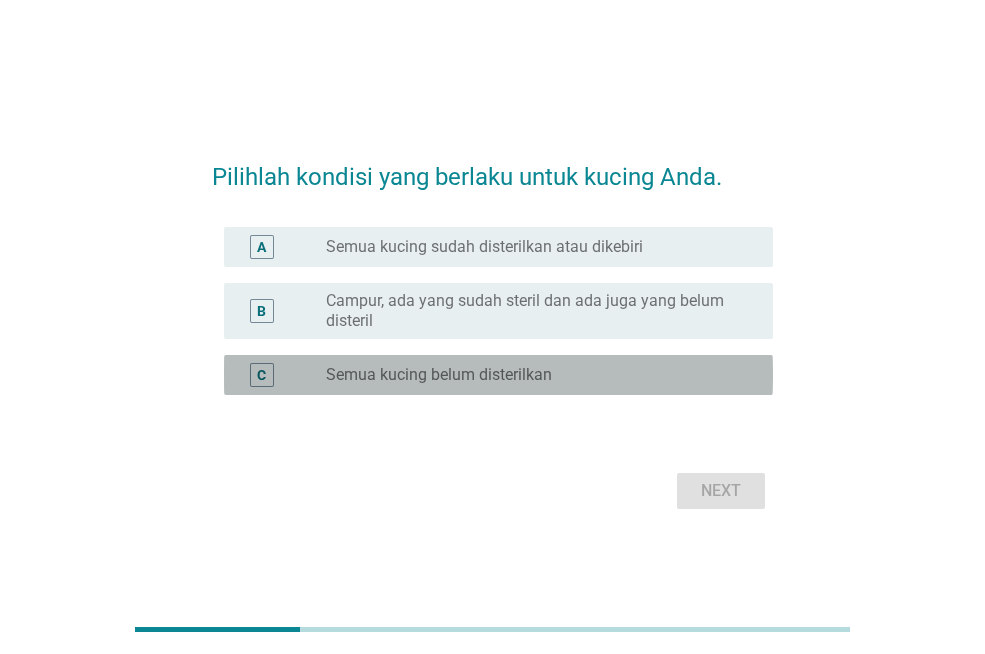 click on "Semua kucing belum disterilkan" at bounding box center [439, 375] 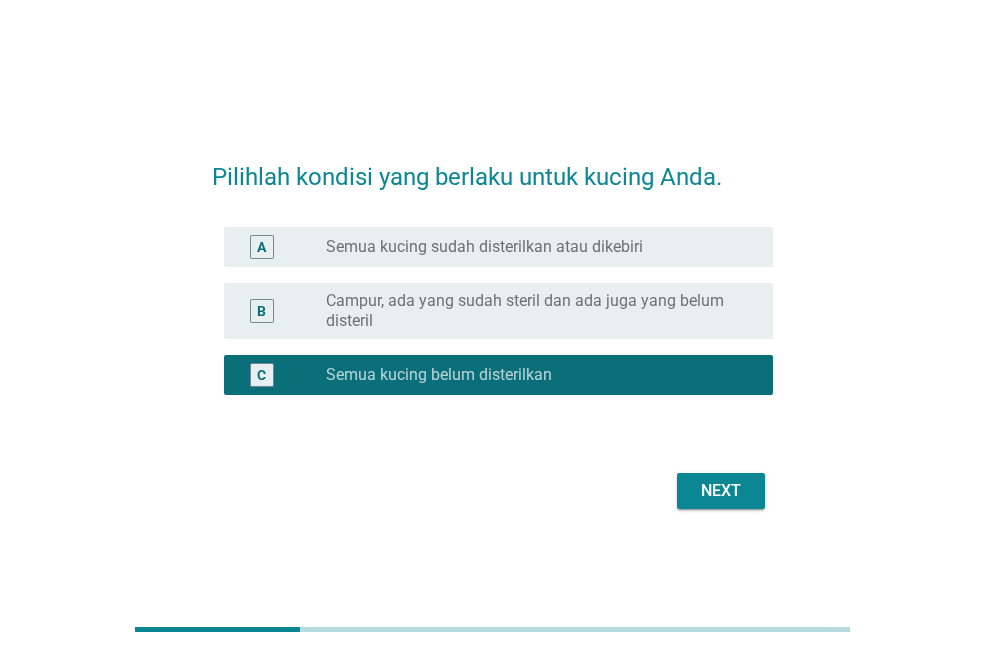 click on "Next" at bounding box center (721, 491) 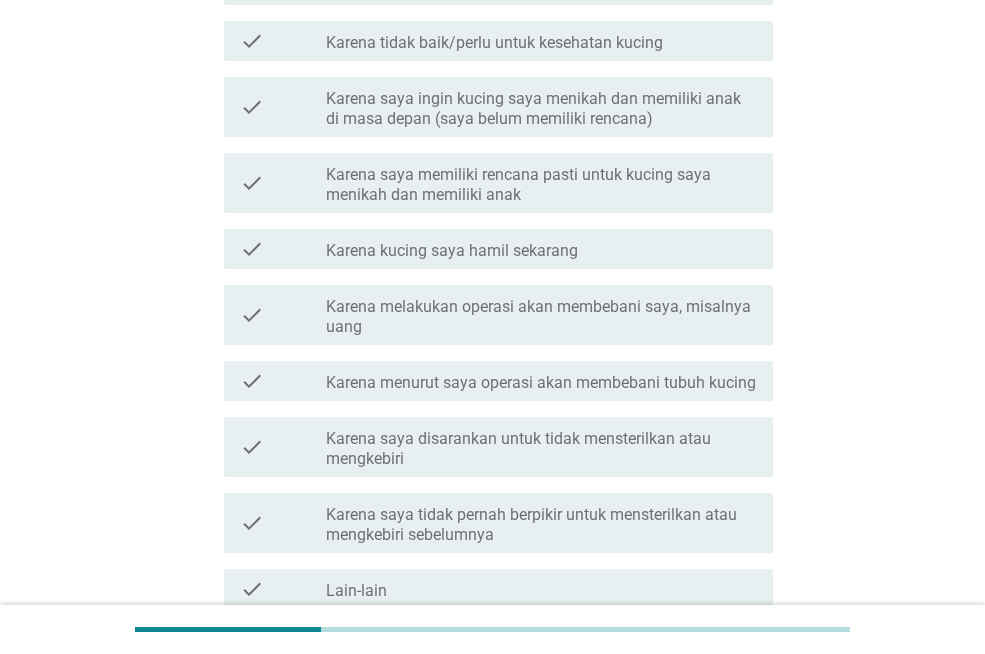 scroll, scrollTop: 400, scrollLeft: 0, axis: vertical 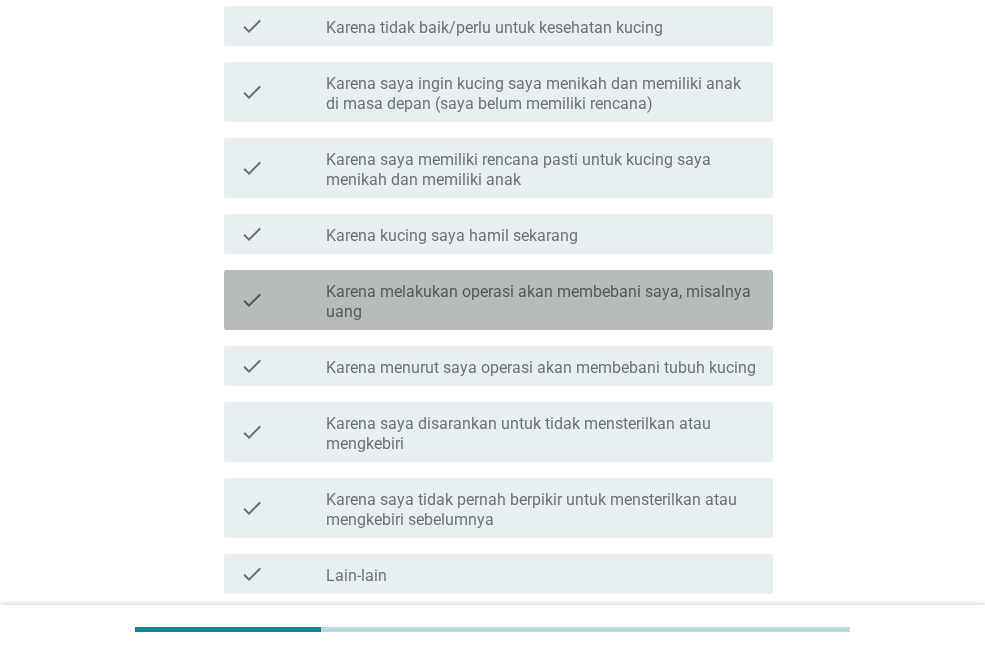 click on "Karena melakukan operasi akan membebani saya, misalnya uang" at bounding box center (541, 302) 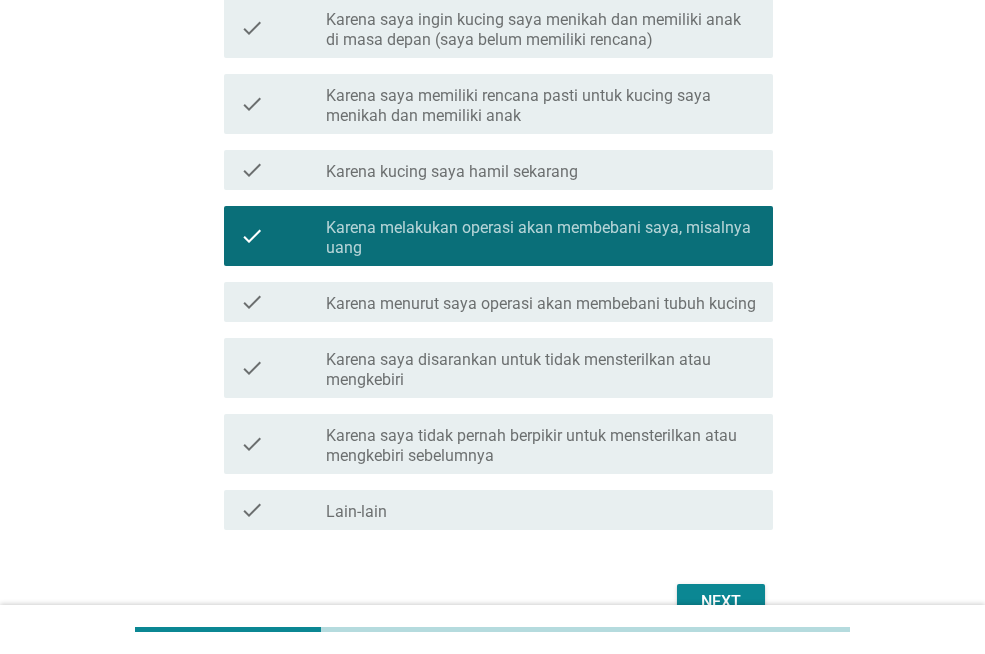 scroll, scrollTop: 500, scrollLeft: 0, axis: vertical 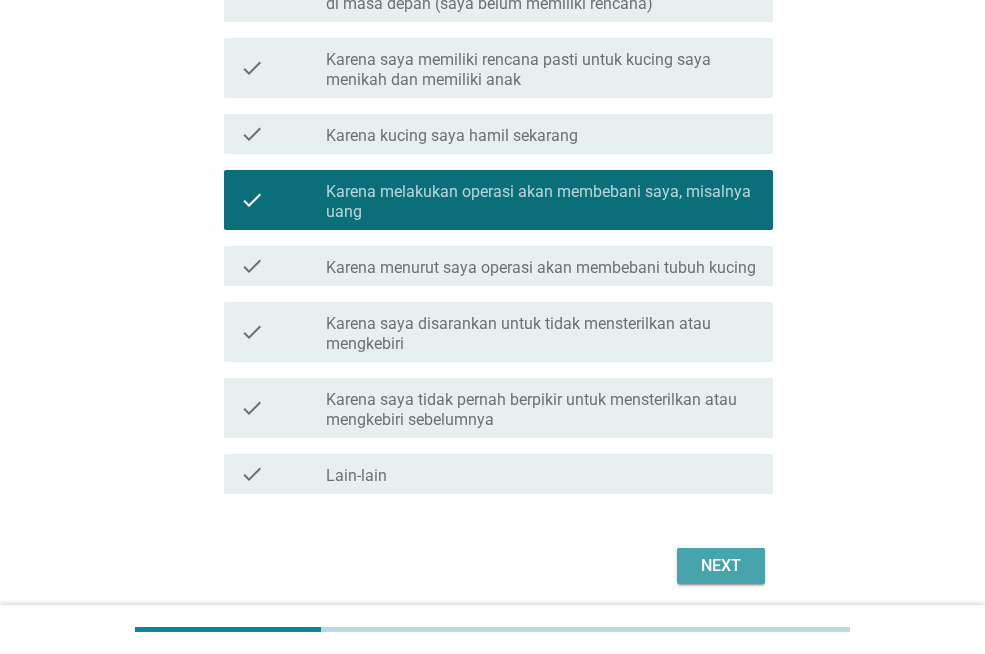 click on "Next" at bounding box center [721, 566] 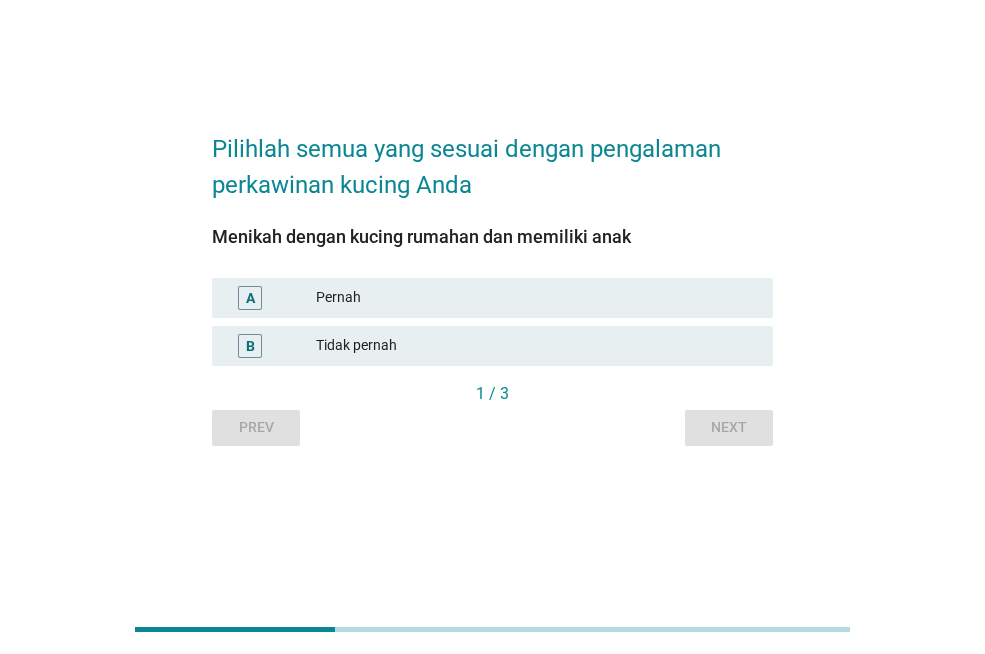scroll, scrollTop: 0, scrollLeft: 0, axis: both 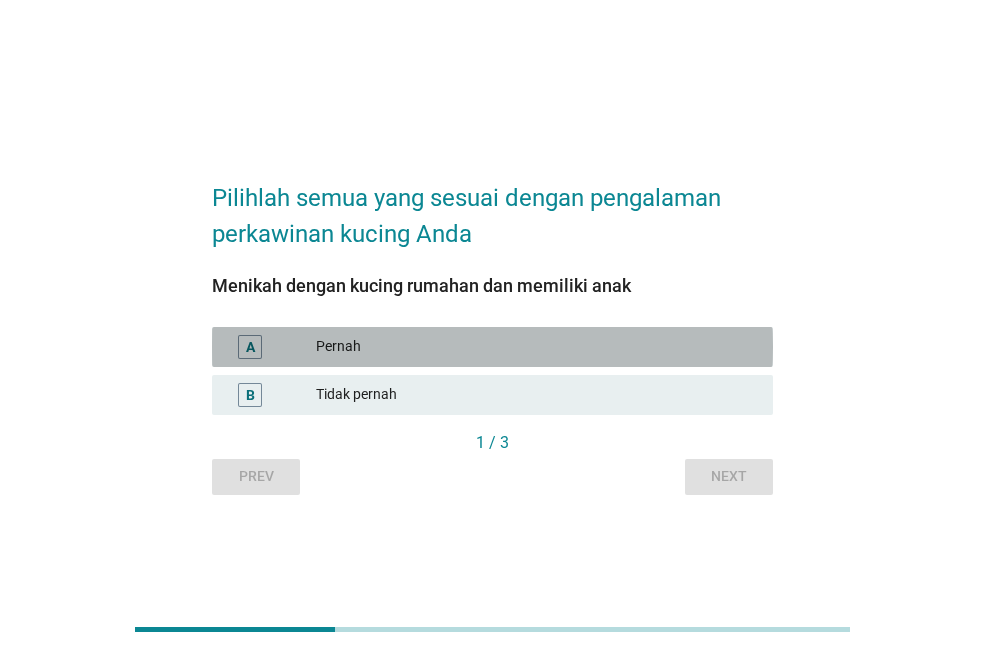 click on "Pernah" at bounding box center [536, 347] 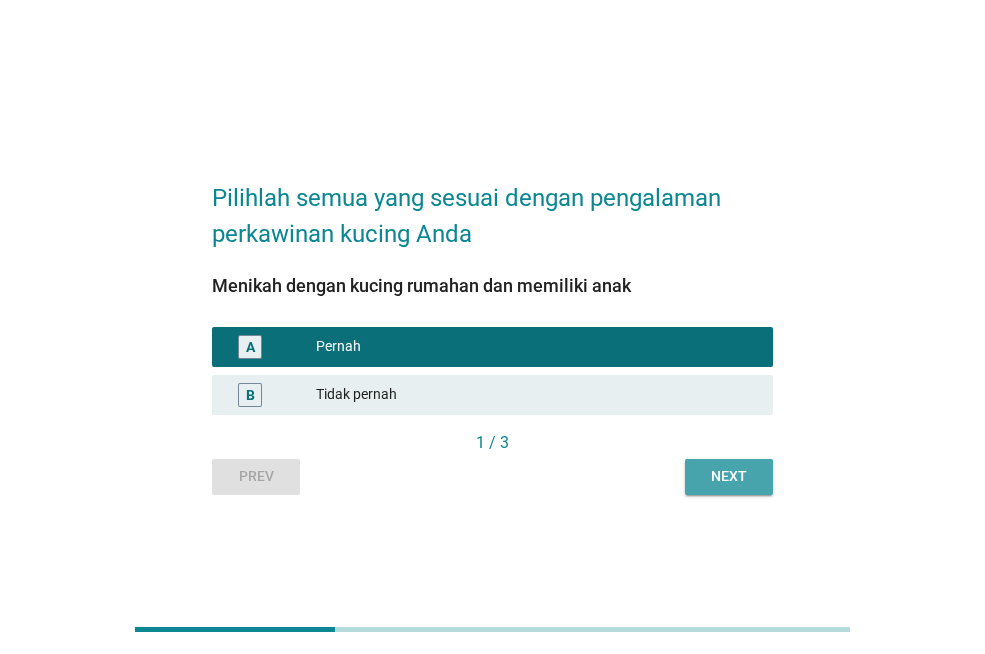 click on "Next" at bounding box center (729, 476) 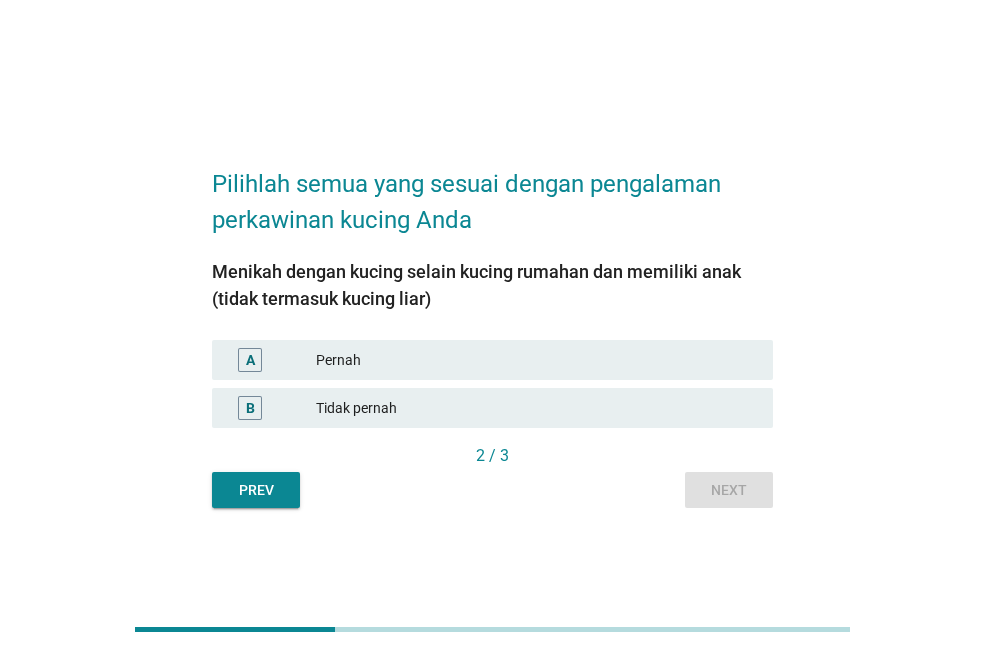 click on "Pernah" at bounding box center (536, 360) 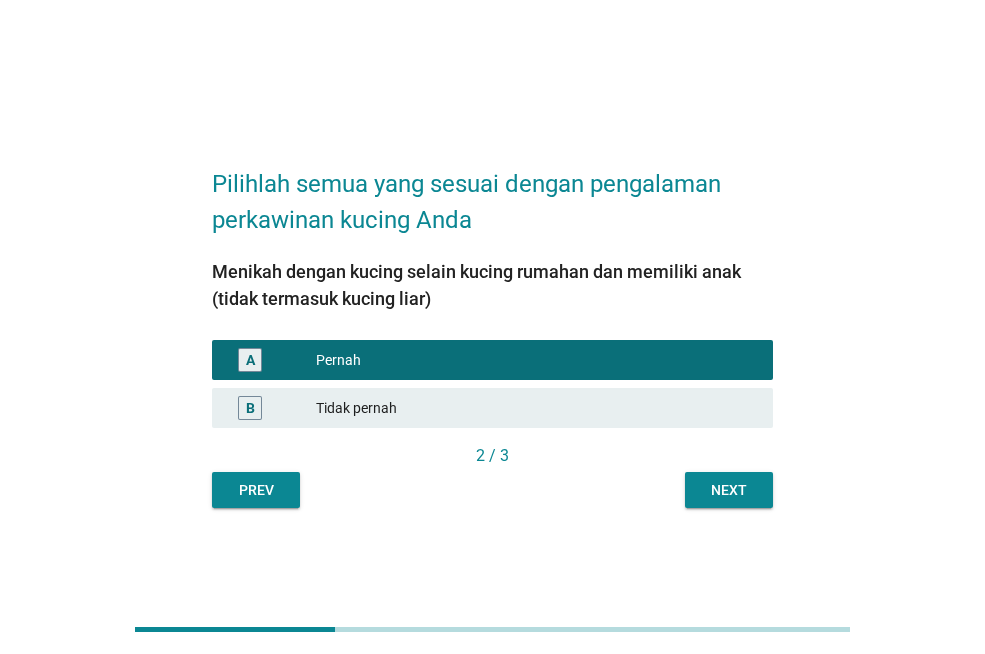 click on "Next" at bounding box center (729, 490) 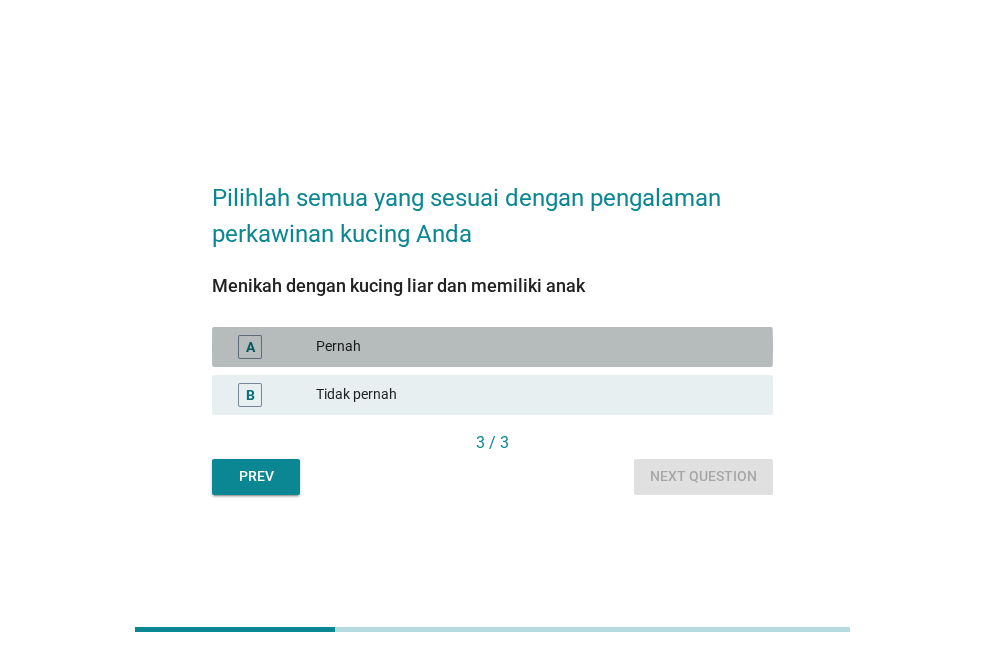 click on "Pernah" at bounding box center (536, 347) 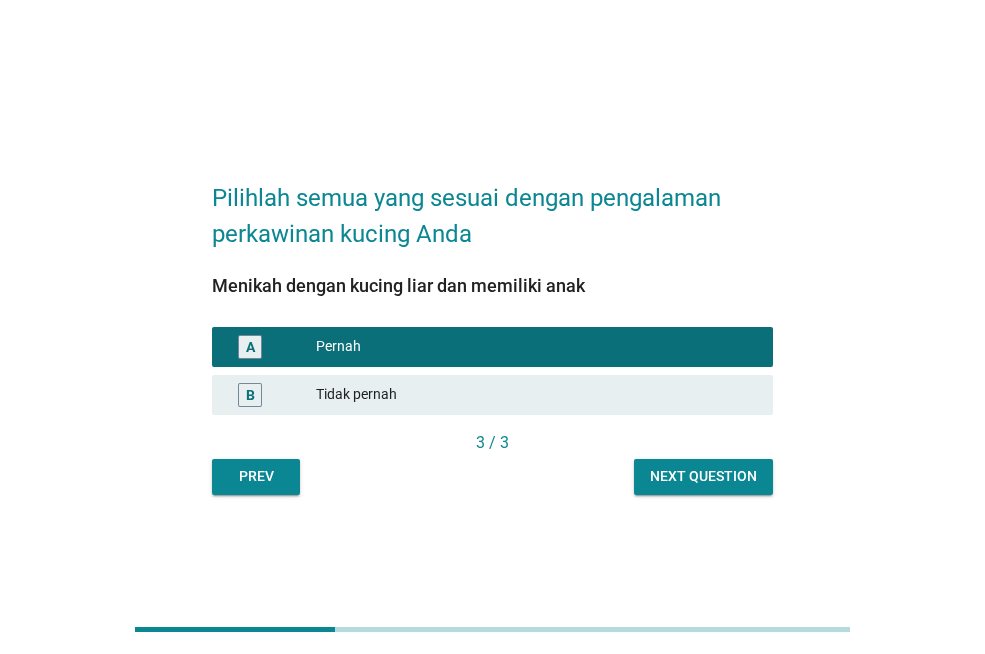 click on "Next question" at bounding box center [703, 476] 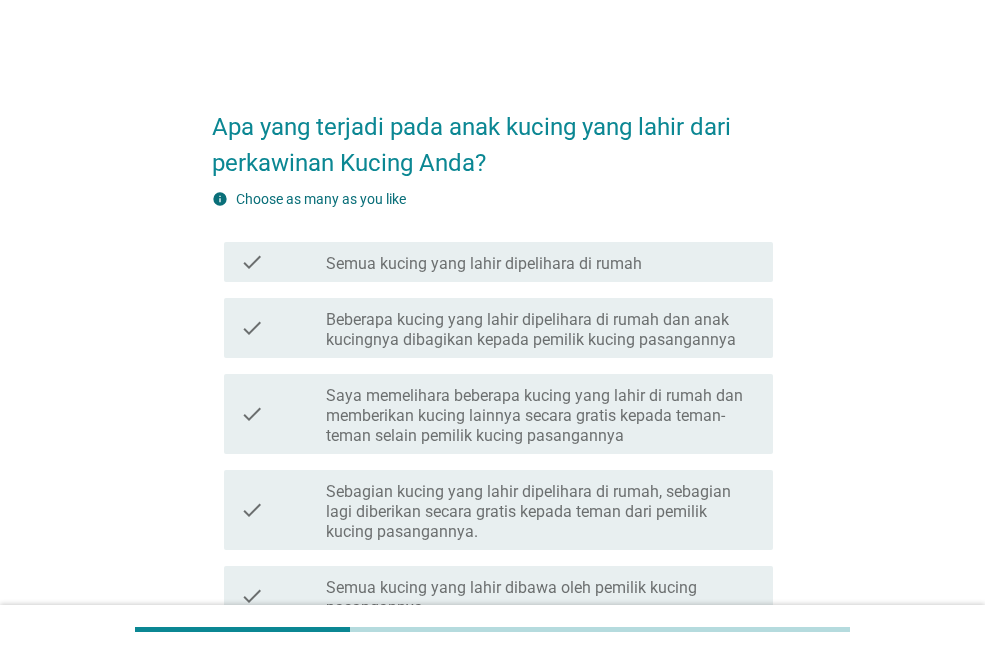 click on "Semua kucing yang lahir dipelihara di rumah" at bounding box center (484, 264) 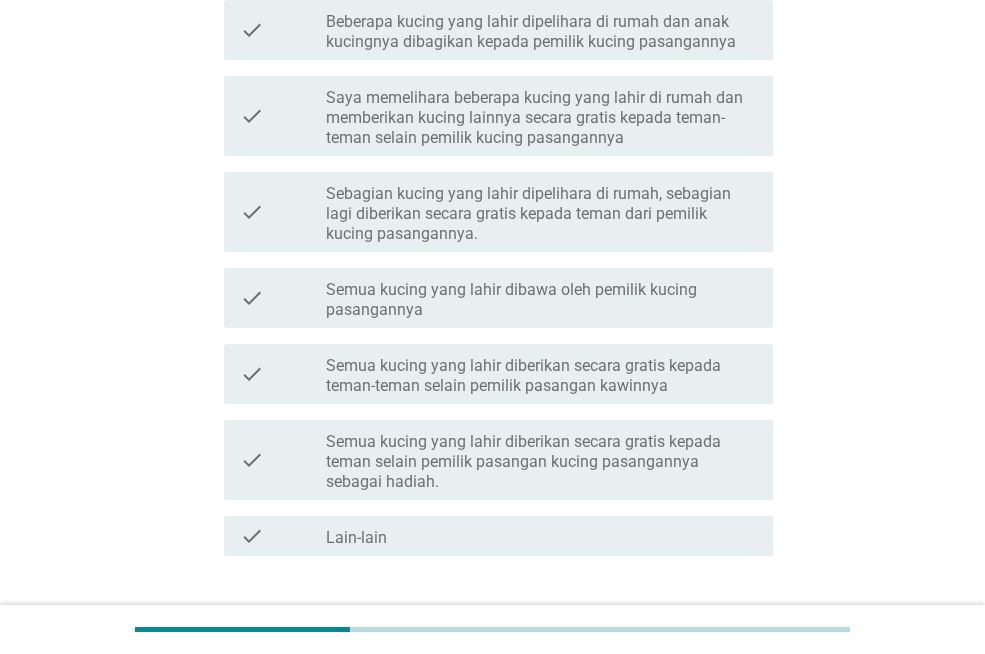 scroll, scrollTop: 400, scrollLeft: 0, axis: vertical 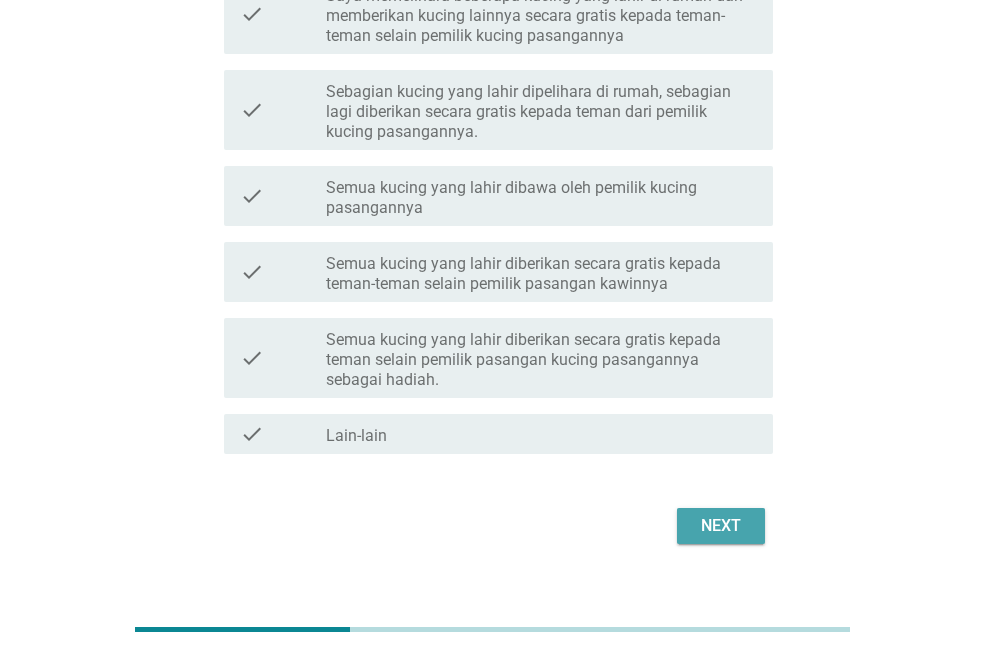 click on "Next" at bounding box center (721, 526) 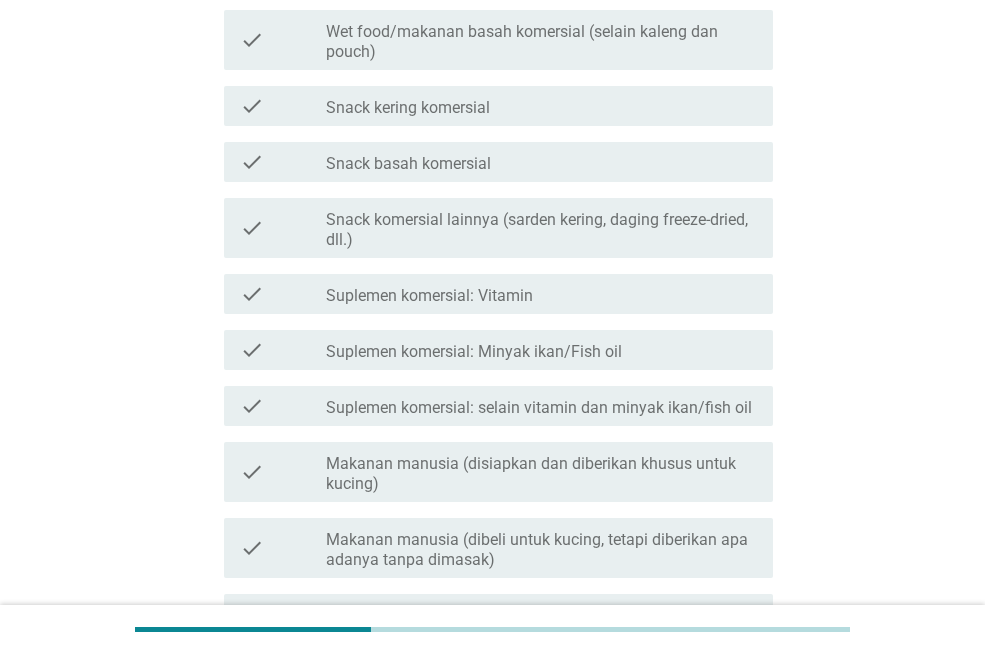 scroll, scrollTop: 0, scrollLeft: 0, axis: both 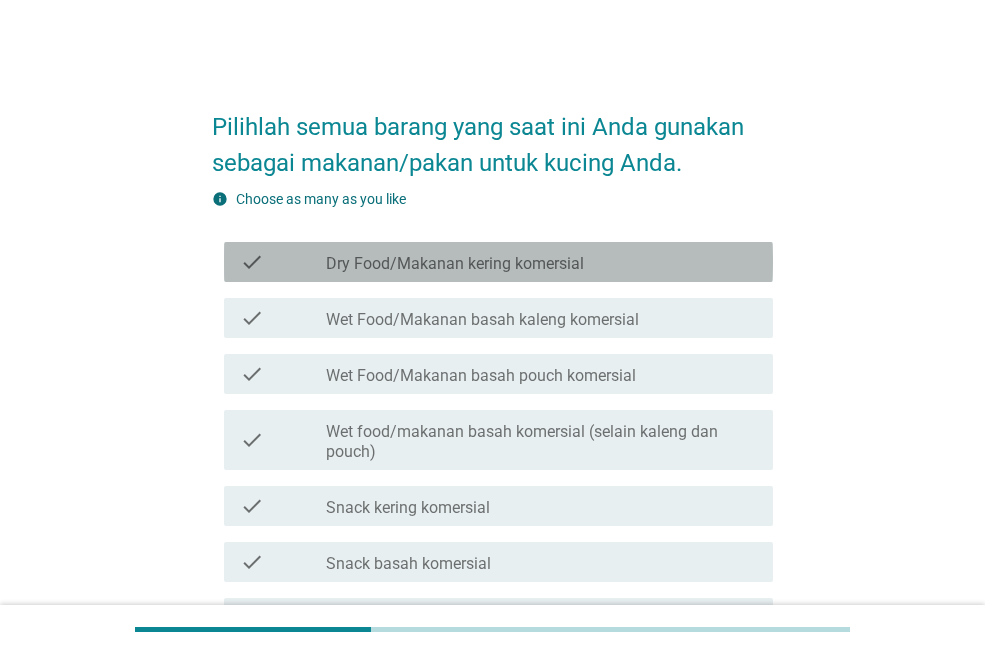 click on "check_box_outline_blank Dry Food/Makanan kering komersial" at bounding box center [541, 262] 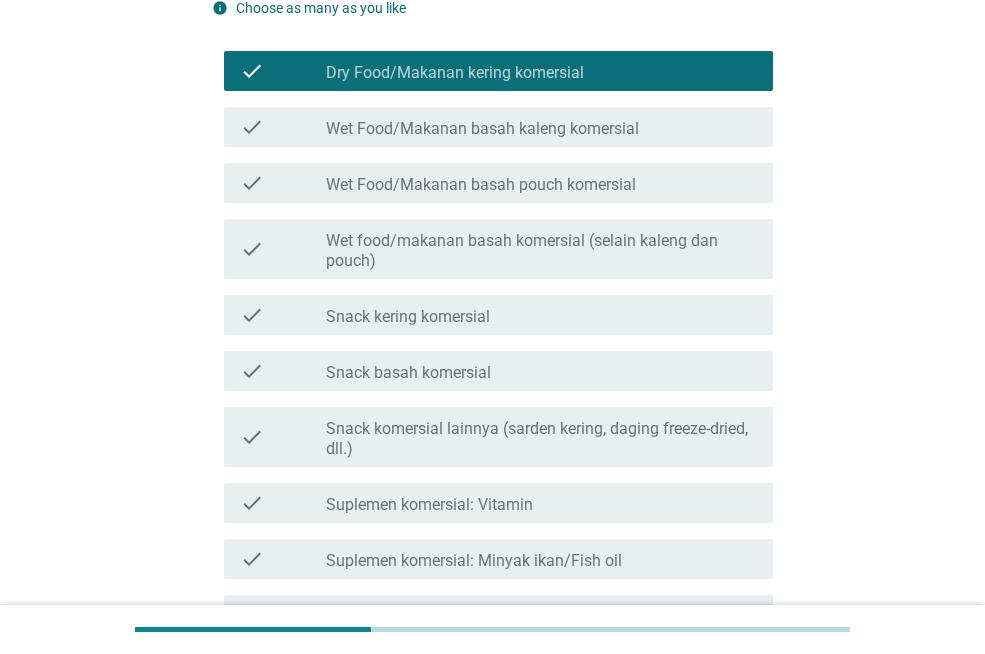 scroll, scrollTop: 200, scrollLeft: 0, axis: vertical 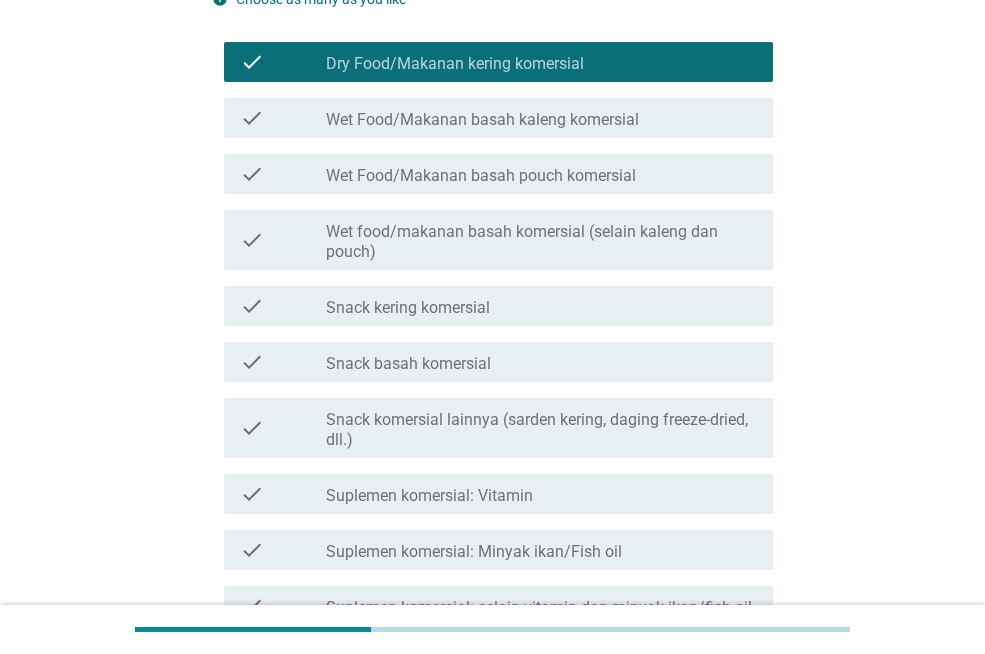 click on "Snack komersial lainnya (sarden kering, daging freeze-dried, dll.)" at bounding box center [541, 430] 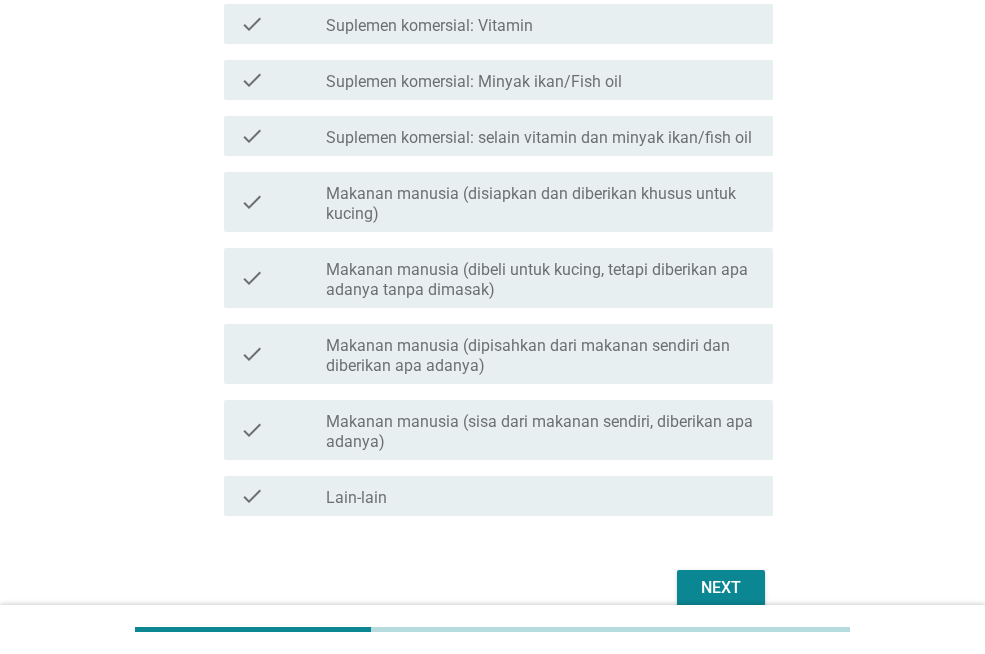 scroll, scrollTop: 765, scrollLeft: 0, axis: vertical 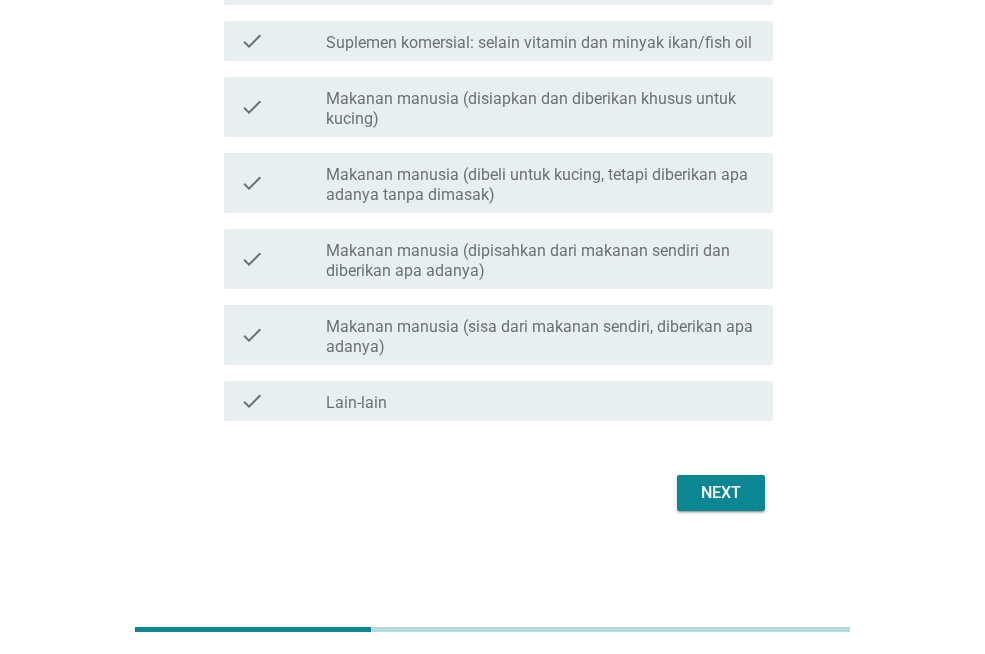 click on "Makanan manusia (dipisahkan dari makanan sendiri dan diberikan apa adanya)" at bounding box center (541, 261) 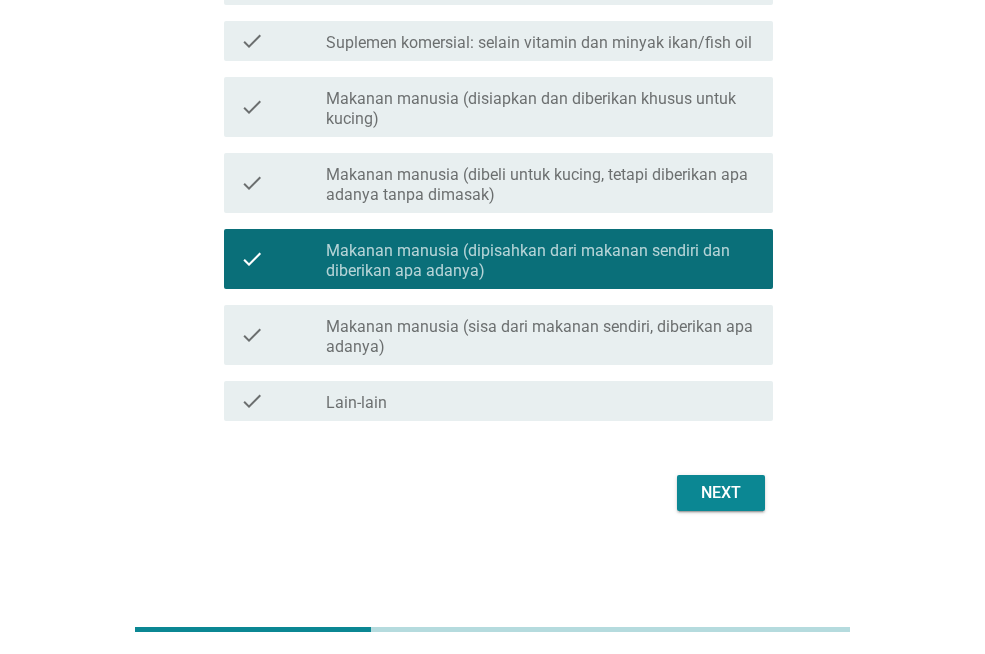 click on "Next" at bounding box center (721, 493) 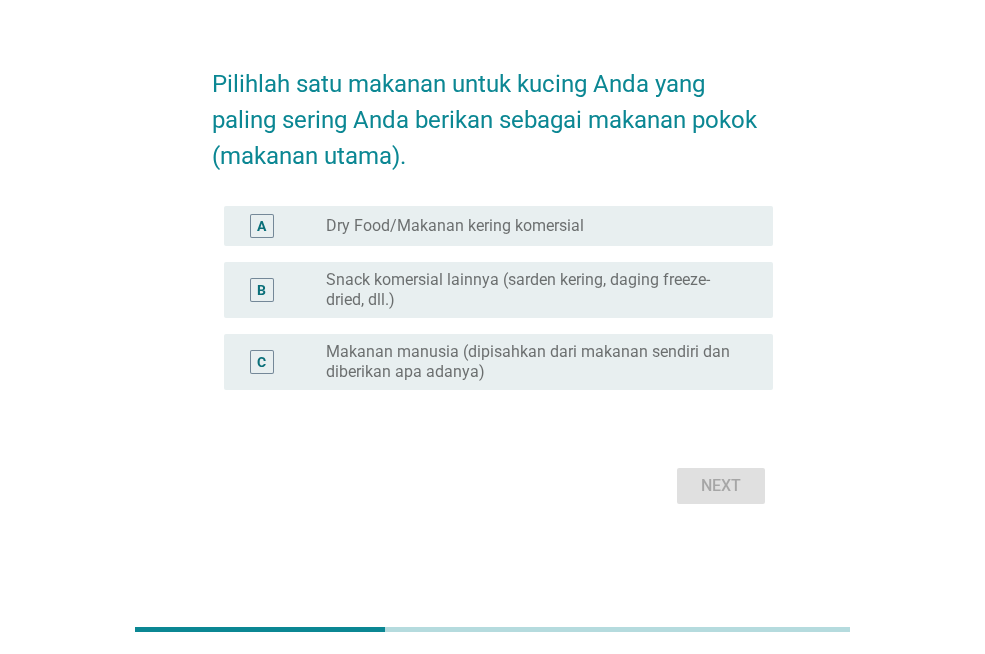 scroll, scrollTop: 0, scrollLeft: 0, axis: both 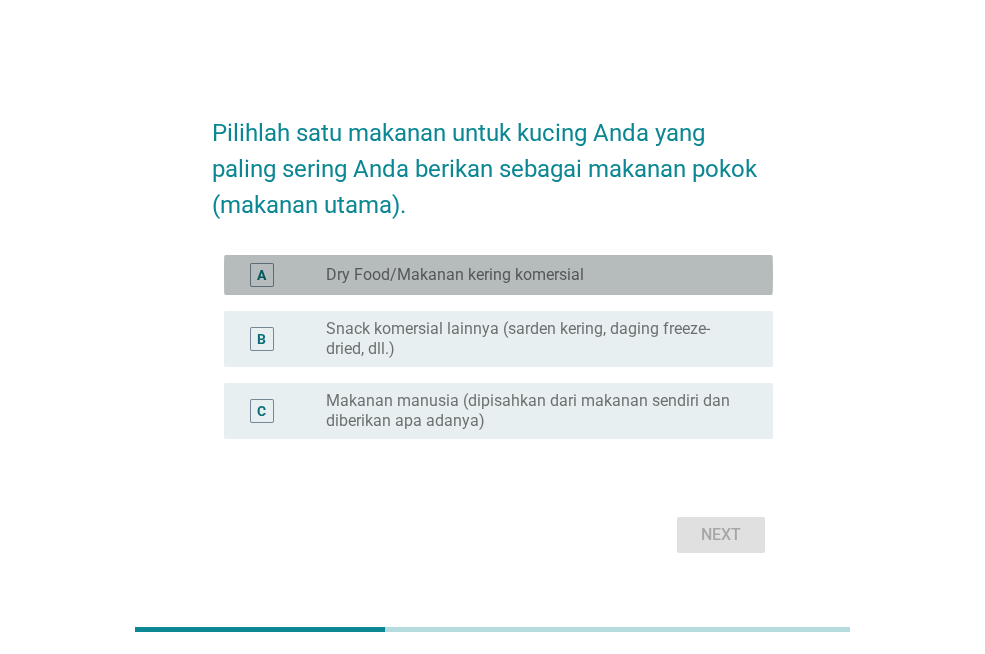 click on "Dry Food/Makanan kering komersial" at bounding box center (455, 275) 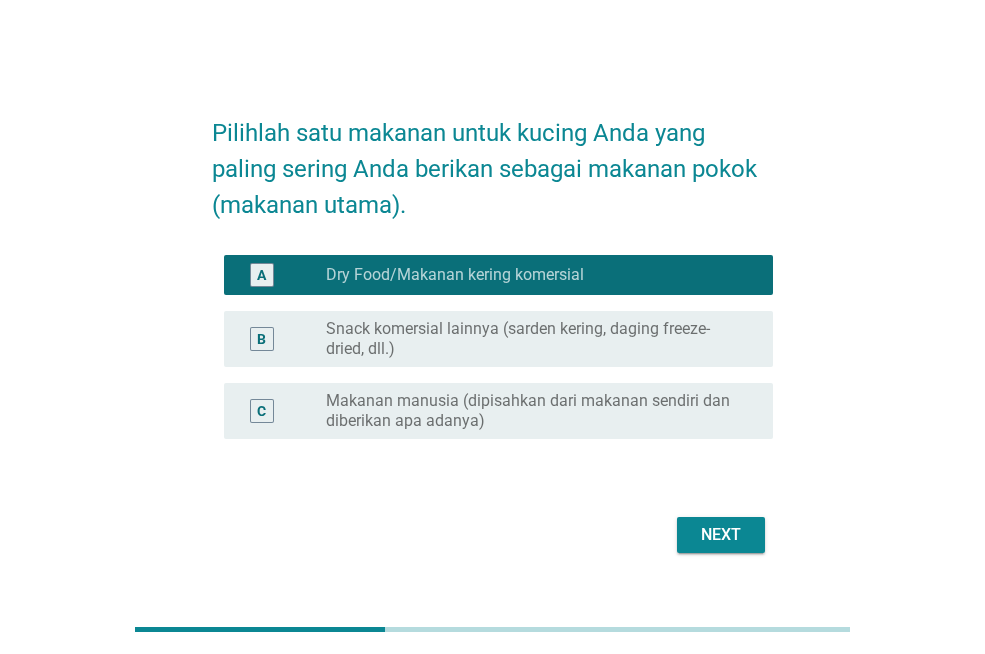 click on "Snack komersial lainnya (sarden kering, daging freeze-dried, dll.)" at bounding box center (533, 339) 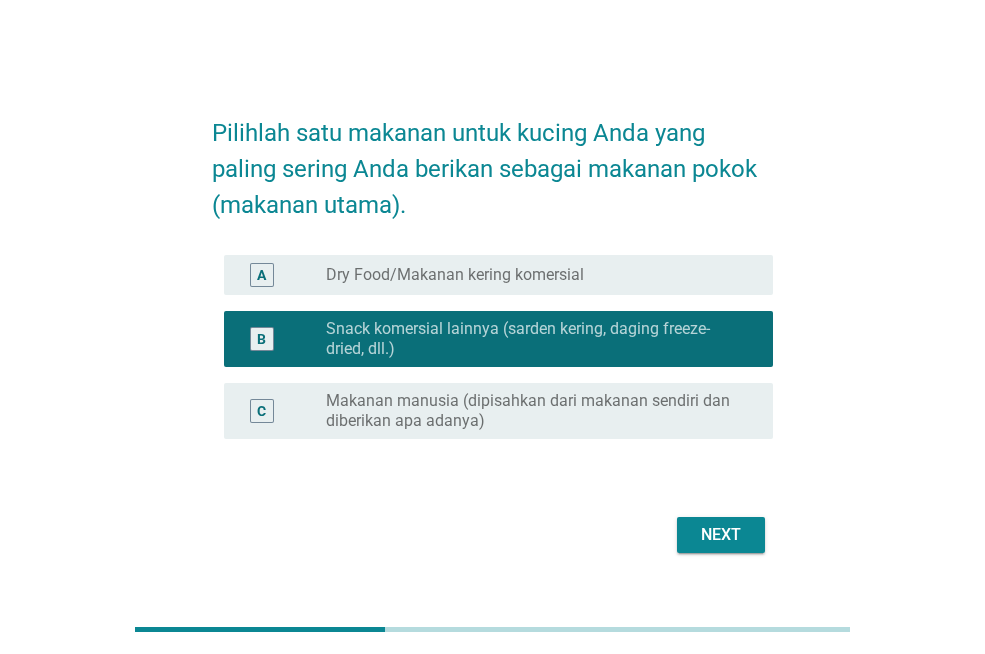 click on "Dry Food/Makanan kering komersial" at bounding box center [455, 275] 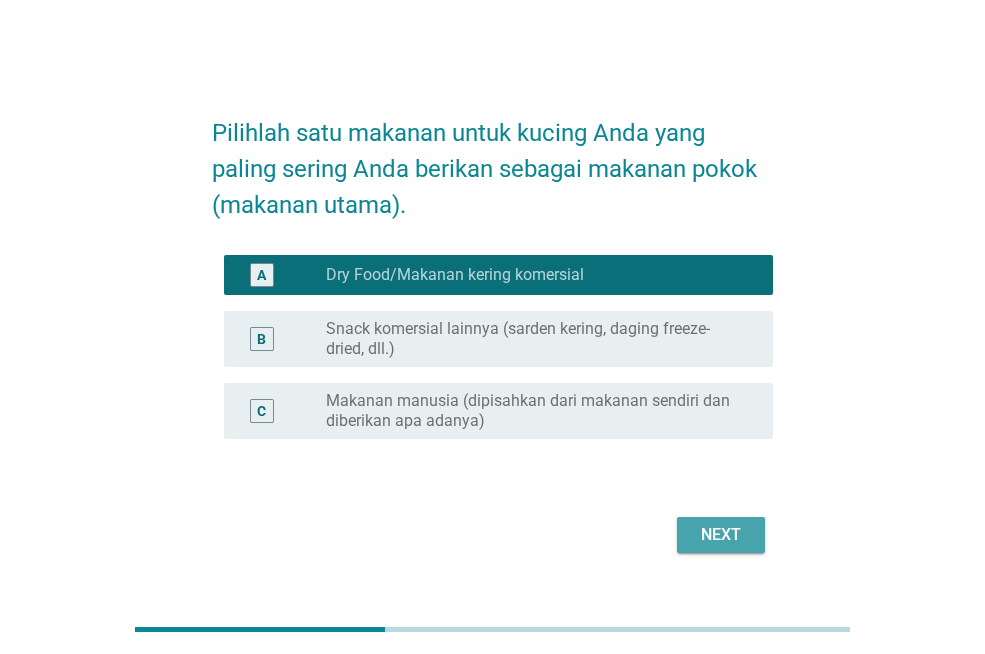click on "Next" at bounding box center [721, 535] 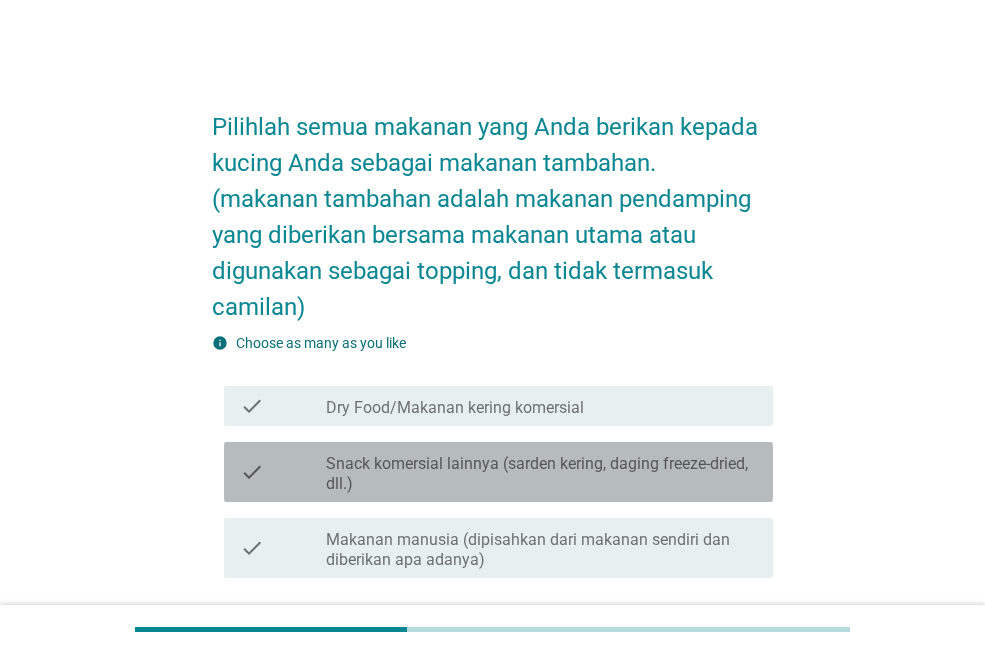 click on "Snack komersial lainnya (sarden kering, daging freeze-dried, dll.)" at bounding box center (541, 474) 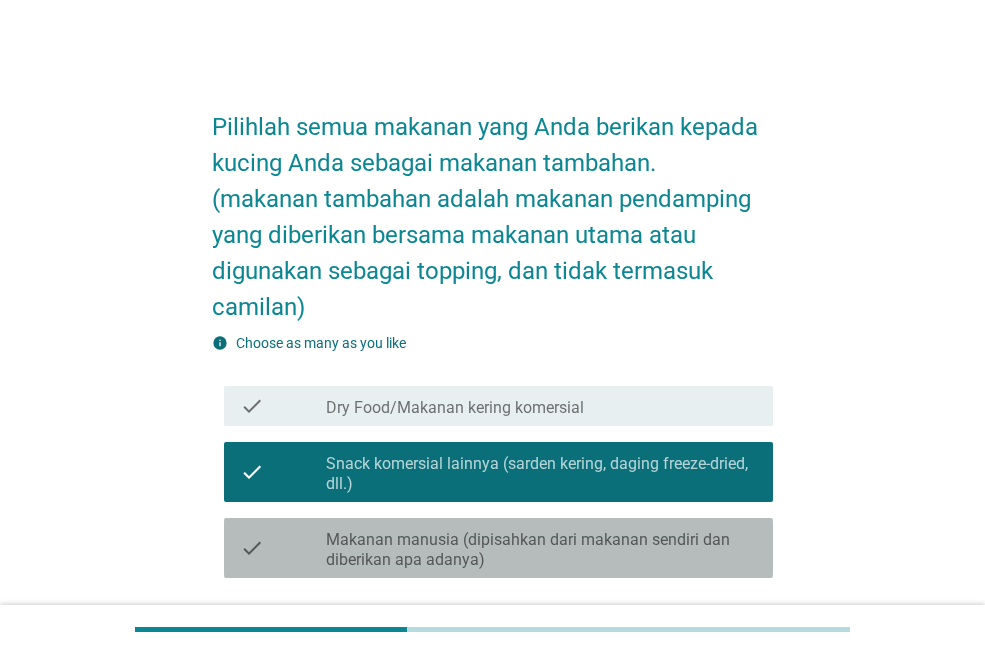 click on "Makanan manusia (dipisahkan dari makanan sendiri dan diberikan apa adanya)" at bounding box center [541, 550] 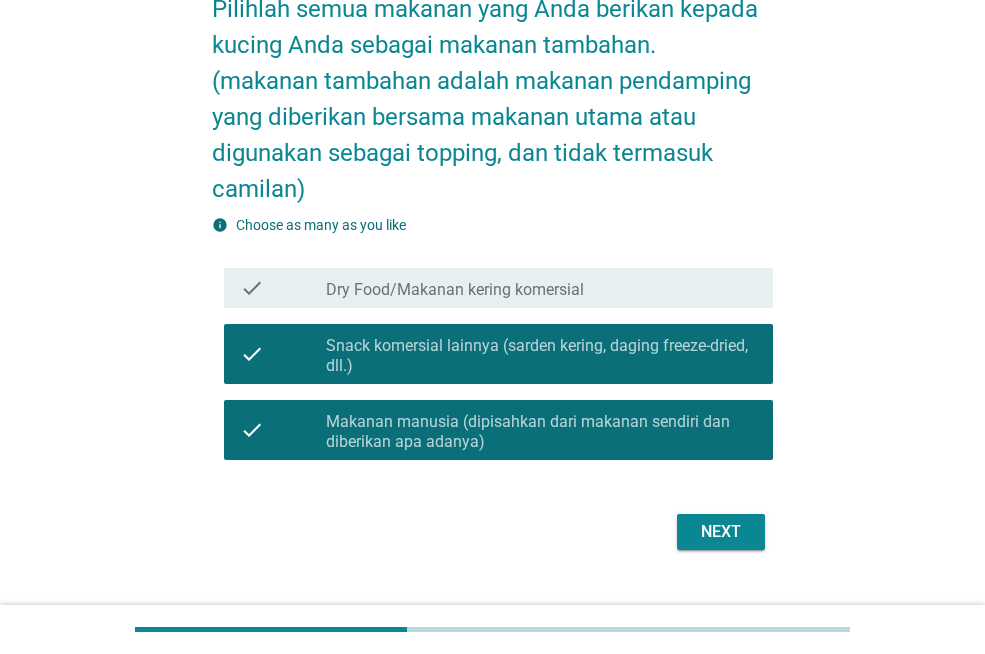 scroll, scrollTop: 121, scrollLeft: 0, axis: vertical 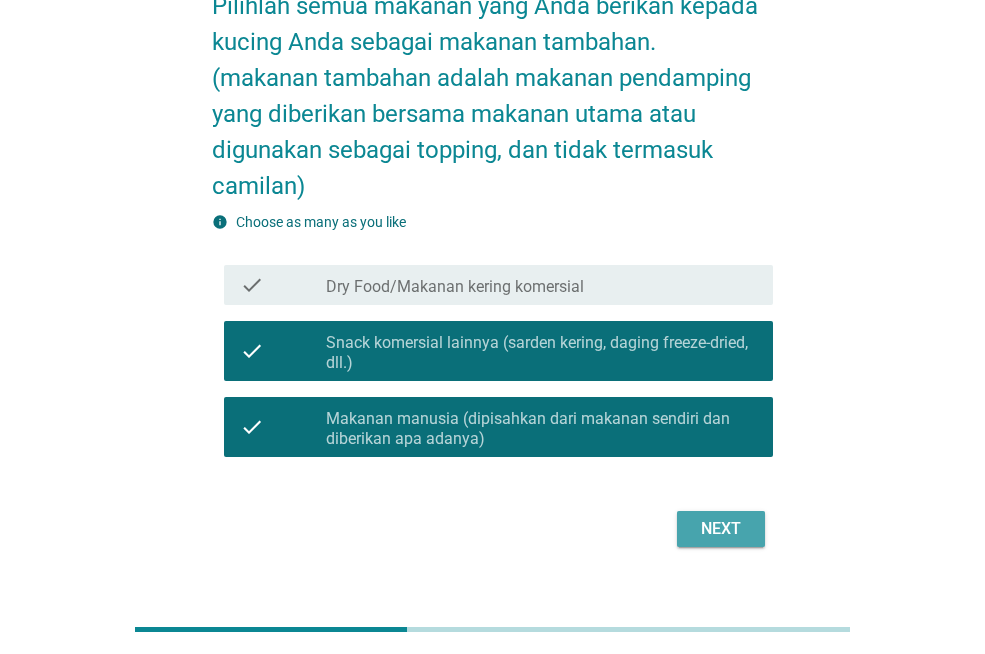 click on "Next" at bounding box center [721, 529] 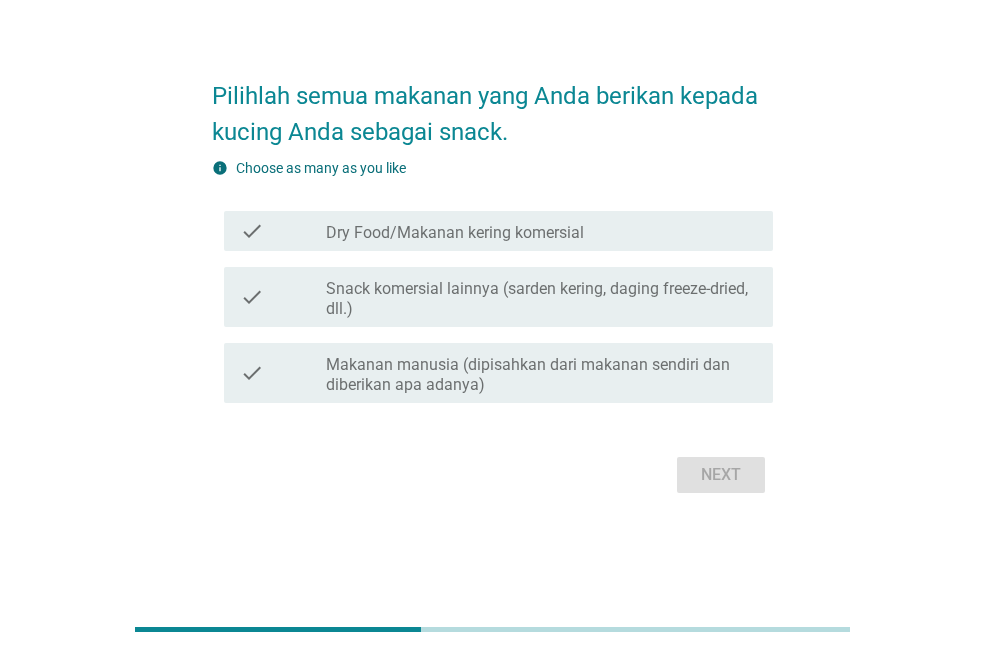 scroll, scrollTop: 0, scrollLeft: 0, axis: both 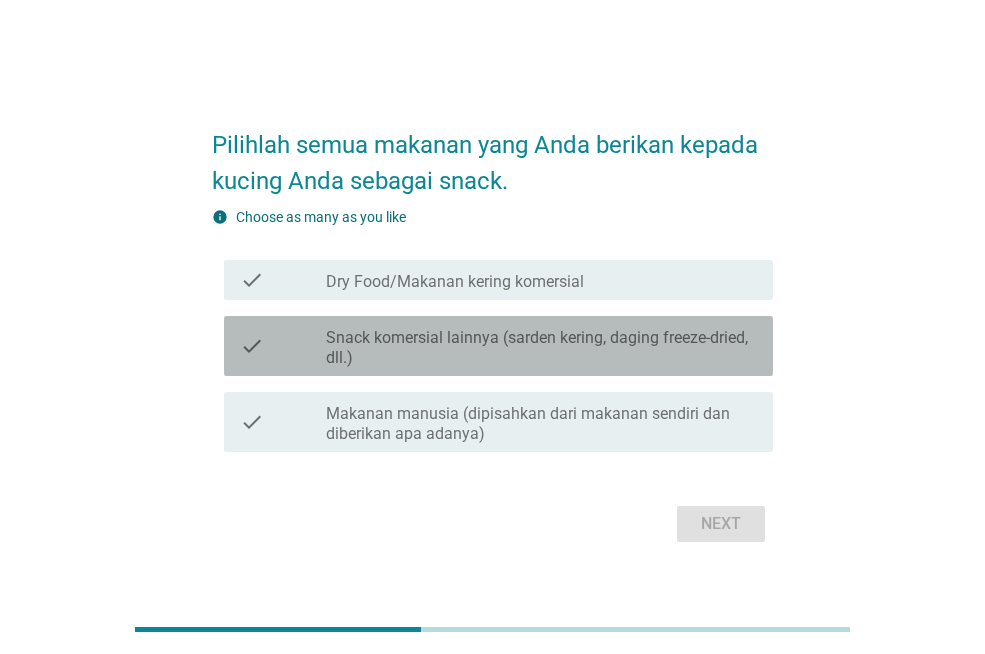 click on "Snack komersial lainnya (sarden kering, daging freeze-dried, dll.)" at bounding box center [541, 348] 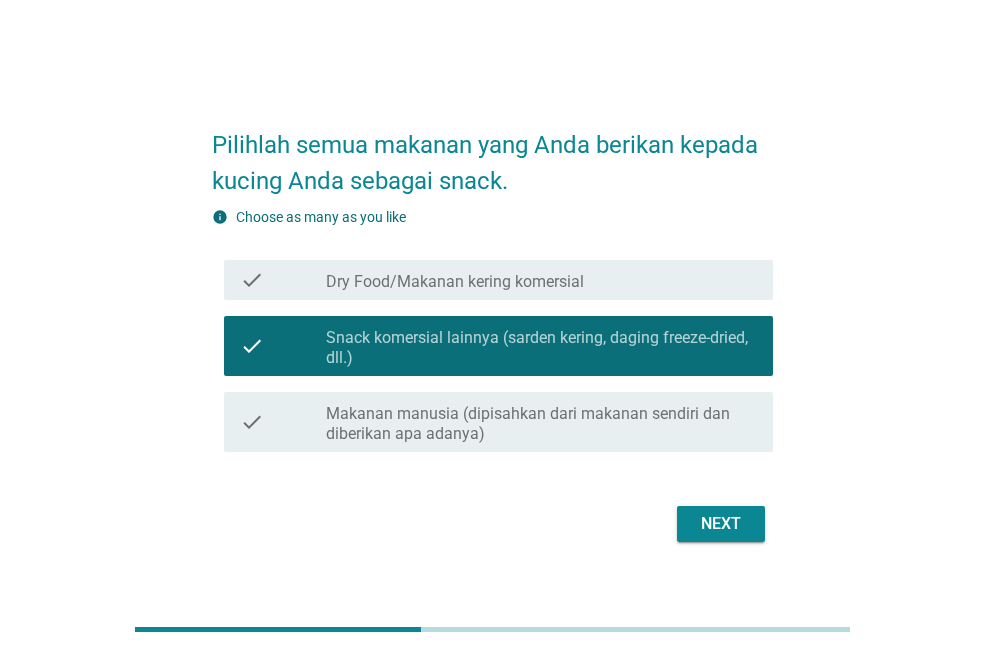 click on "Next" at bounding box center [721, 524] 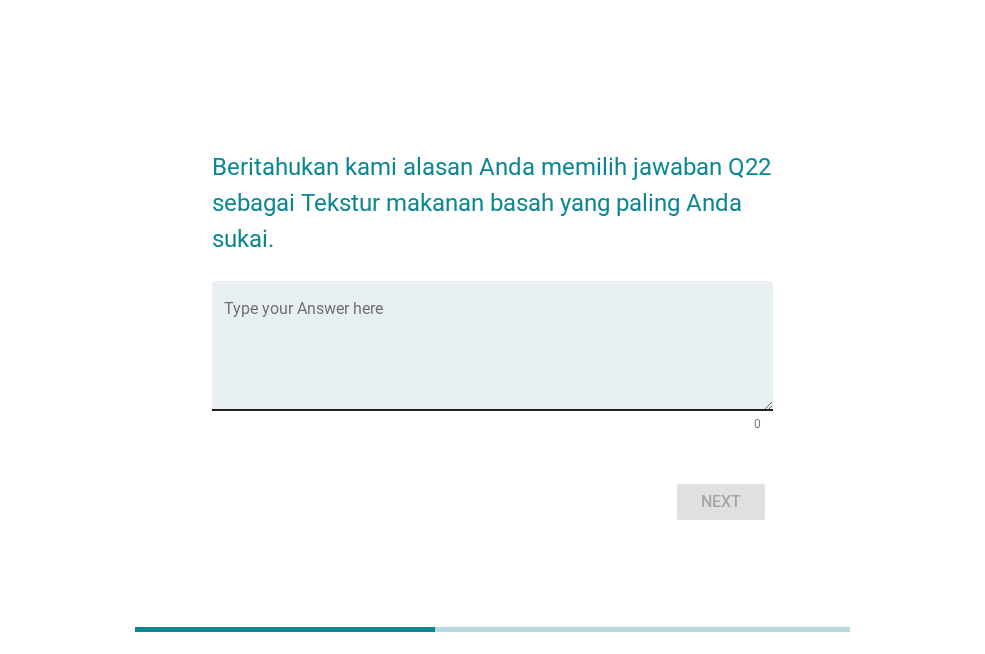 click at bounding box center [498, 357] 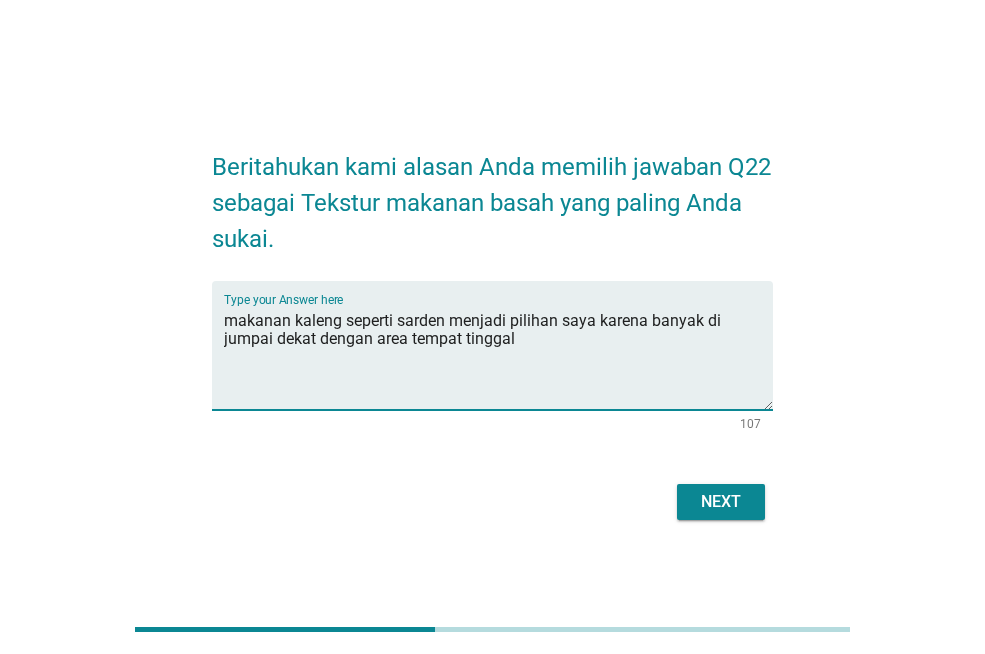 type on "makanan kaleng seperti sarden menjadi pilihan saya karena banyak di jumpai dekat dengan area tempat tinggal" 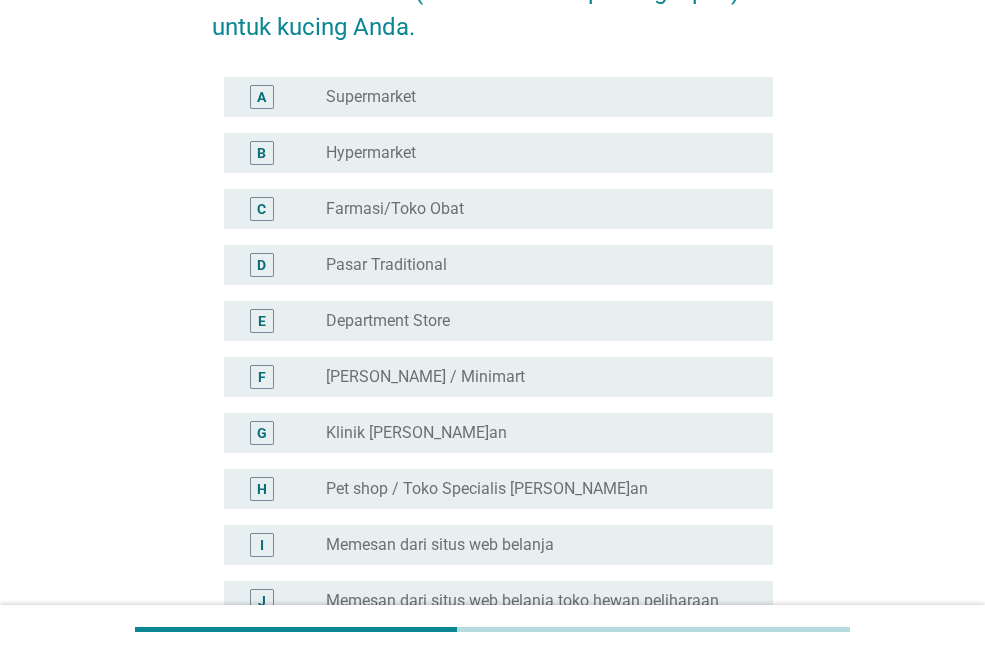 scroll, scrollTop: 200, scrollLeft: 0, axis: vertical 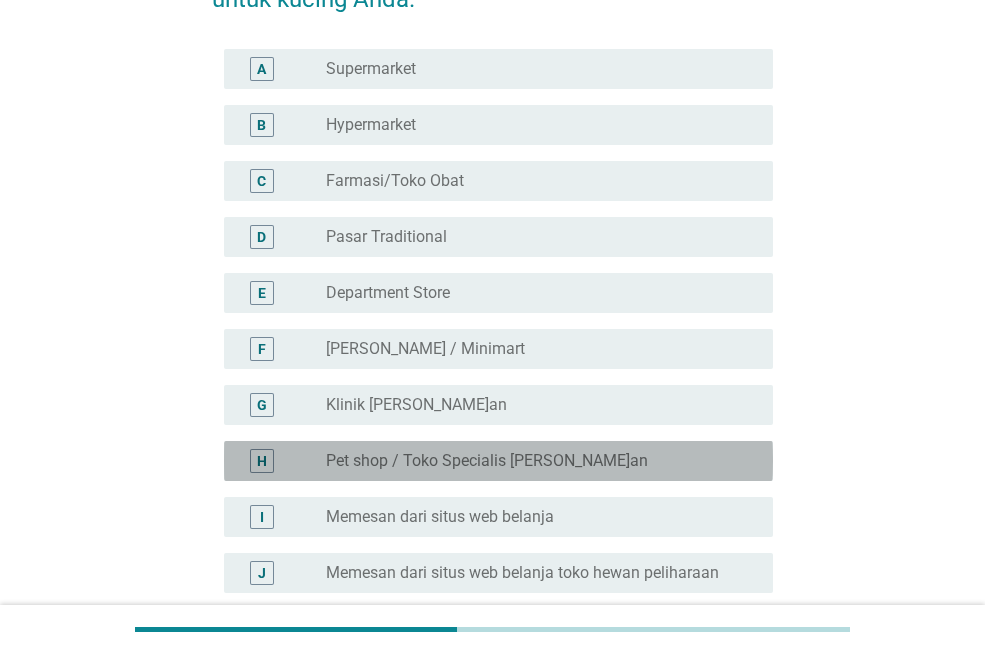 click on "Pet shop / Toko Specialis [PERSON_NAME]an" at bounding box center (487, 461) 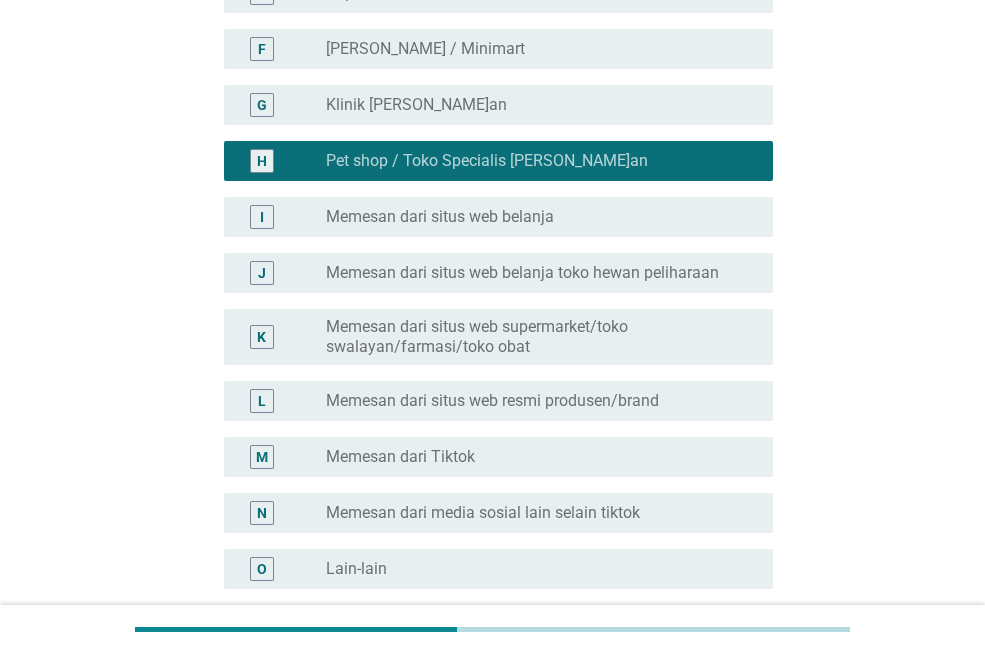 scroll, scrollTop: 692, scrollLeft: 0, axis: vertical 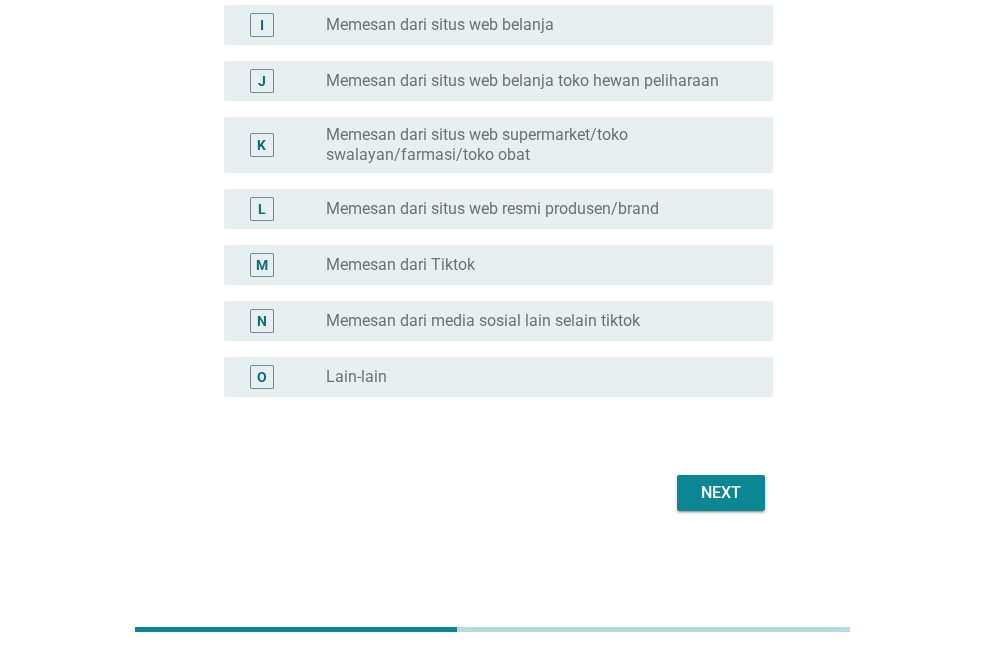 click on "Next" at bounding box center [721, 493] 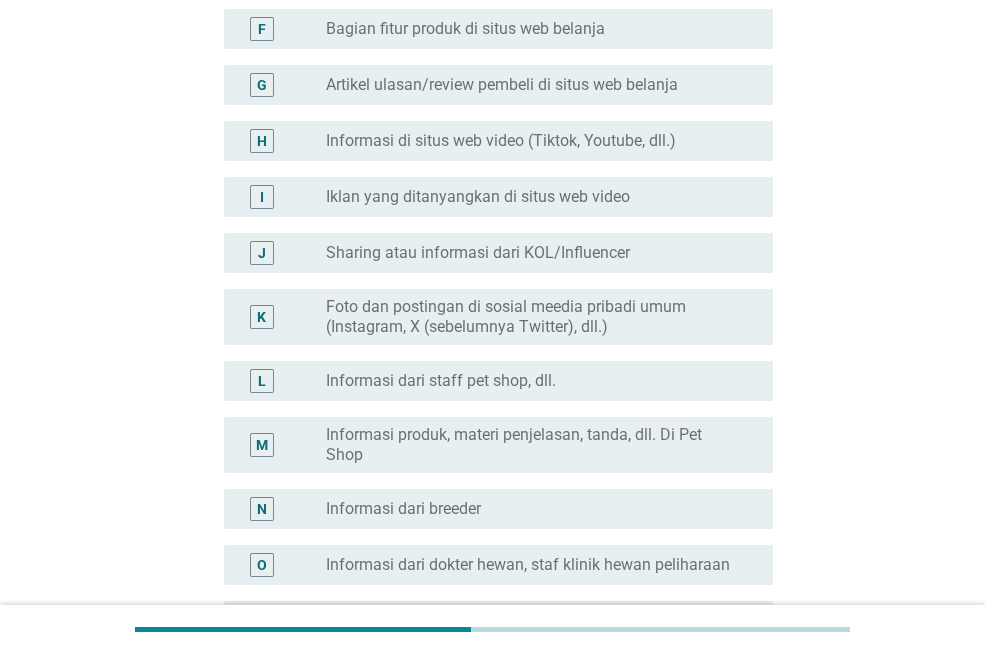 scroll, scrollTop: 600, scrollLeft: 0, axis: vertical 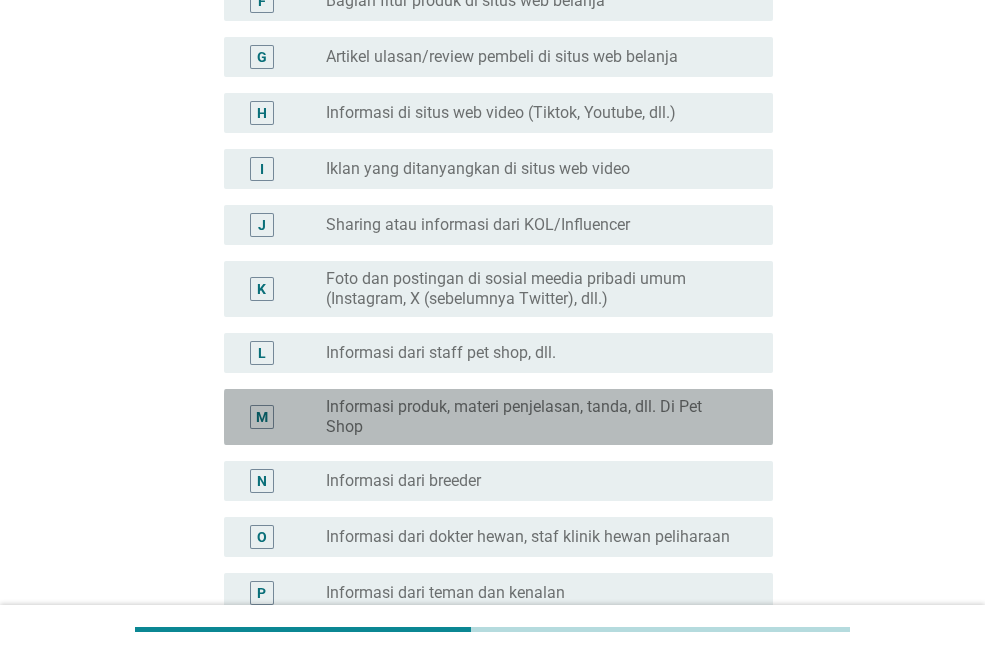 click on "Informasi produk, materi penjelasan, tanda, dll. Di Pet Shop" at bounding box center [533, 417] 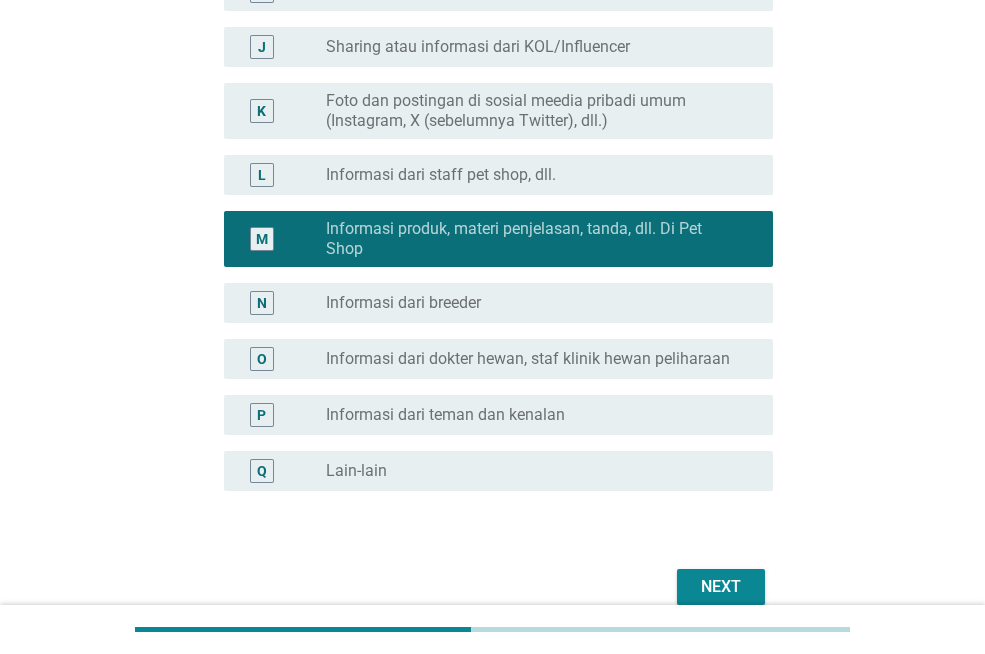 scroll, scrollTop: 800, scrollLeft: 0, axis: vertical 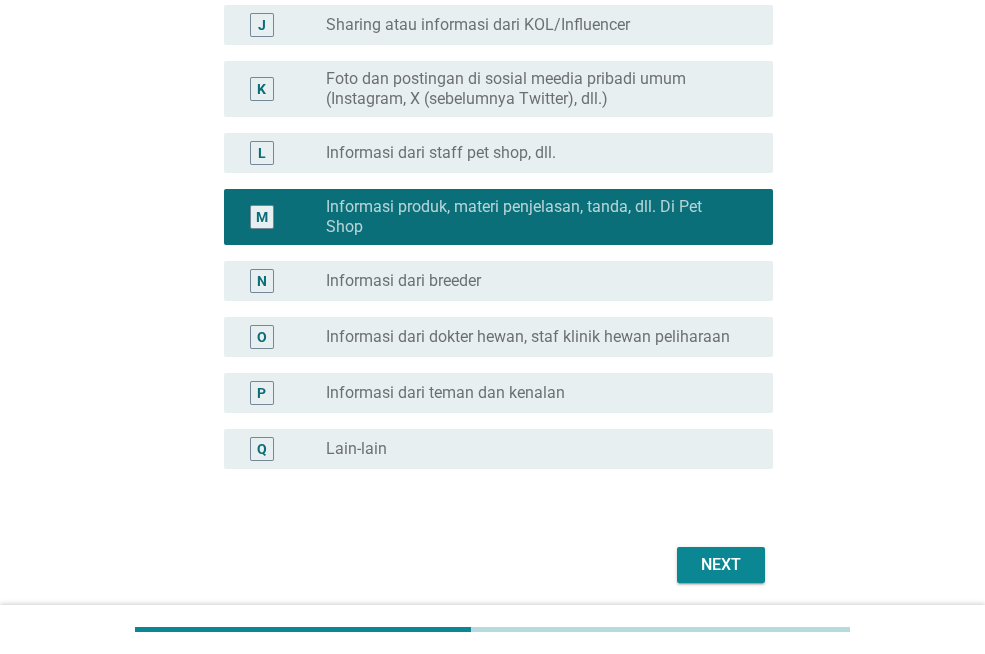 click on "radio_button_unchecked Informasi dari teman dan [PERSON_NAME]" at bounding box center (533, 393) 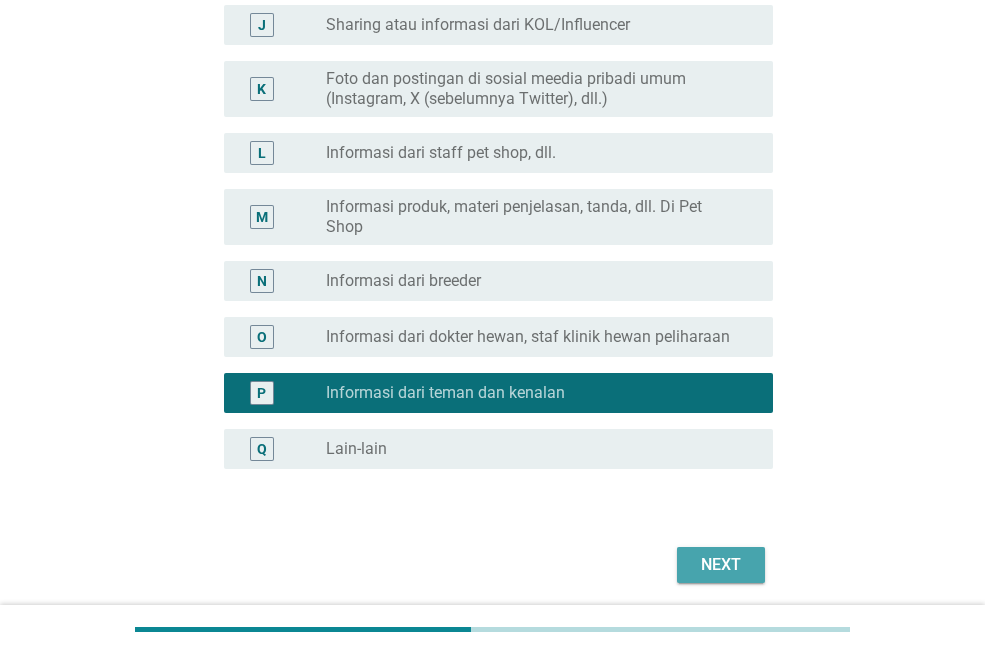 click on "Next" at bounding box center (721, 565) 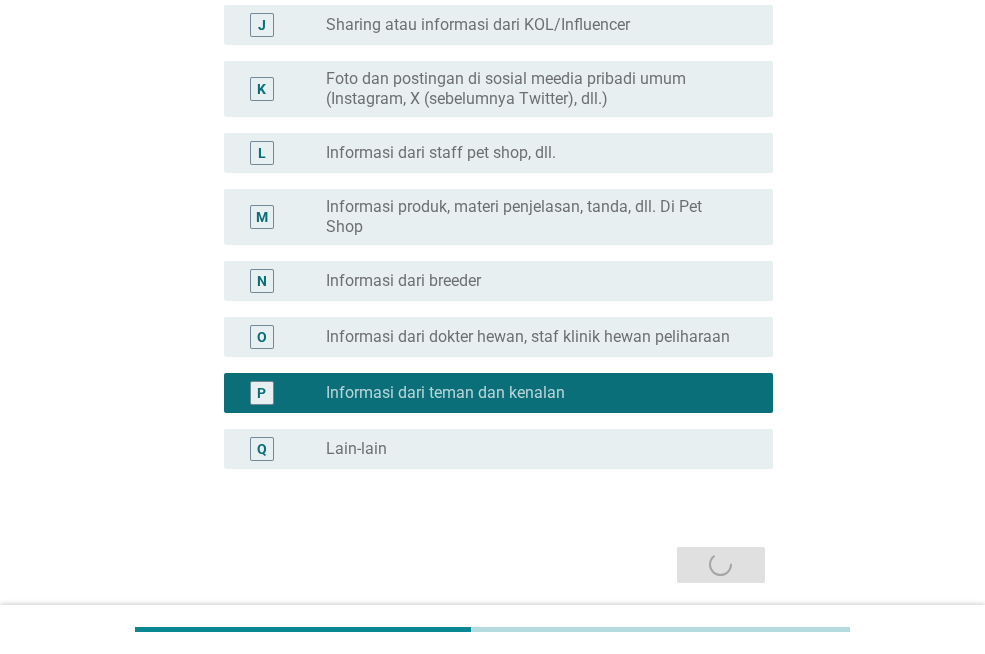 scroll, scrollTop: 0, scrollLeft: 0, axis: both 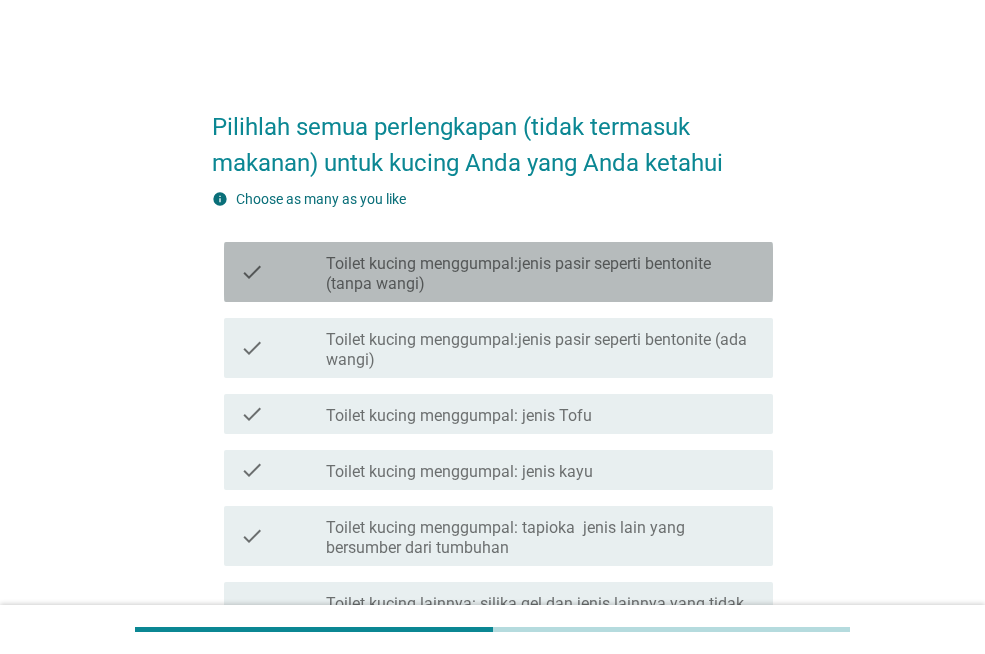 click on "Toilet kucing menggumpal:jenis pasir seperti bentonite (tanpa wangi)" at bounding box center (541, 274) 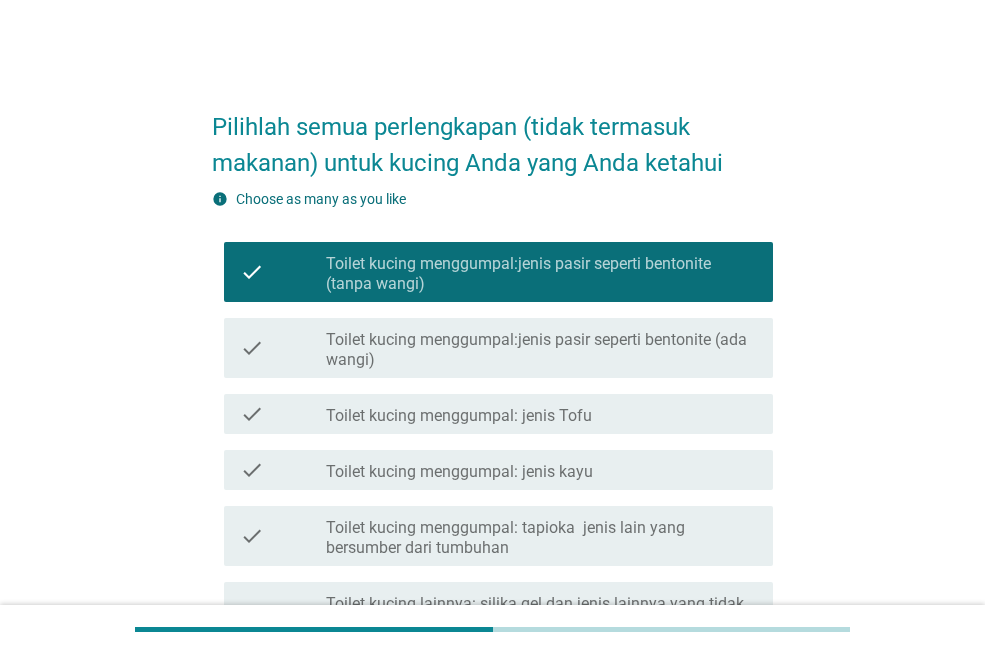 click on "Toilet kucing menggumpal:jenis pasir seperti bentonite (tanpa wangi)" at bounding box center [541, 274] 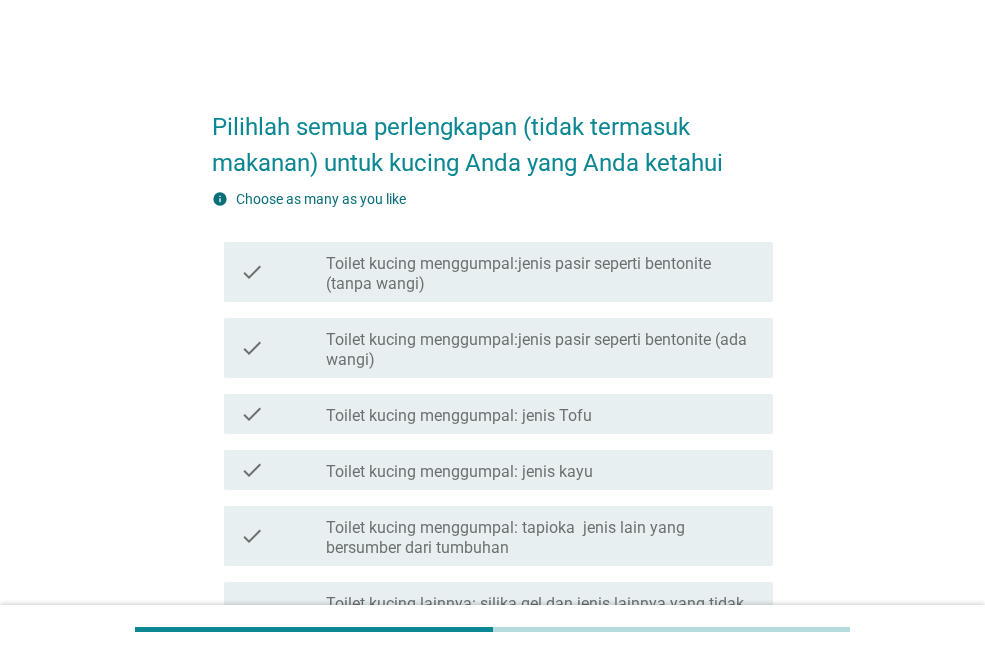 click on "Toilet kucing menggumpal:jenis pasir seperti bentonite (ada wangi)" at bounding box center [541, 350] 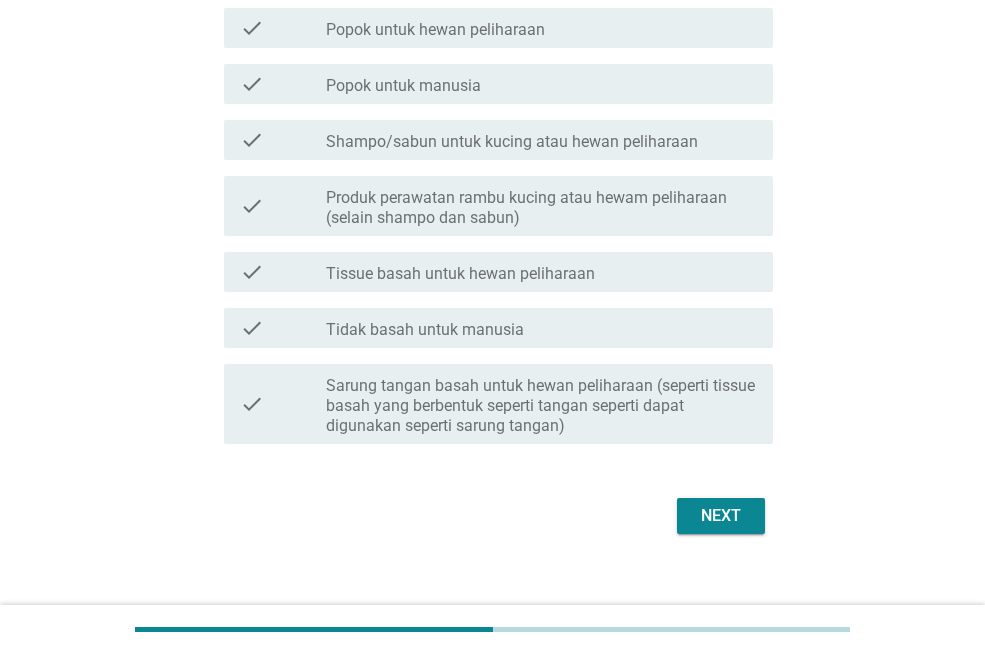 scroll, scrollTop: 917, scrollLeft: 0, axis: vertical 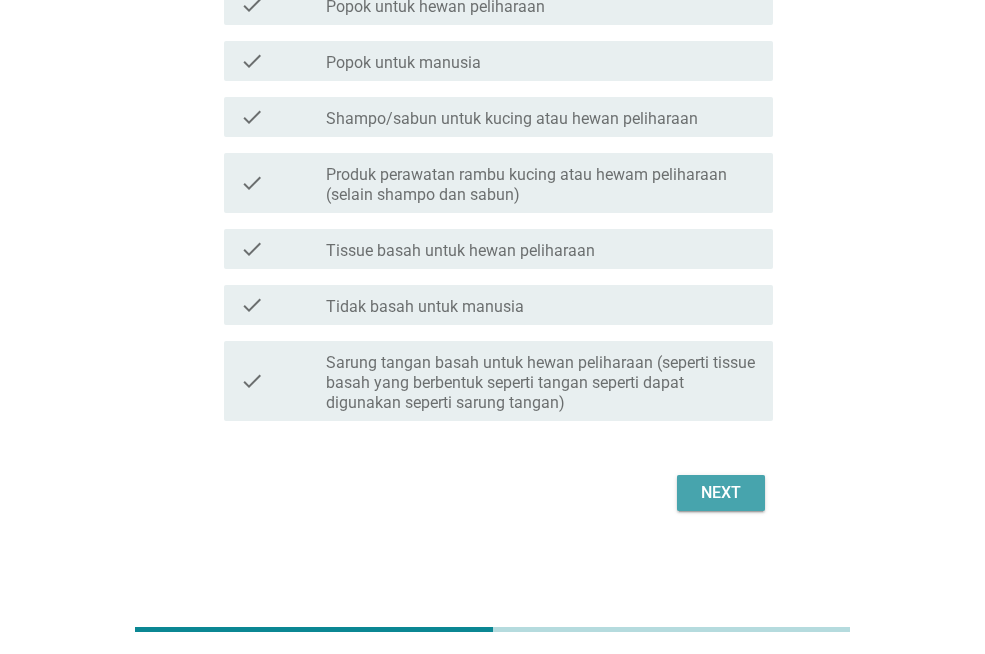 click on "Next" at bounding box center (721, 493) 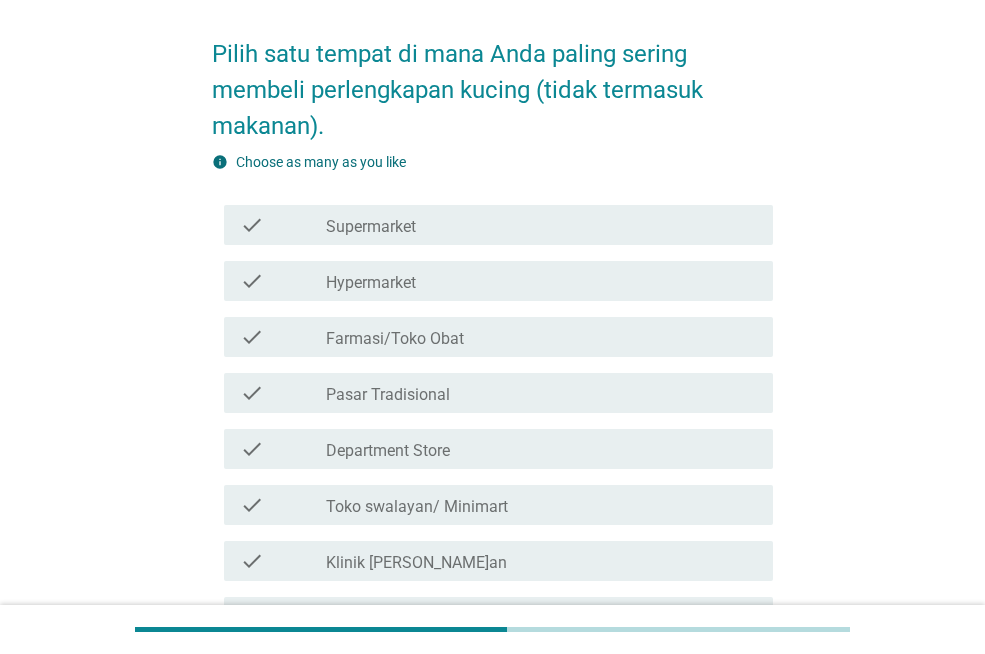 scroll, scrollTop: 300, scrollLeft: 0, axis: vertical 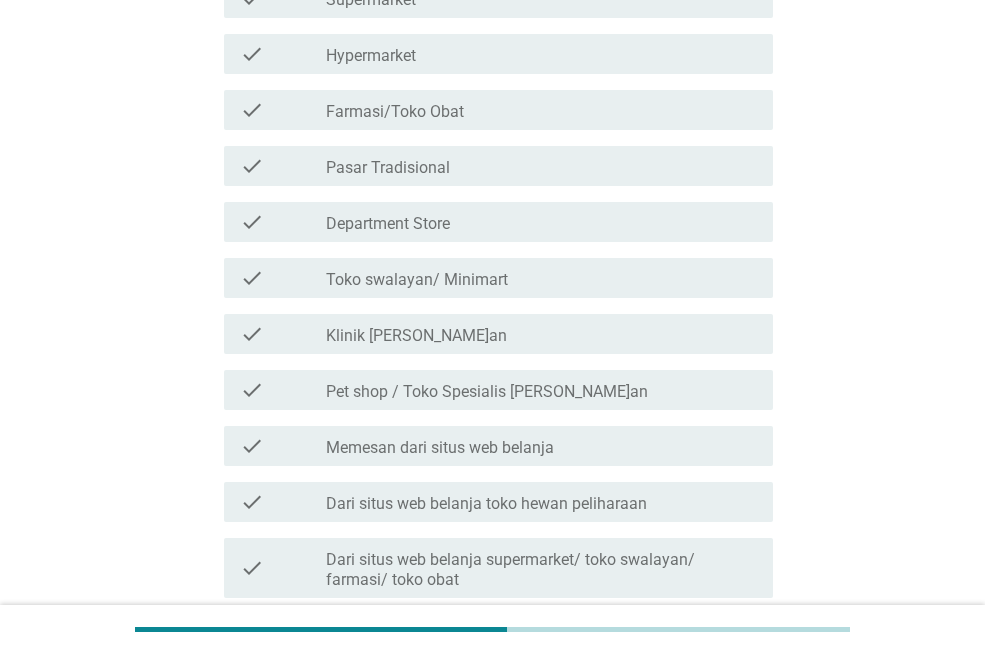 click on "Pet shop / Toko Spesialis [PERSON_NAME]an" at bounding box center (487, 392) 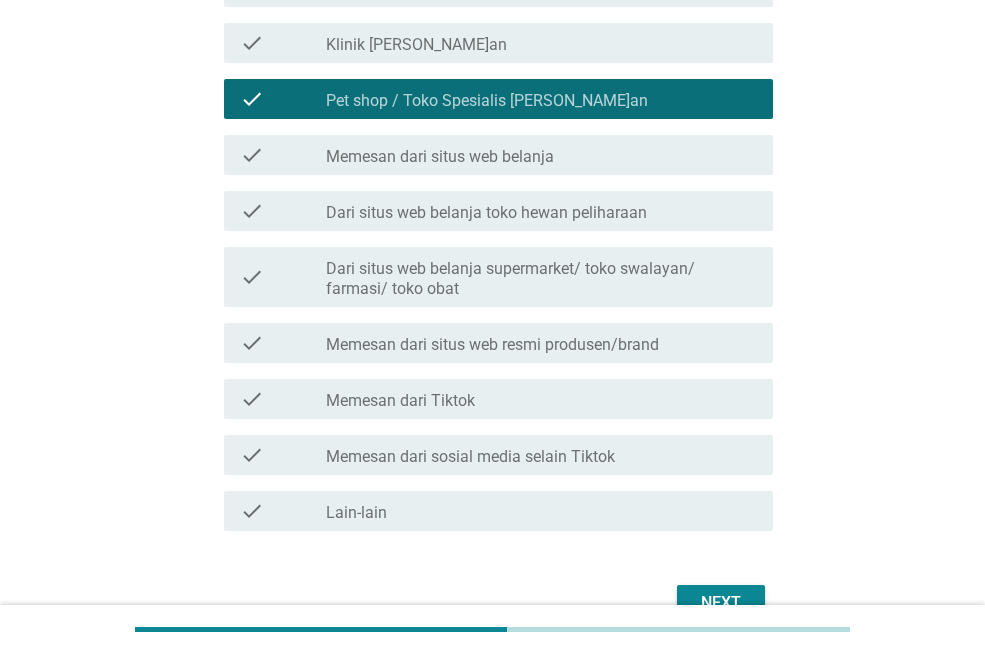 scroll, scrollTop: 665, scrollLeft: 0, axis: vertical 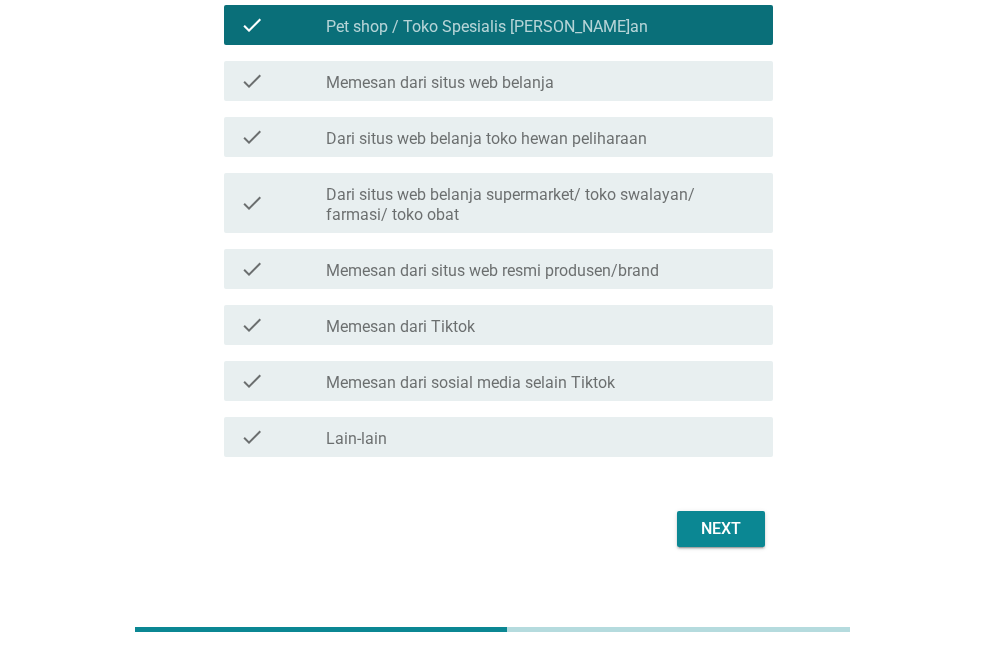 click on "Next" at bounding box center (721, 529) 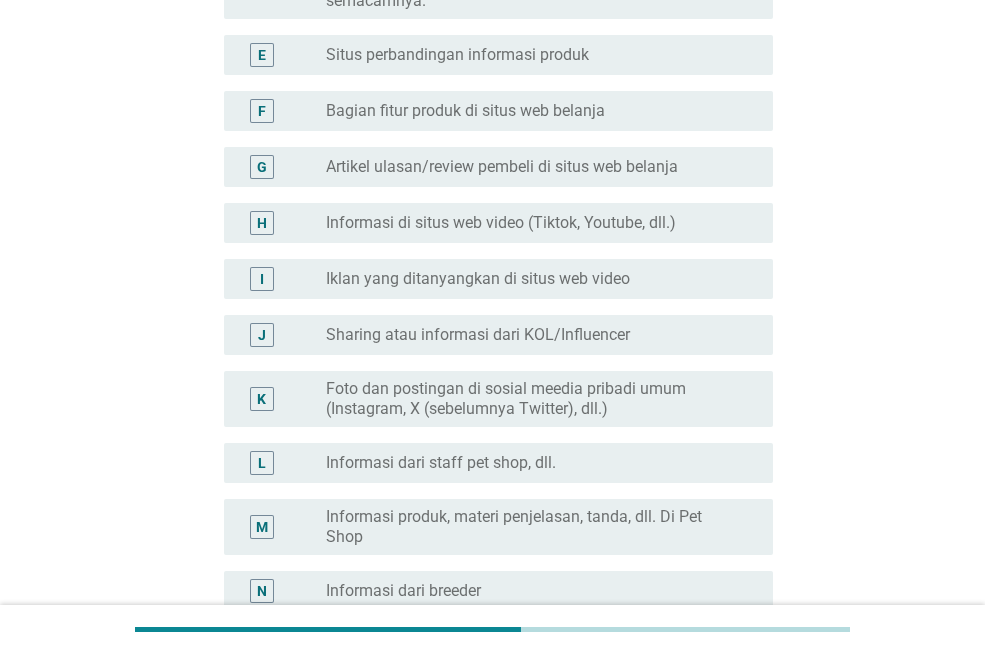 scroll, scrollTop: 500, scrollLeft: 0, axis: vertical 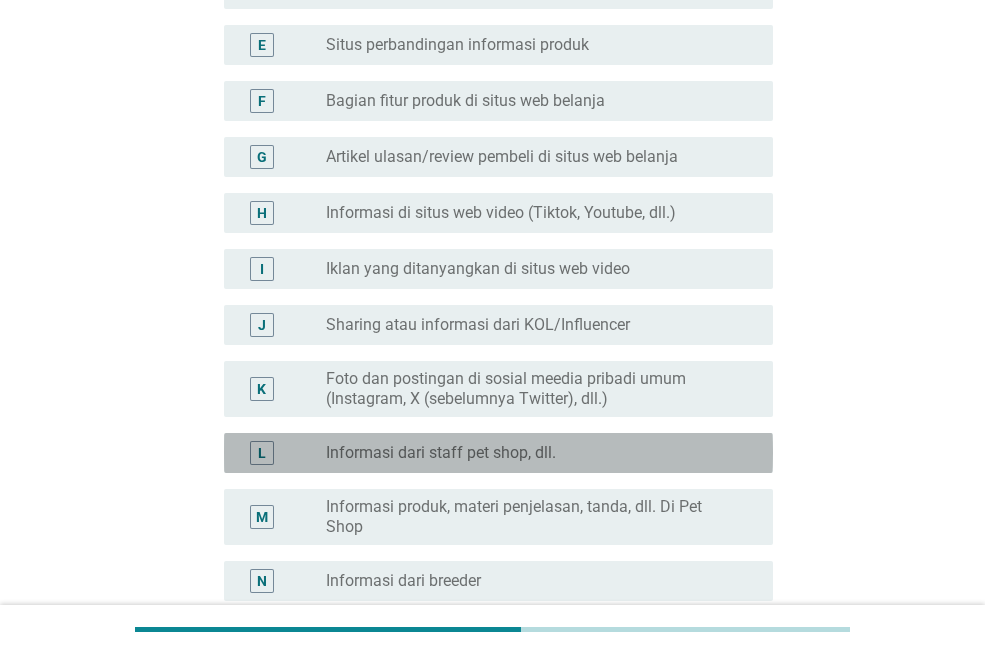 click on "radio_button_unchecked Informasi dari staff pet shop, dll." at bounding box center (533, 453) 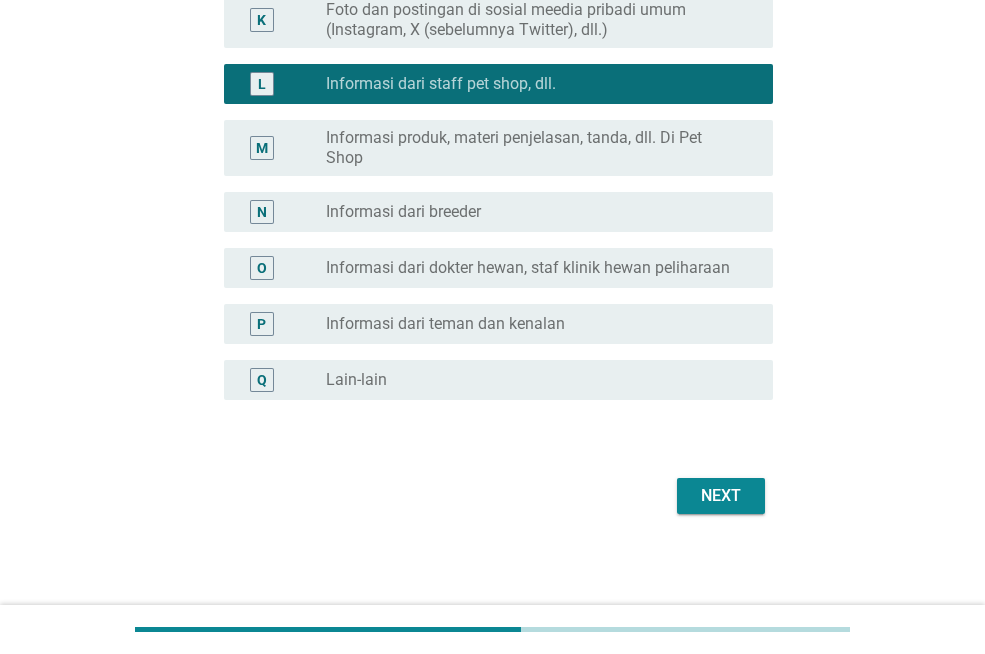 scroll, scrollTop: 872, scrollLeft: 0, axis: vertical 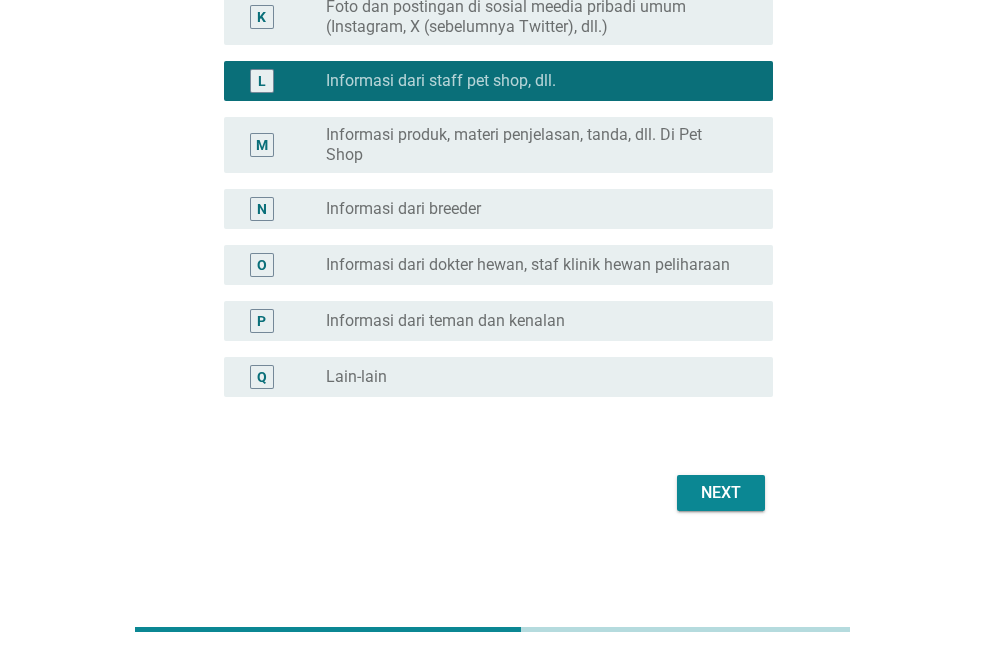 click on "Next" at bounding box center (721, 493) 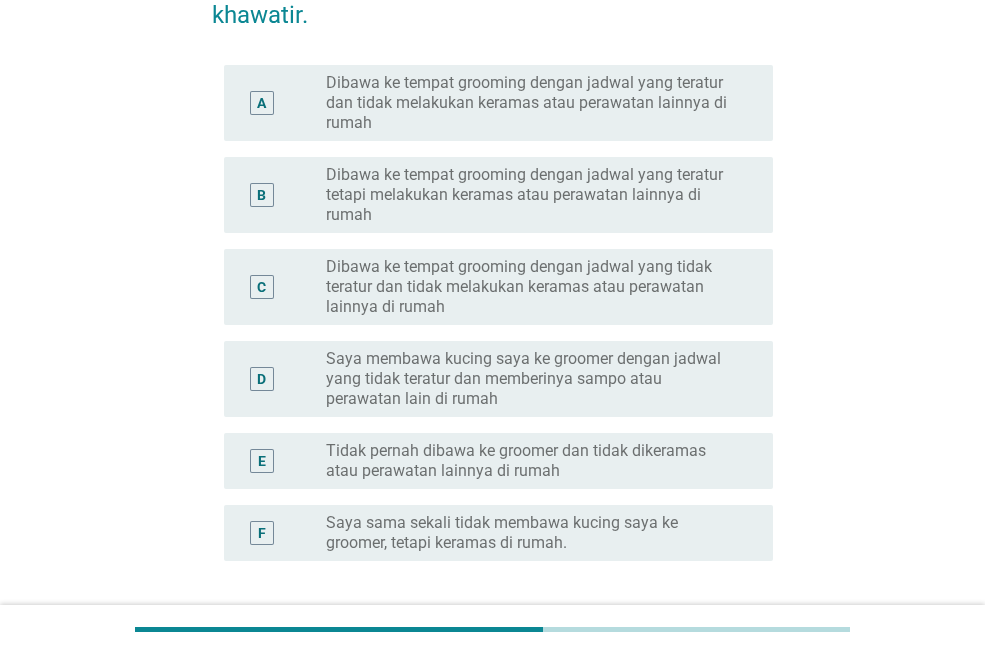 scroll, scrollTop: 400, scrollLeft: 0, axis: vertical 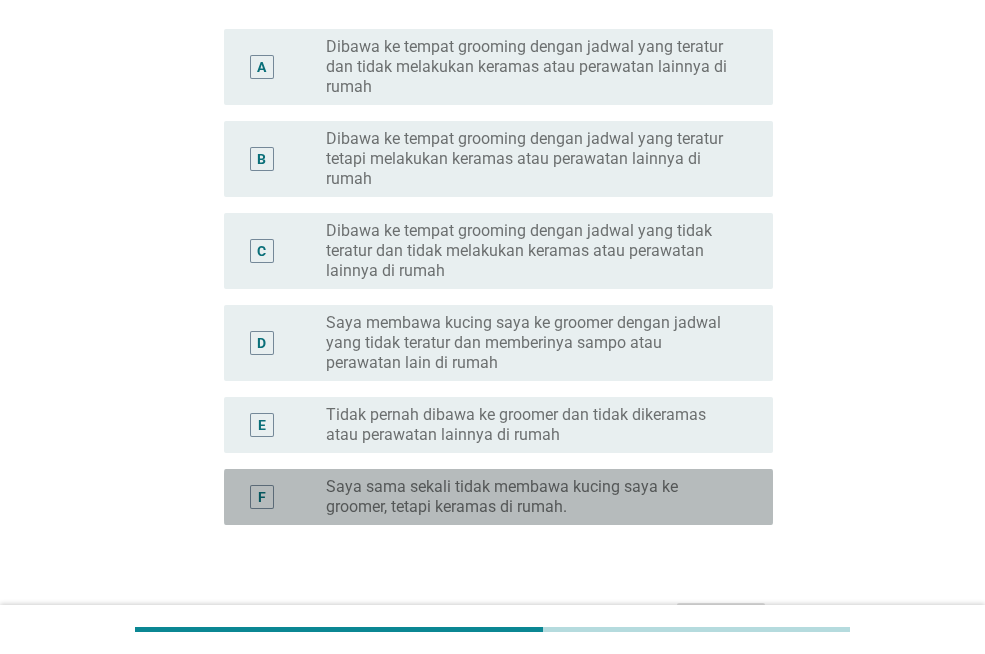 click on "Saya sama sekali tidak membawa kucing saya ke groomer, tetapi keramas di rumah." at bounding box center (533, 497) 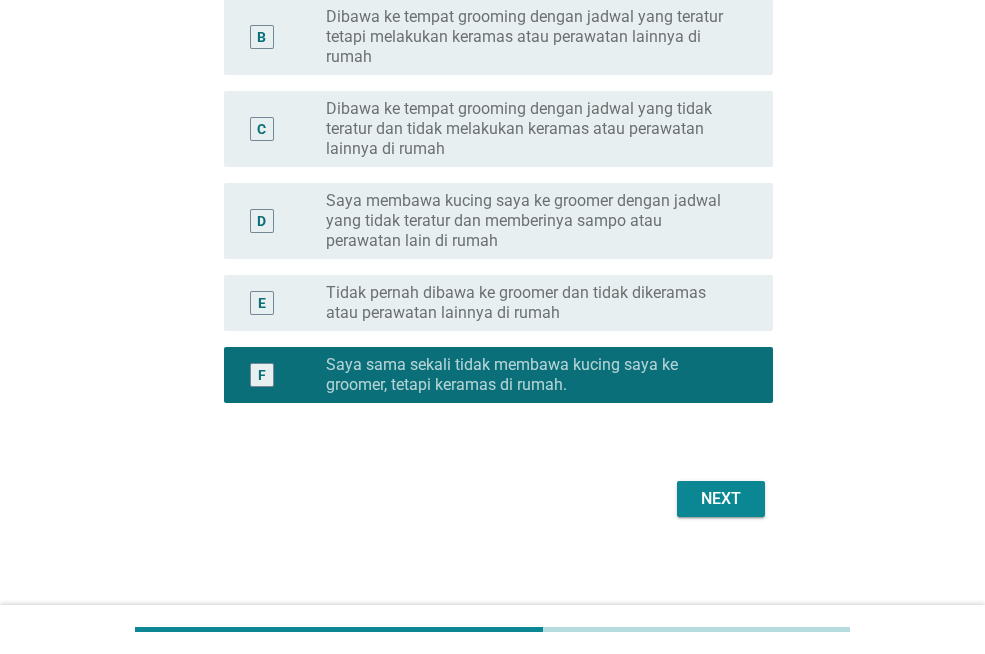 scroll, scrollTop: 528, scrollLeft: 0, axis: vertical 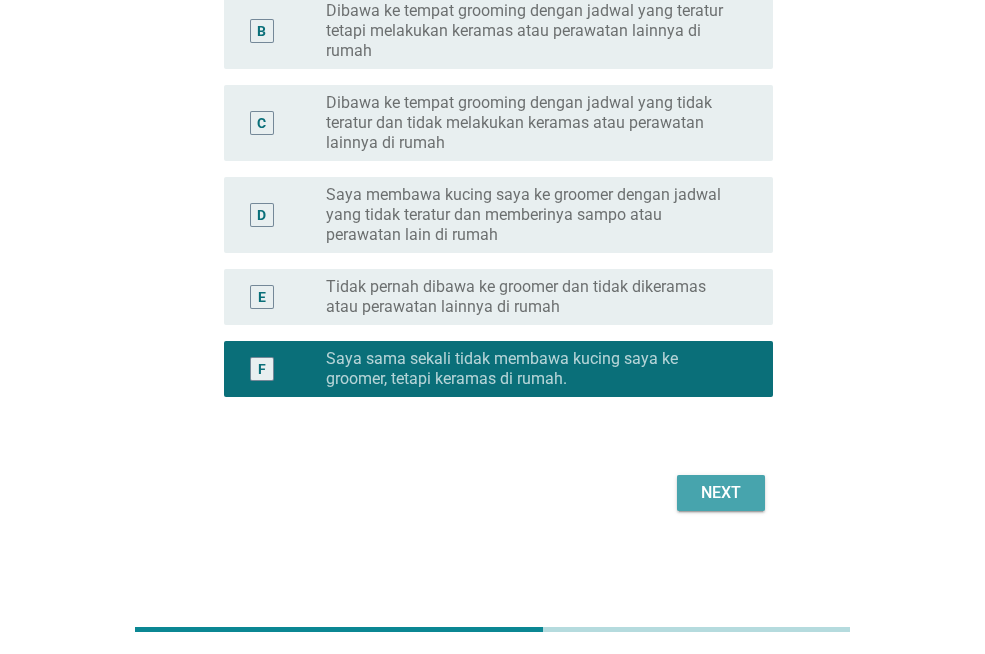 click on "Next" at bounding box center (721, 493) 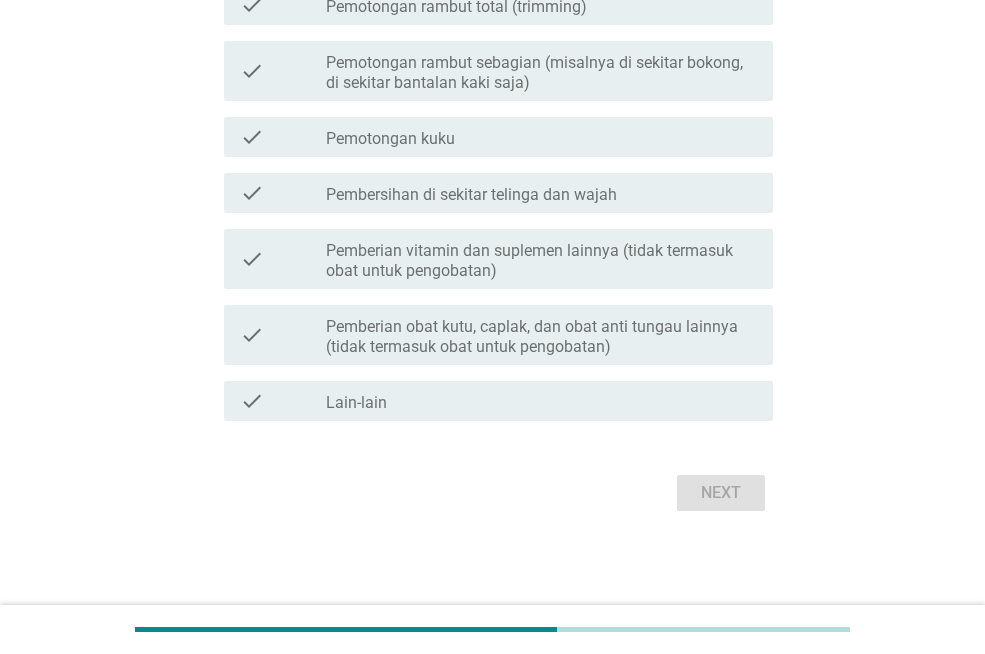 scroll, scrollTop: 0, scrollLeft: 0, axis: both 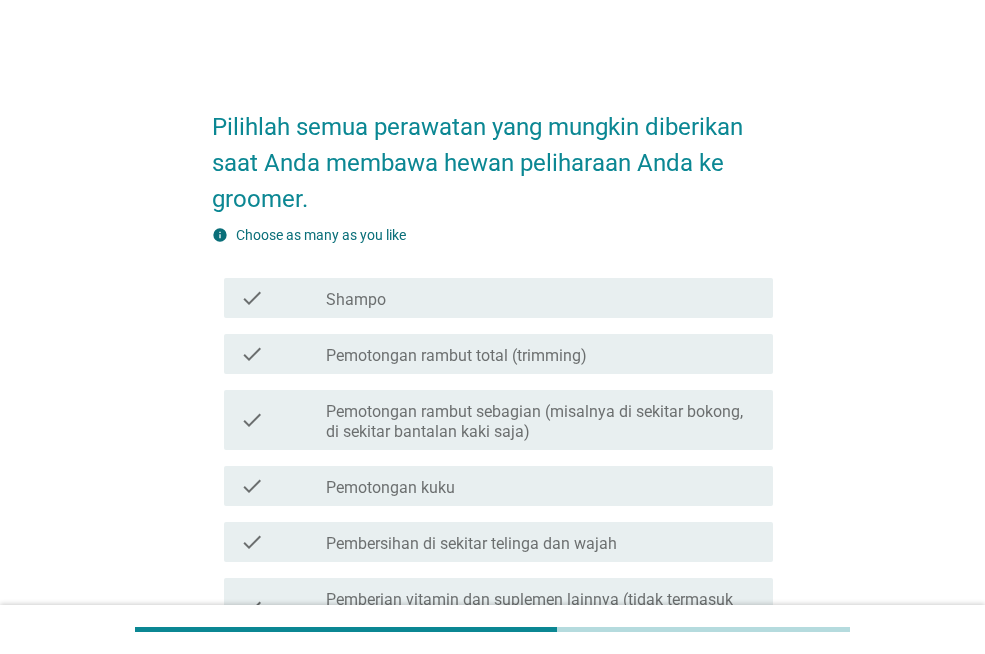 click on "check     check_box_outline_blank Shampo" at bounding box center [498, 298] 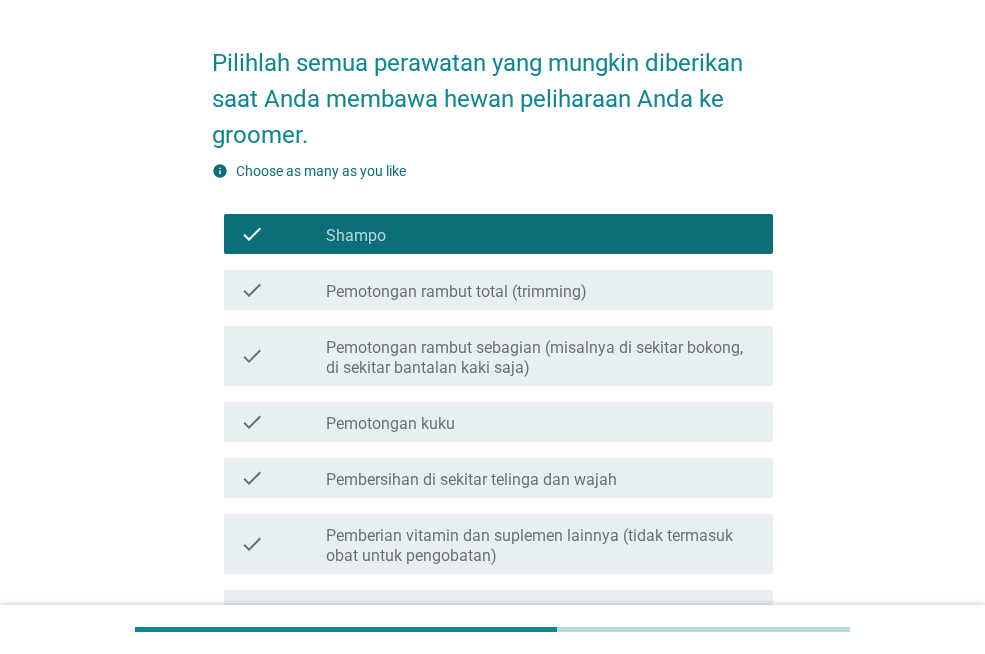 scroll, scrollTop: 100, scrollLeft: 0, axis: vertical 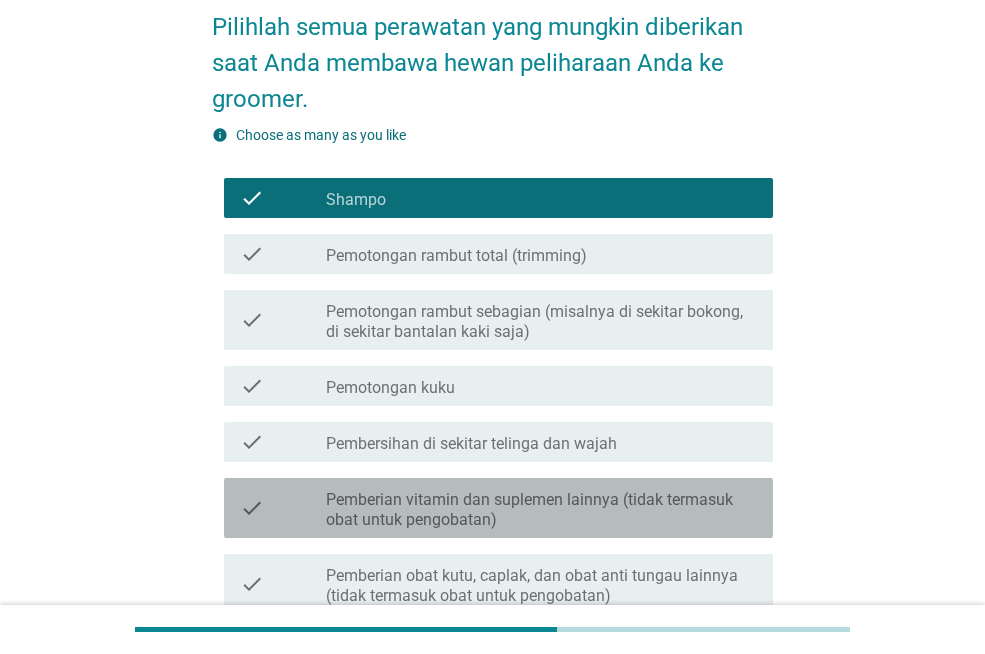 click on "Pemberian vitamin dan suplemen lainnya (tidak termasuk obat untuk pengobatan)" at bounding box center (541, 510) 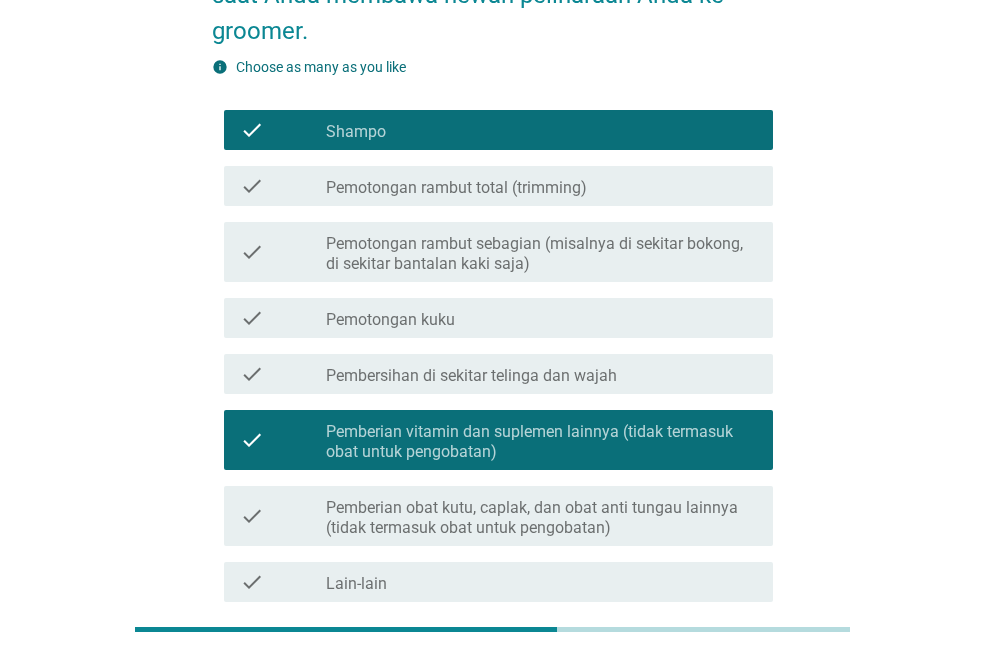 scroll, scrollTop: 149, scrollLeft: 0, axis: vertical 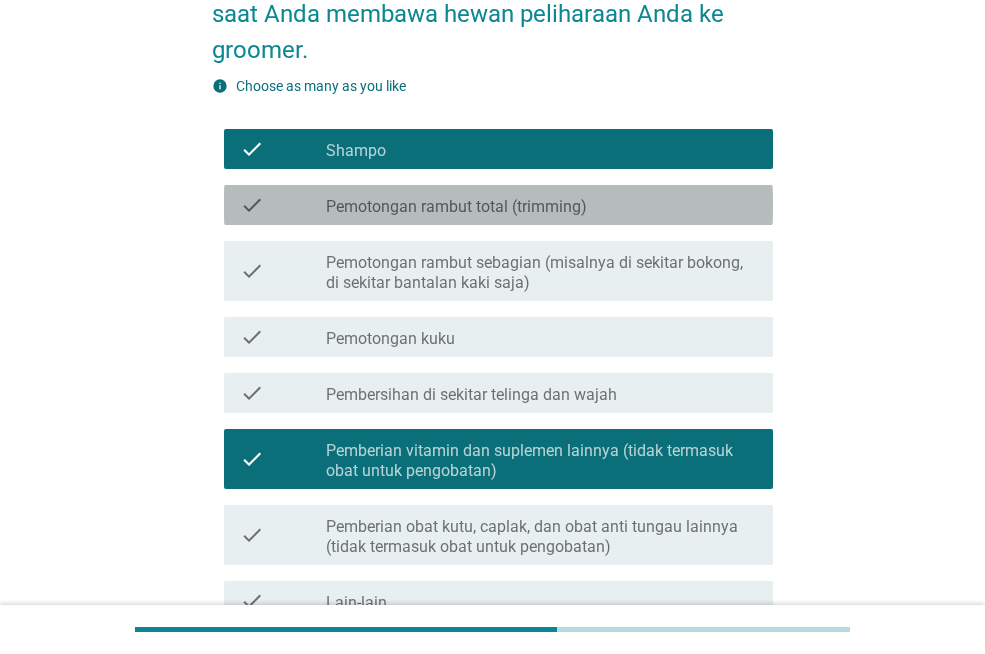 click on "check_box_outline_blank Pemotongan rambut total (trimming)" at bounding box center [541, 205] 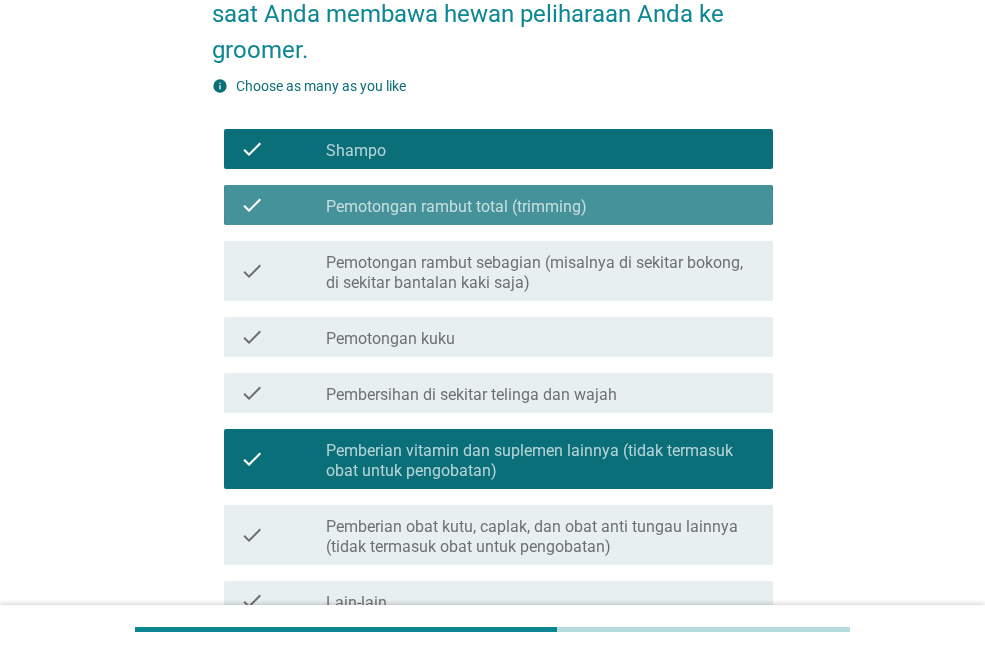 click on "check_box_outline_blank Pemotongan rambut total (trimming)" at bounding box center (541, 205) 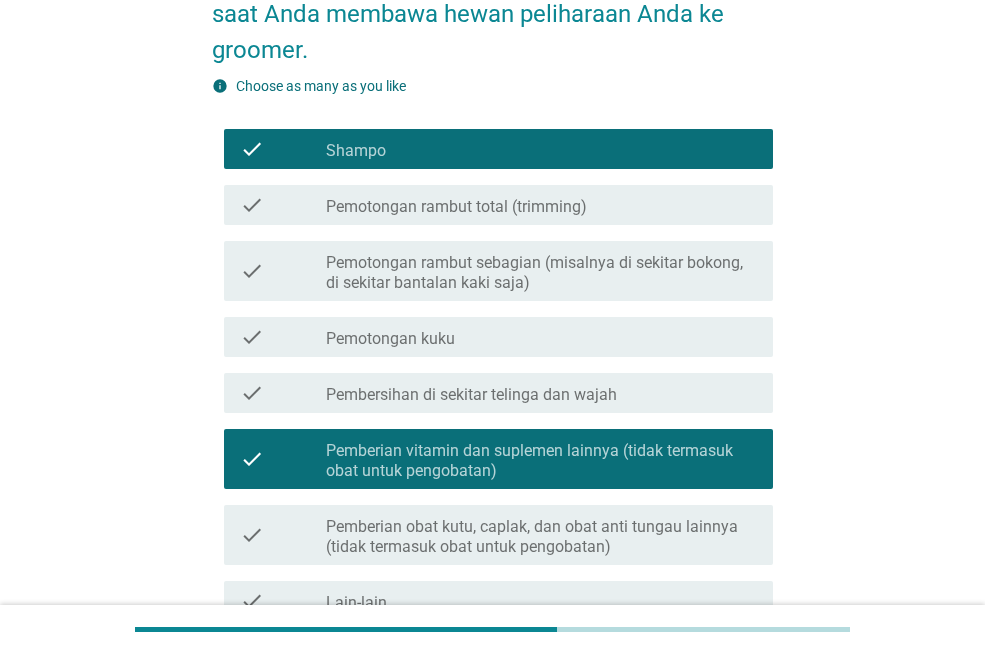 click on "Pemotongan rambut sebagian (misalnya di sekitar bokong, di sekitar bantalan kaki saja)" at bounding box center [541, 273] 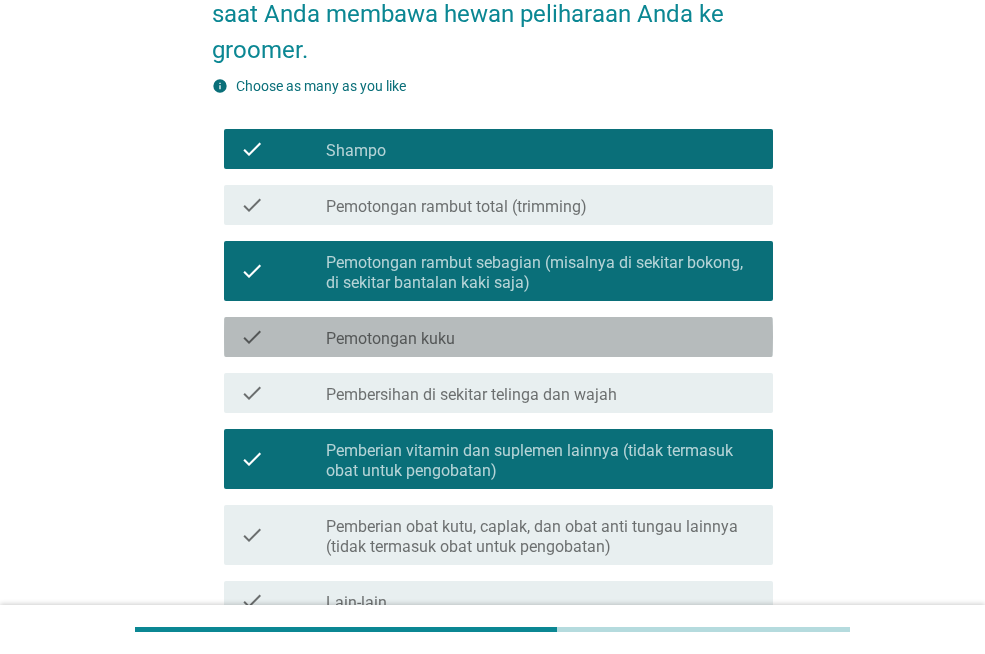 click on "check_box_outline_blank Pemotongan kuku" at bounding box center [541, 337] 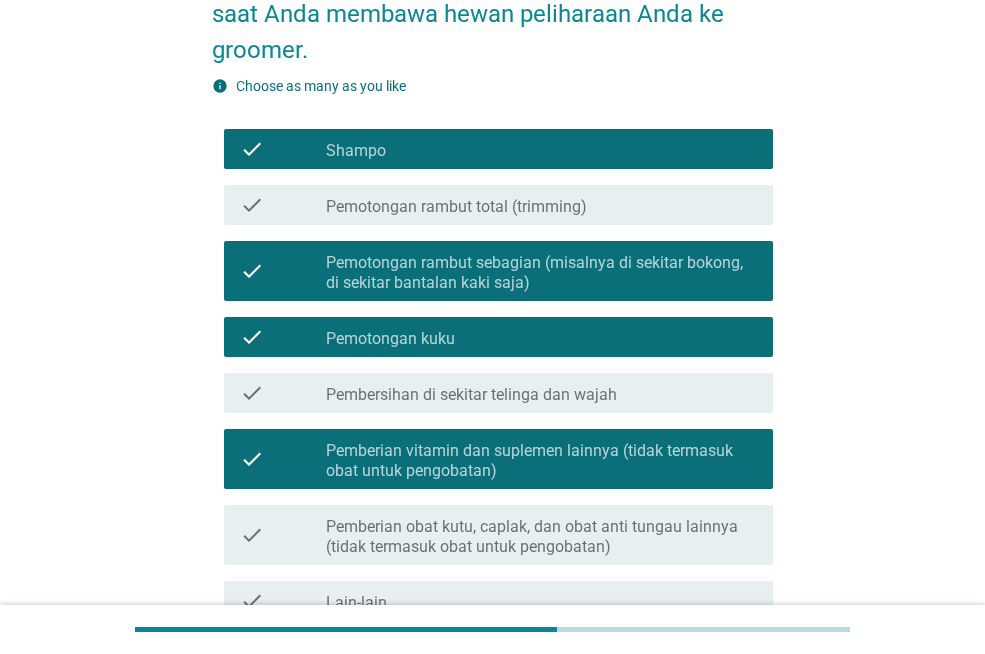 click on "check_box_outline_blank Pembersihan di sekitar telinga dan wajah" at bounding box center (541, 393) 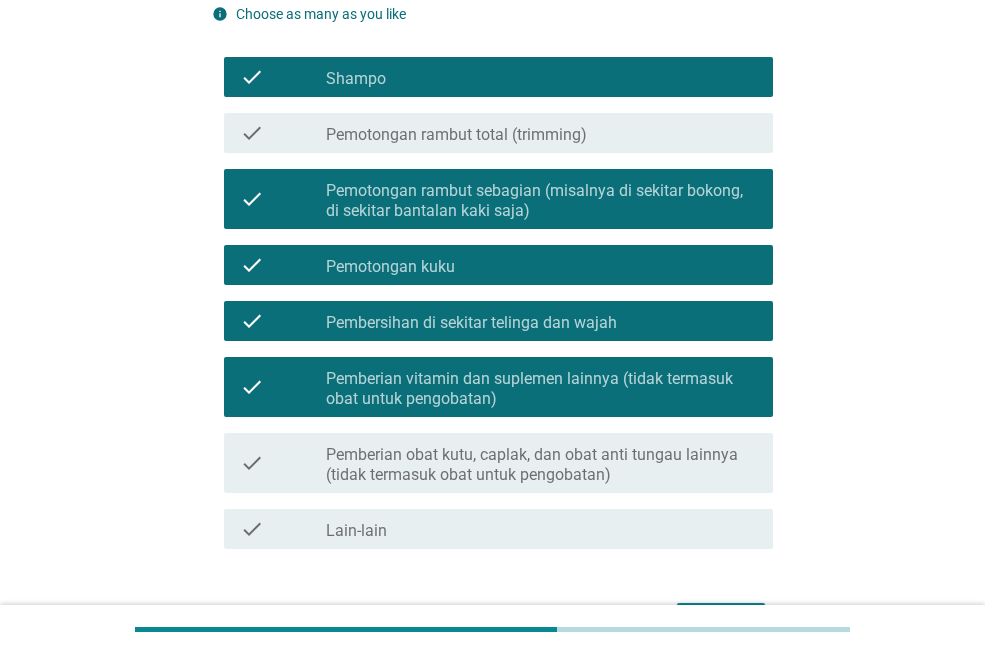 scroll, scrollTop: 349, scrollLeft: 0, axis: vertical 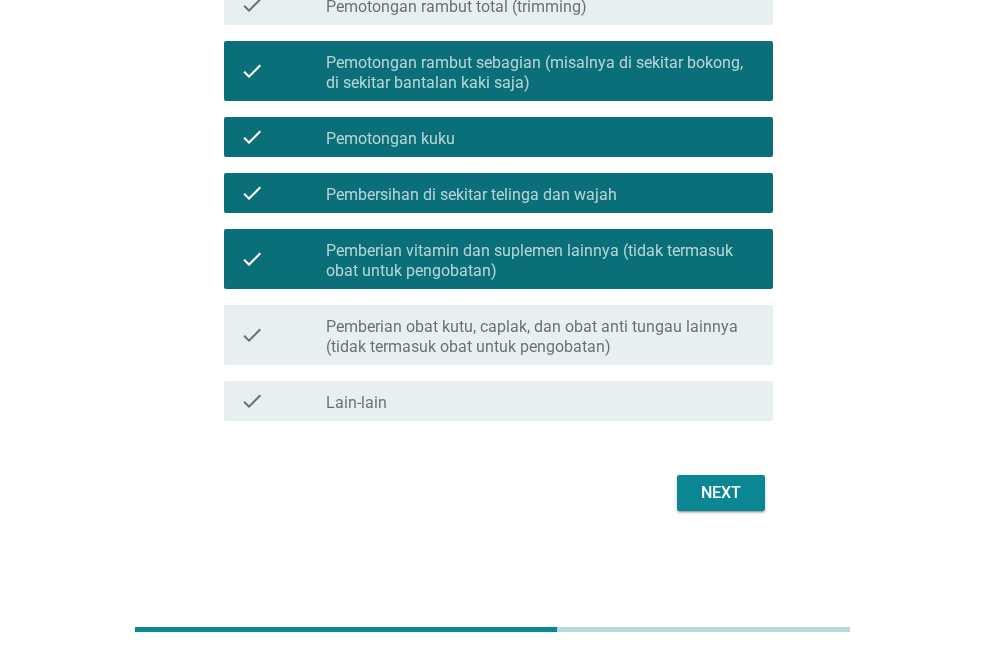 click on "check     check_box_outline_blank Lain-lain" at bounding box center [492, 401] 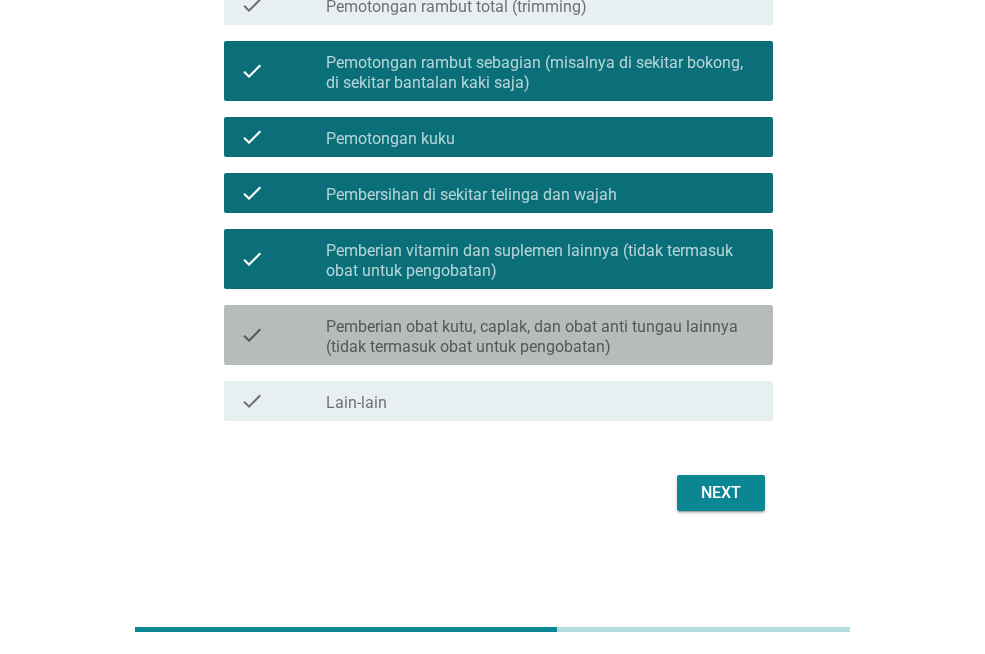 click on "Pemberian obat kutu, caplak, dan obat anti tungau lainnya (tidak termasuk obat untuk pengobatan)" at bounding box center [541, 337] 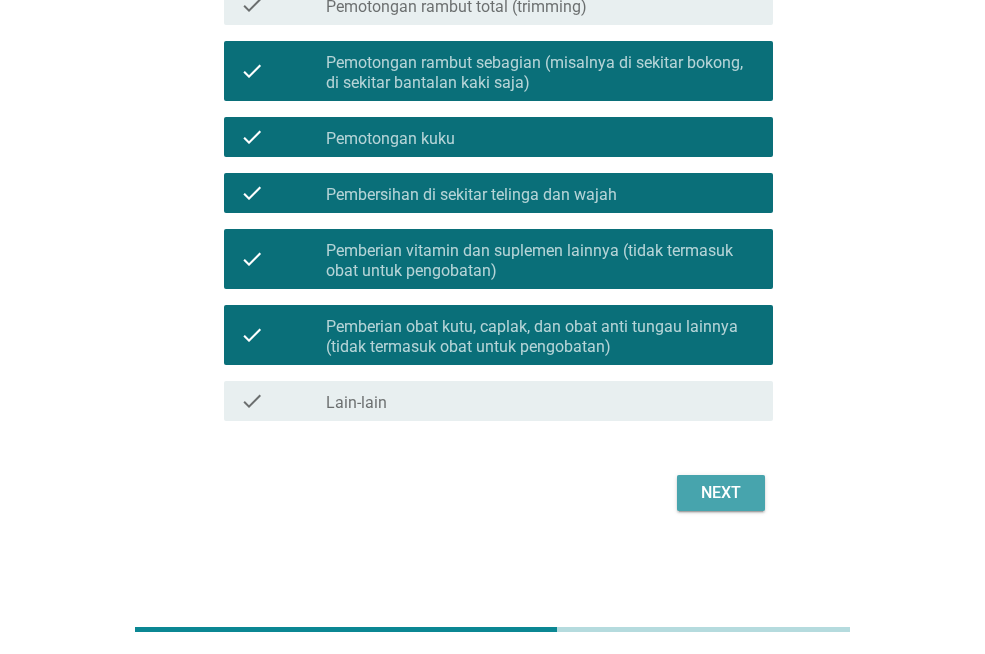 click on "Next" at bounding box center [721, 493] 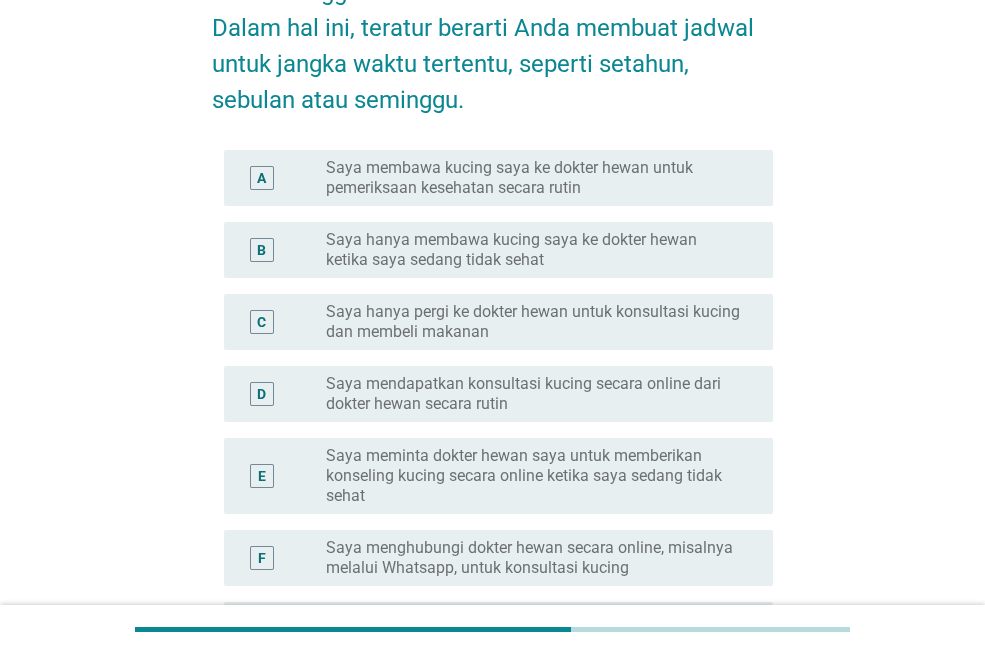 scroll, scrollTop: 200, scrollLeft: 0, axis: vertical 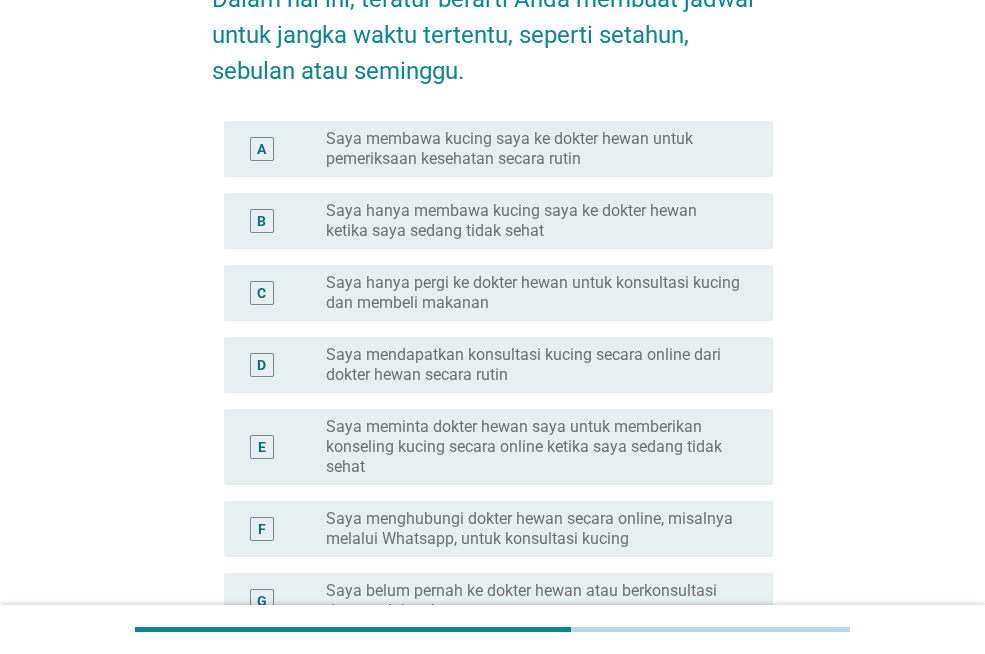 click on "Saya hanya membawa kucing saya ke dokter hewan ketika saya sedang tidak sehat" at bounding box center [533, 221] 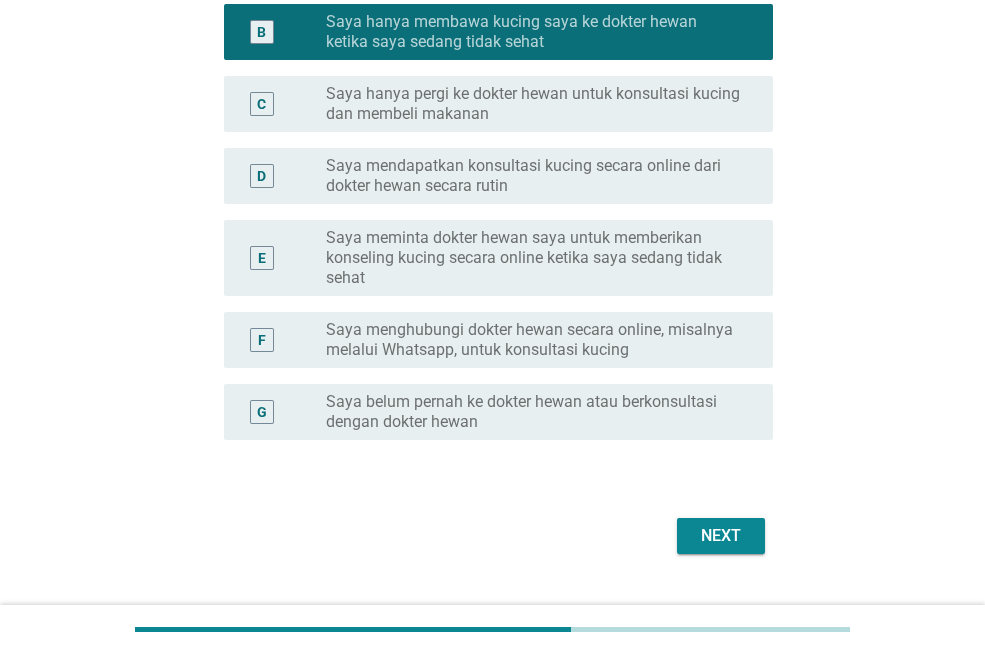 scroll, scrollTop: 412, scrollLeft: 0, axis: vertical 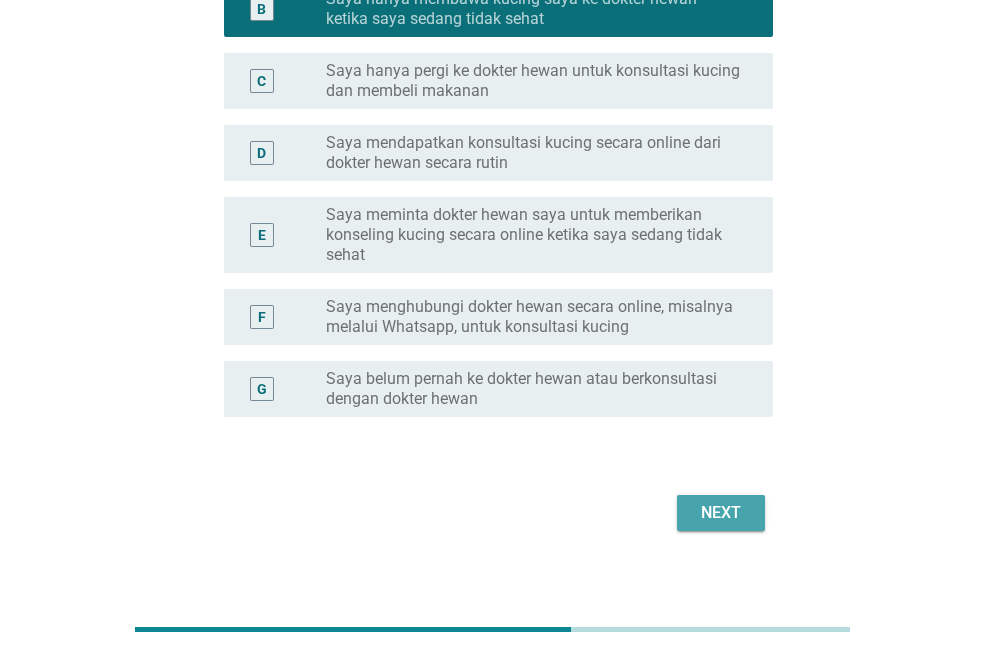click on "Next" at bounding box center (721, 513) 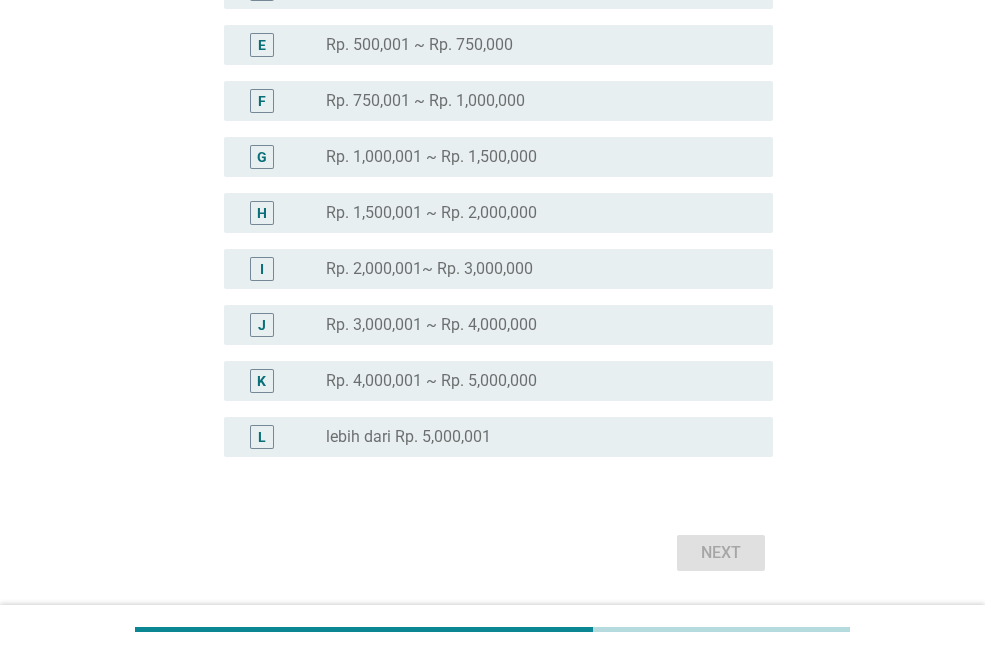 scroll, scrollTop: 0, scrollLeft: 0, axis: both 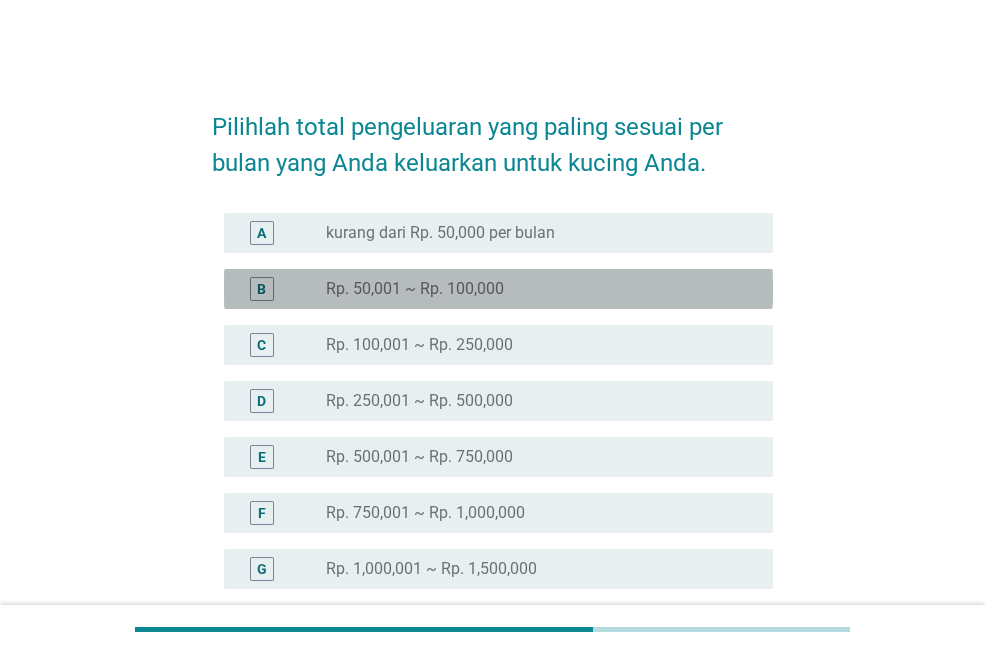 click on "B     radio_button_unchecked Rp. 50,001 ~ Rp. 100,000" at bounding box center (498, 289) 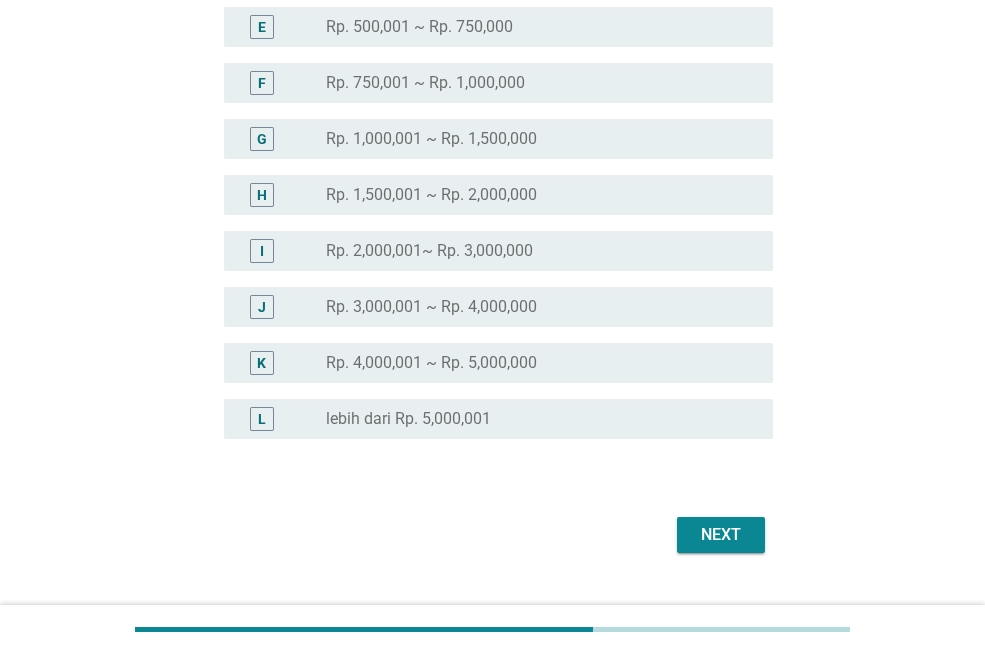 scroll, scrollTop: 472, scrollLeft: 0, axis: vertical 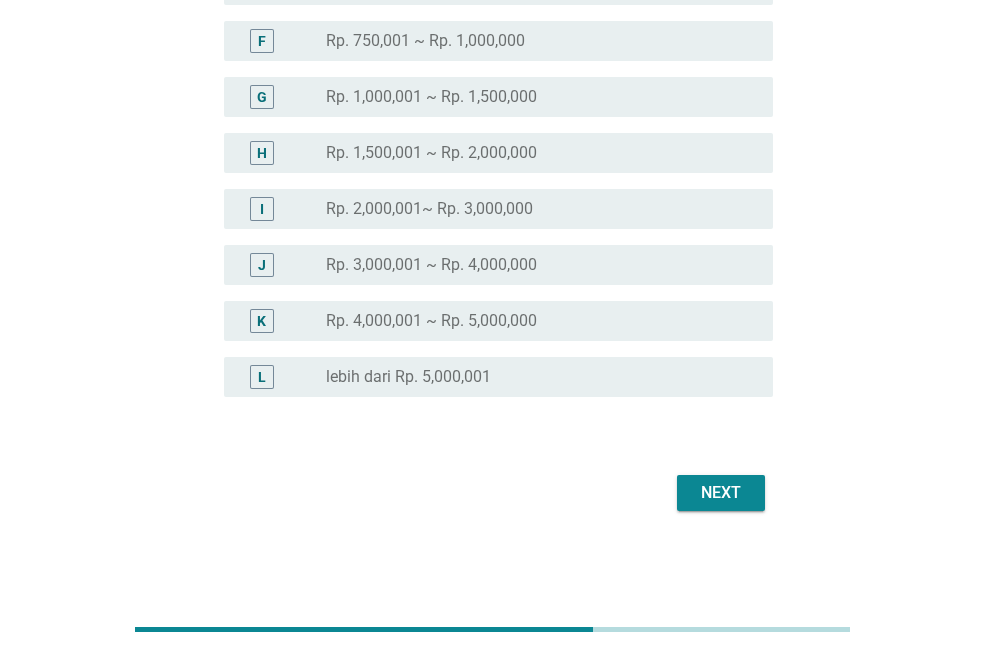 click on "Next" at bounding box center [721, 493] 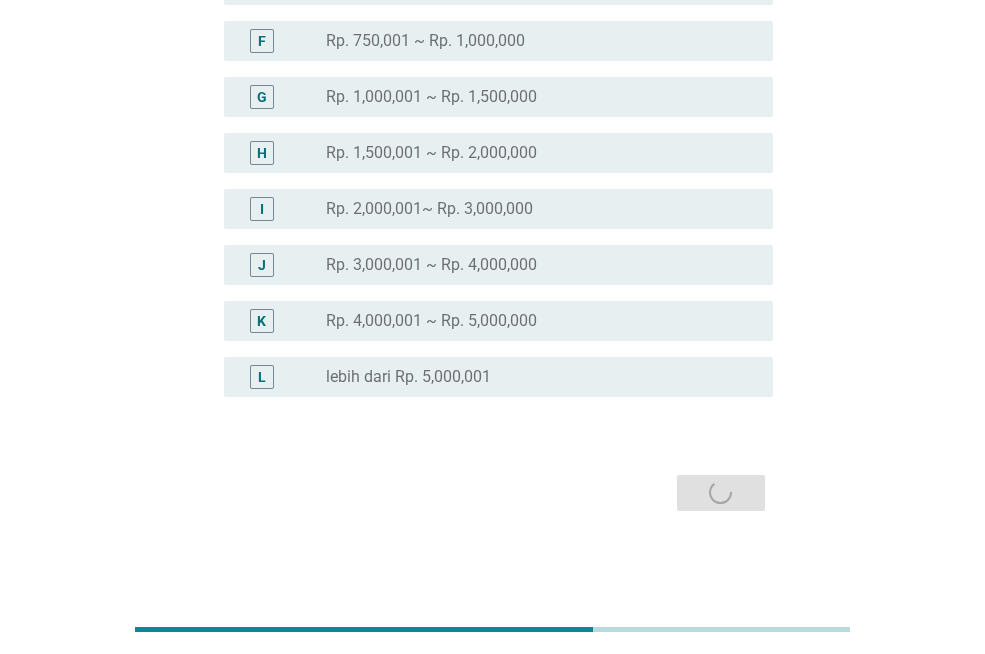scroll, scrollTop: 0, scrollLeft: 0, axis: both 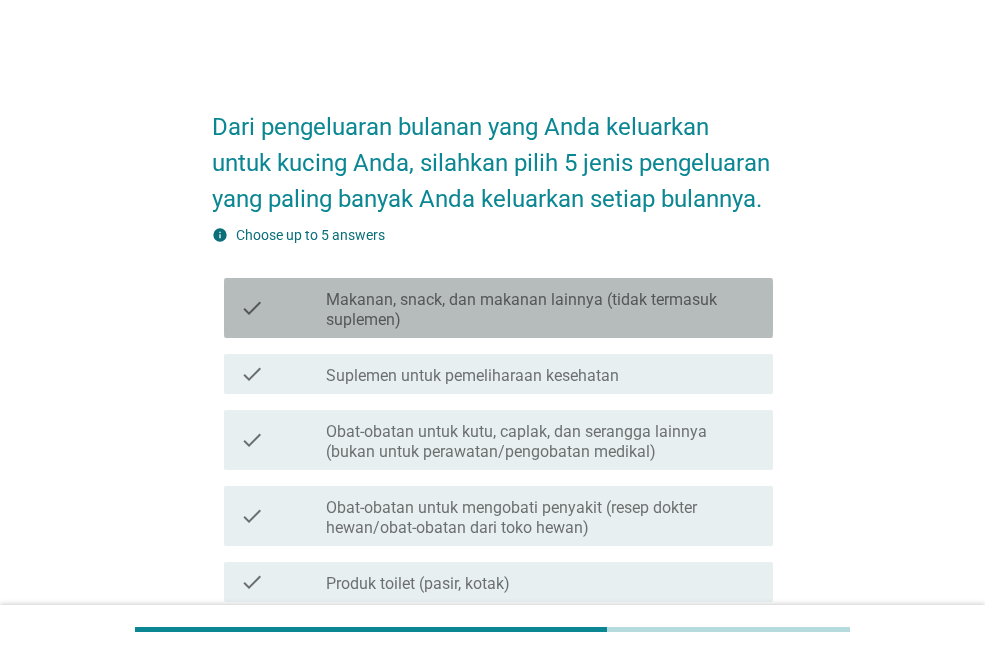 click on "Makanan, snack, dan makanan lainnya (tidak termasuk suplemen)" at bounding box center [541, 310] 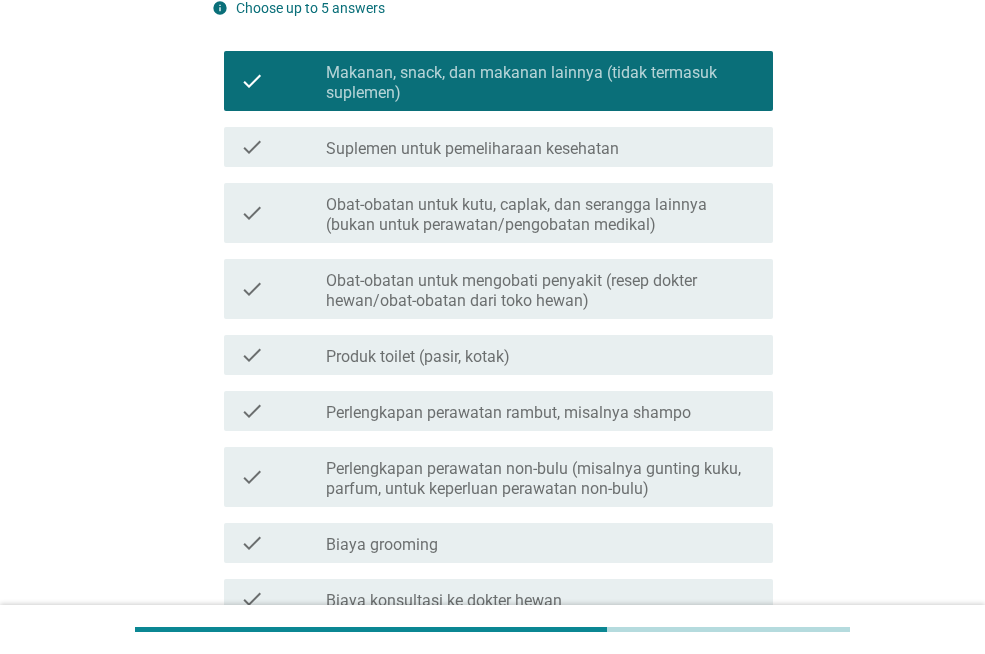 scroll, scrollTop: 300, scrollLeft: 0, axis: vertical 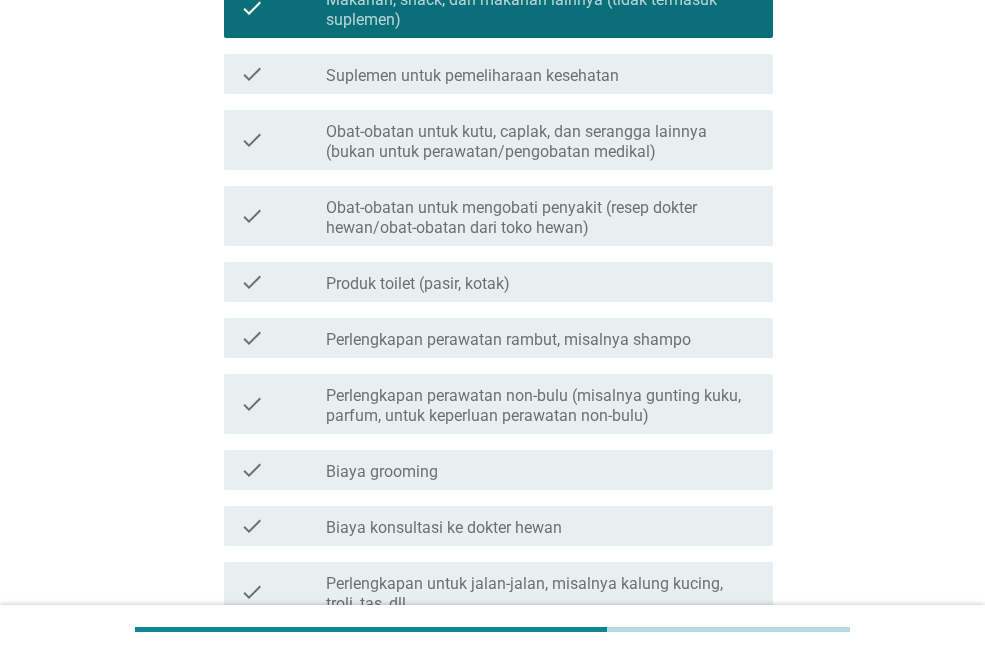 click on "check     check_box_outline_blank Produk toilet (pasir, kotak)" at bounding box center [498, 282] 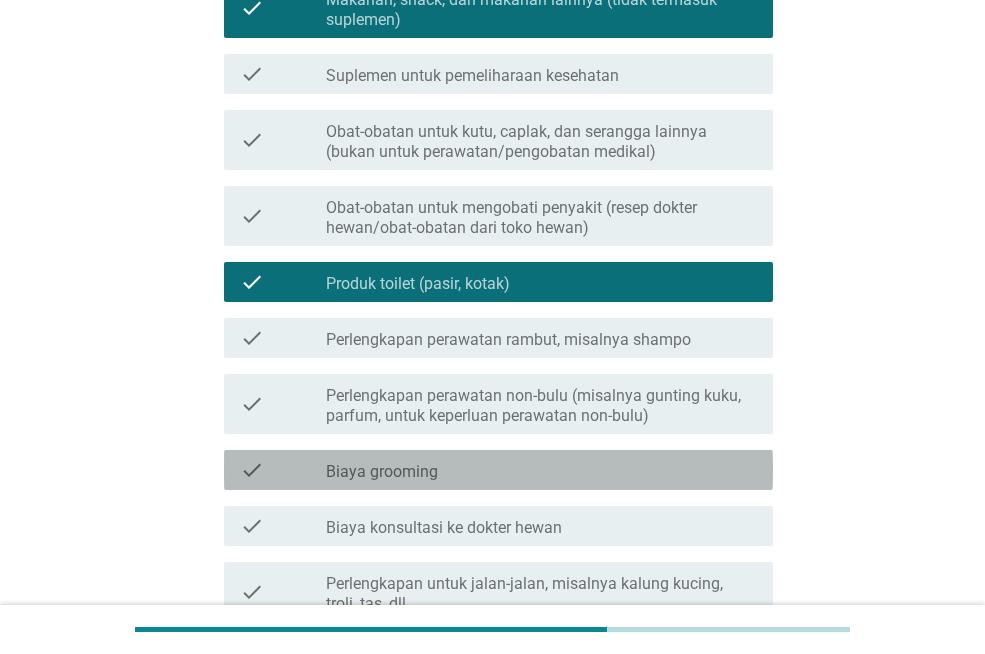 click on "check_box_outline_blank Biaya grooming" at bounding box center [541, 470] 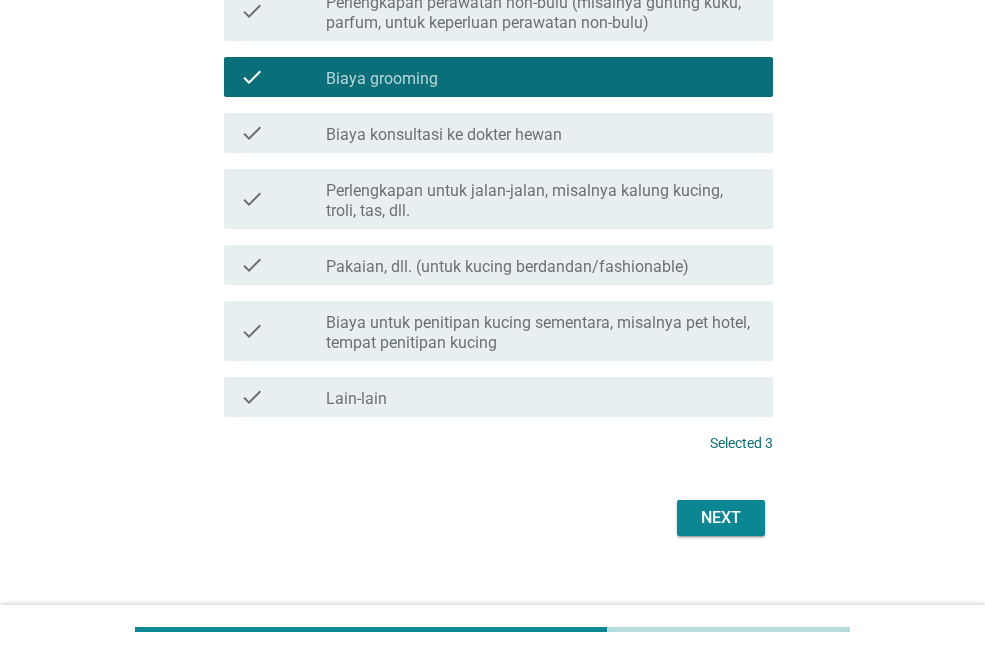 scroll, scrollTop: 700, scrollLeft: 0, axis: vertical 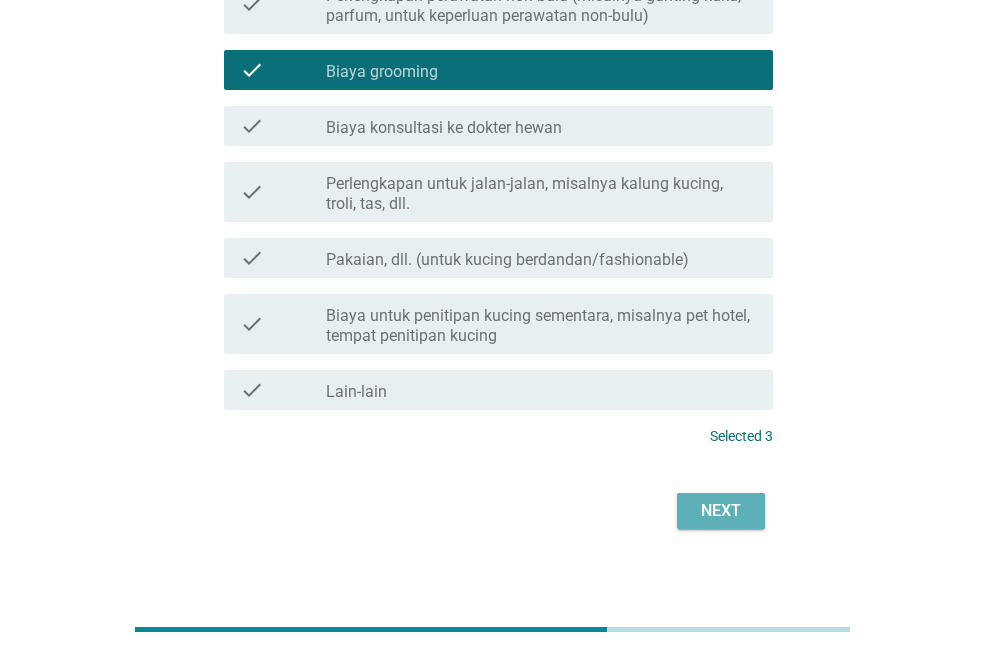 drag, startPoint x: 705, startPoint y: 521, endPoint x: 570, endPoint y: 547, distance: 137.48091 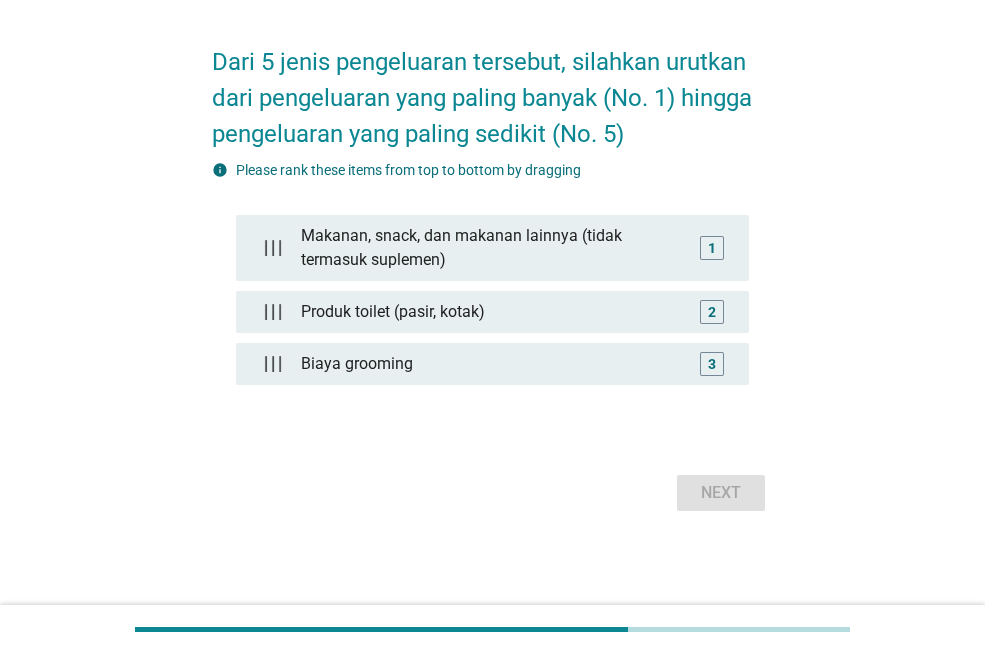 scroll, scrollTop: 0, scrollLeft: 0, axis: both 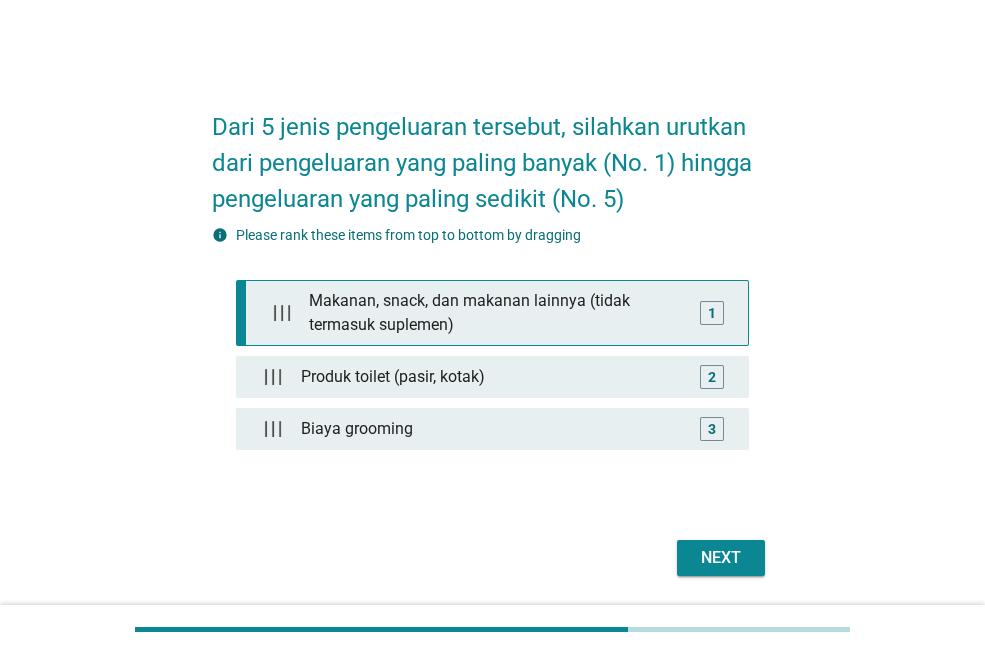click on "Makanan, snack, dan makanan lainnya (tidak termasuk suplemen)" at bounding box center (496, 313) 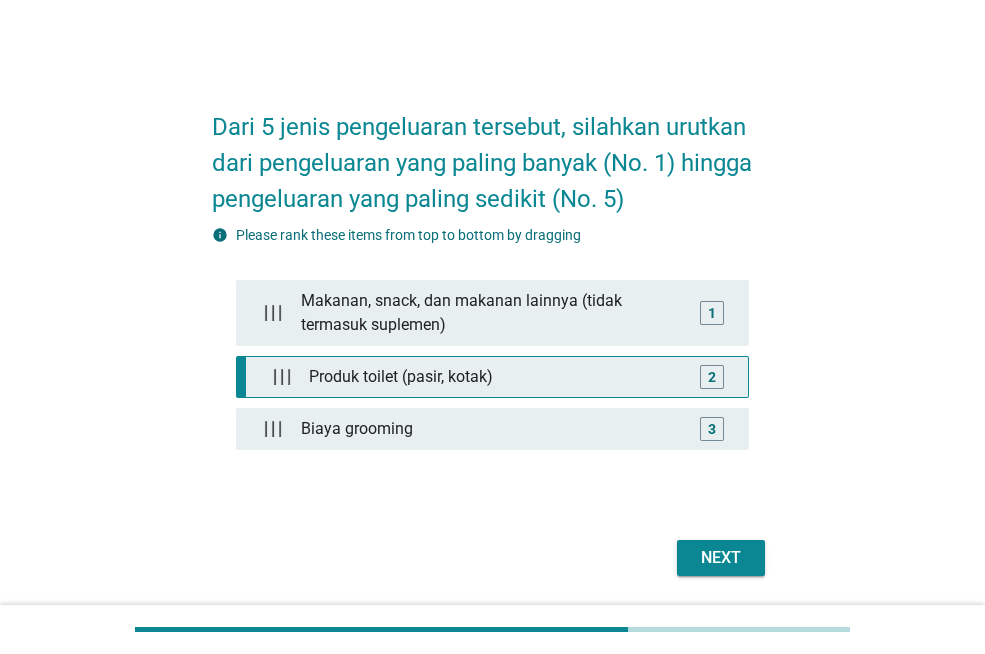 type 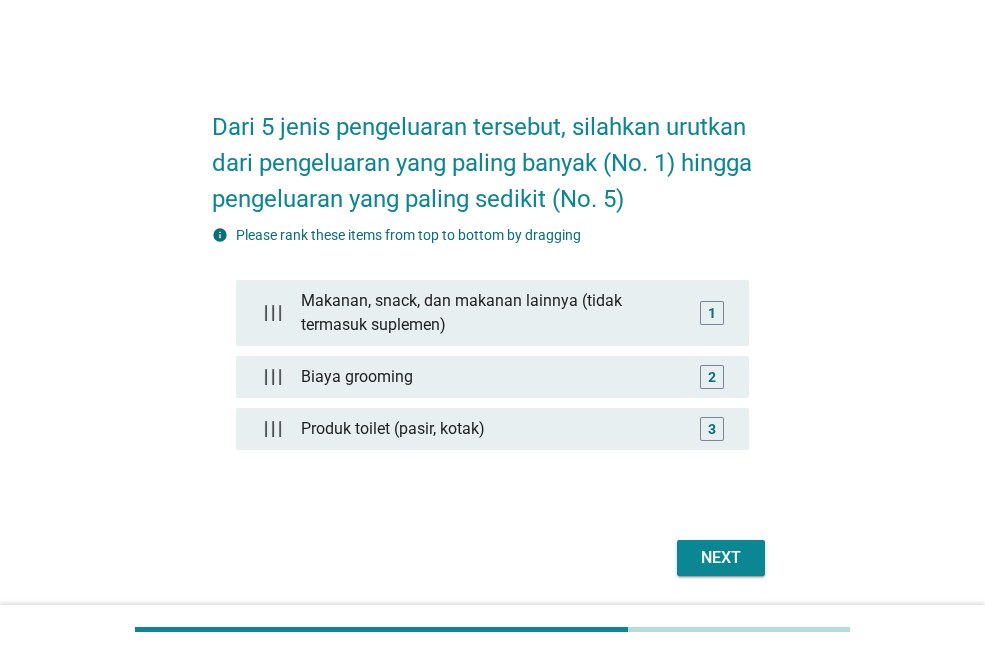 click on "Next" at bounding box center [721, 558] 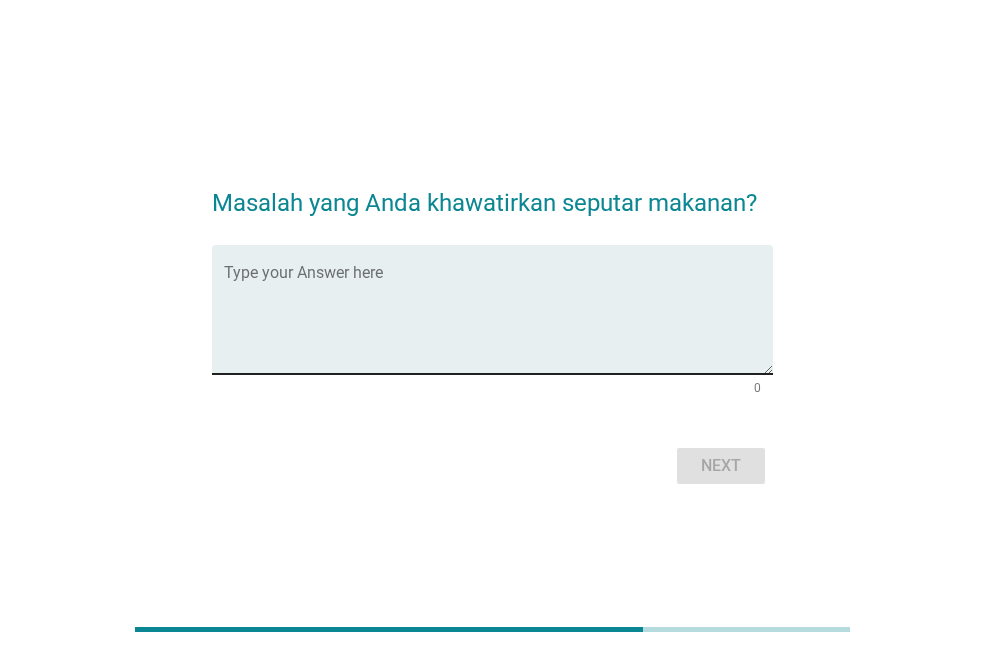 click at bounding box center (498, 321) 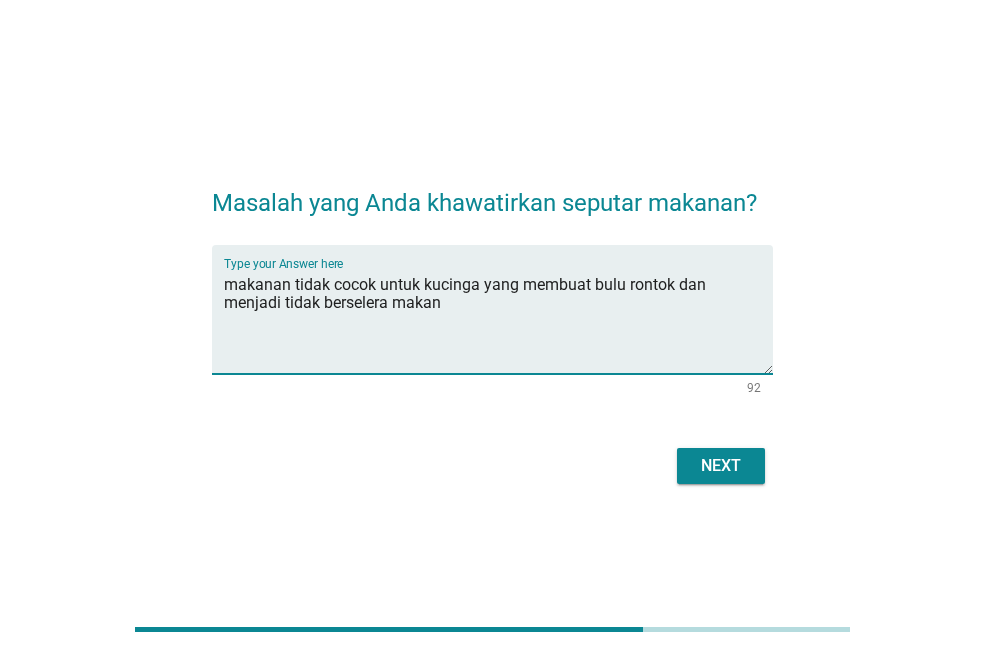 type on "makanan tidak cocok untuk kucinga yang membuat bulu rontok dan menjadi tidak berselera makan" 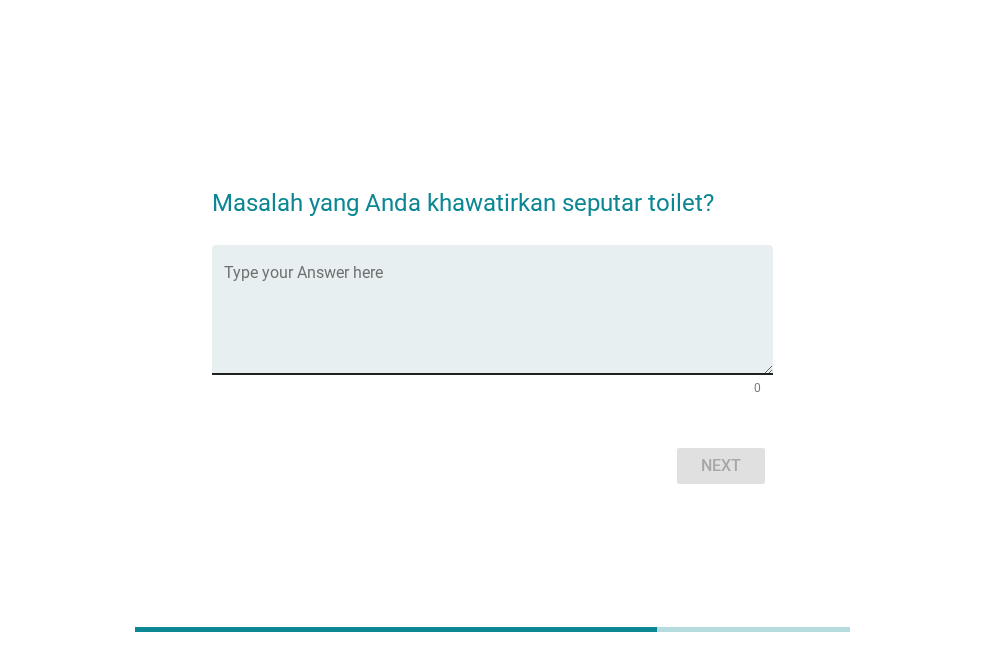 click at bounding box center [498, 321] 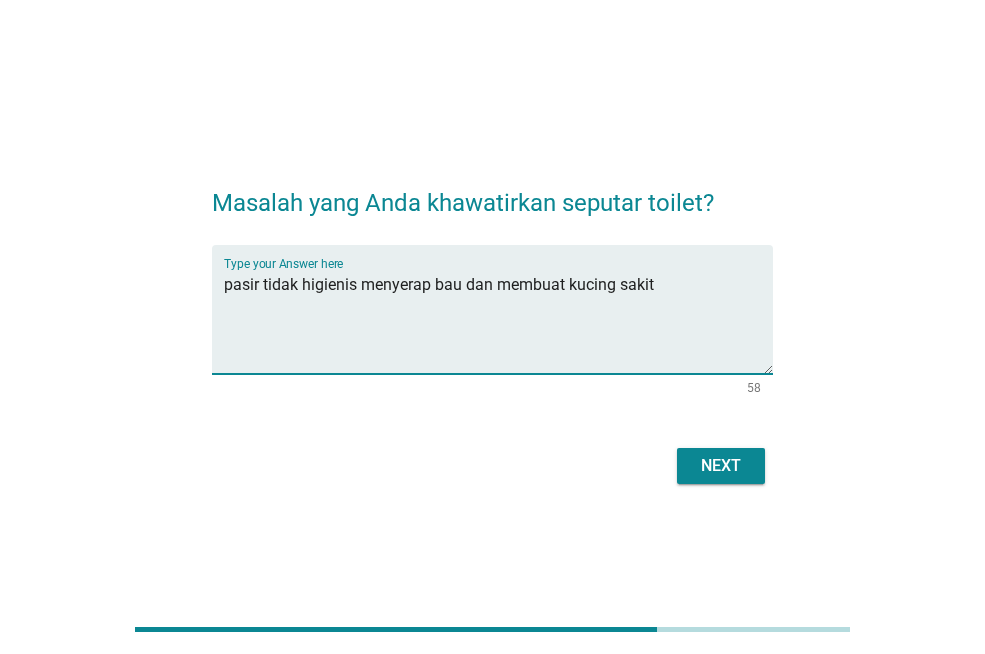 type on "pasir tidak higienis menyerap bau dan membuat kucing sakit" 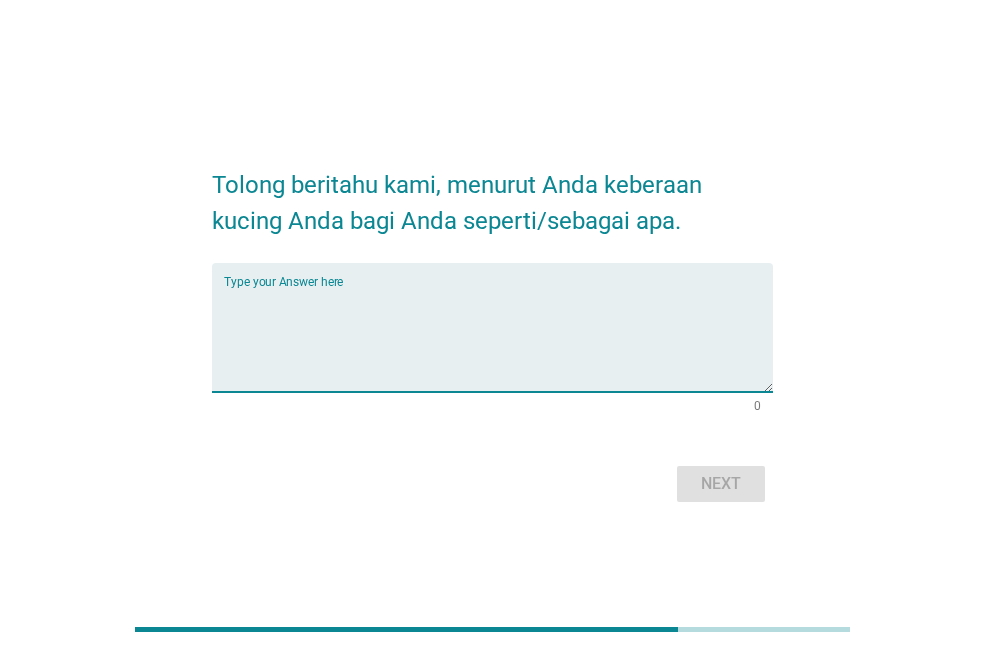 click at bounding box center (498, 339) 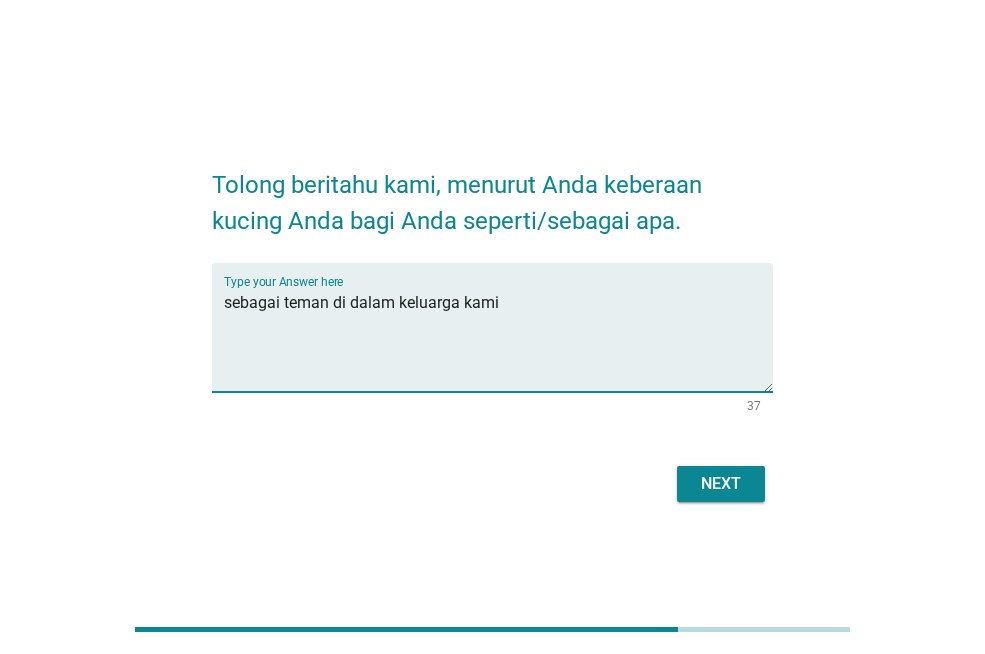 type on "sebagai teman di dalam keluarga kami" 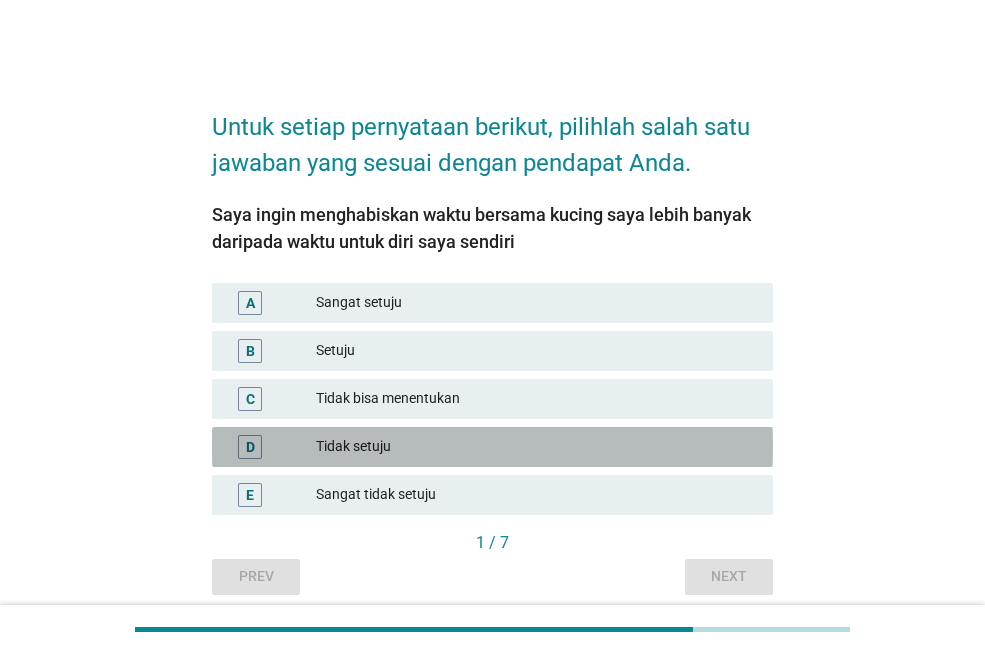 click on "Tidak setuju" at bounding box center (536, 447) 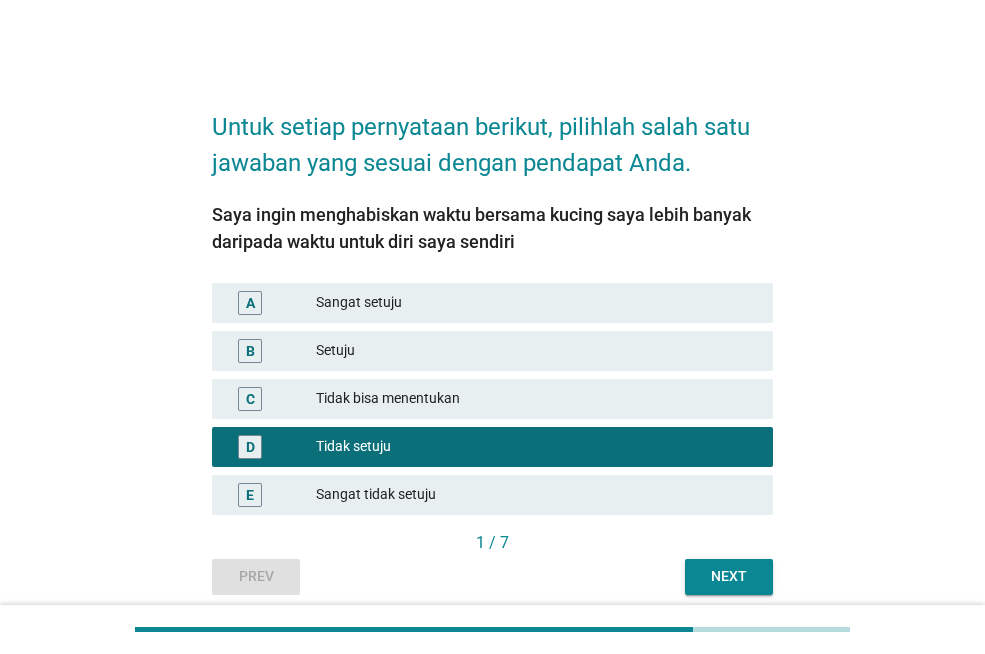 click on "Next" at bounding box center (729, 576) 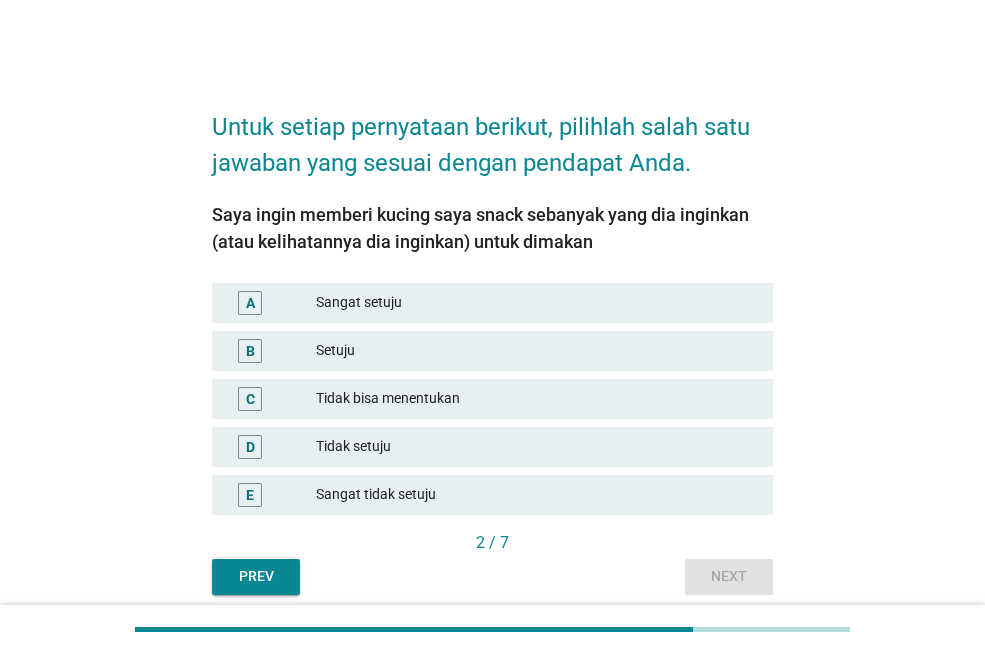 click on "Setuju" at bounding box center [536, 351] 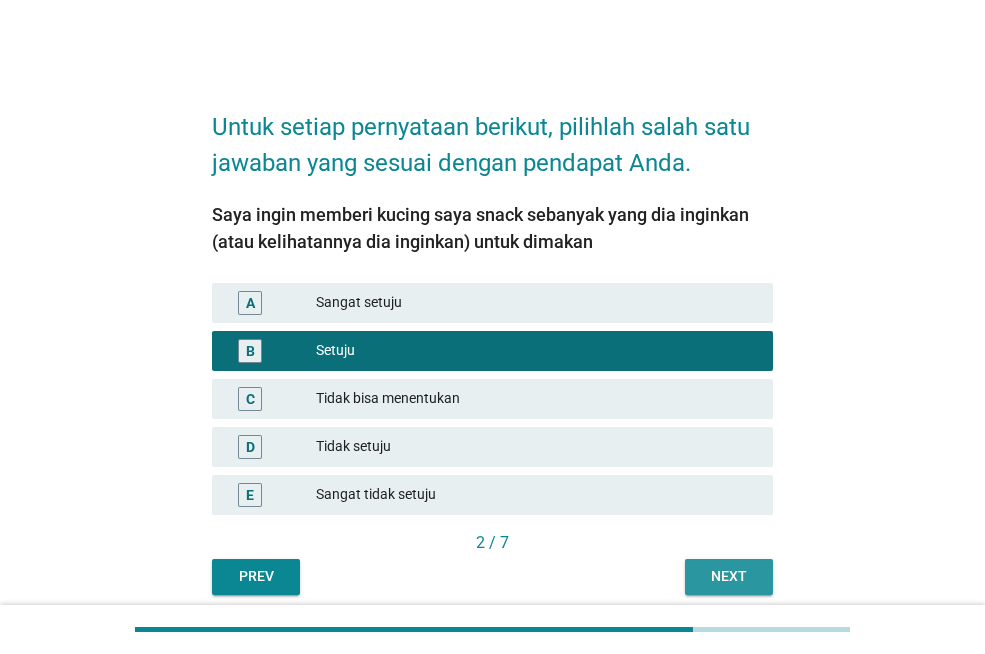 drag, startPoint x: 719, startPoint y: 573, endPoint x: 657, endPoint y: 563, distance: 62.801273 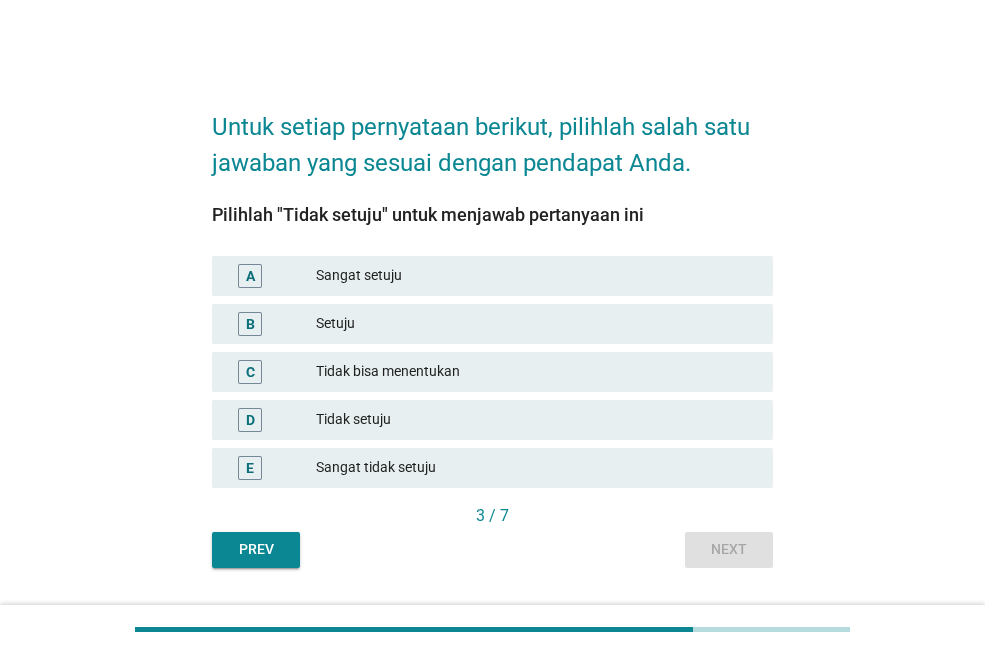 click on "Tidak setuju" at bounding box center (536, 420) 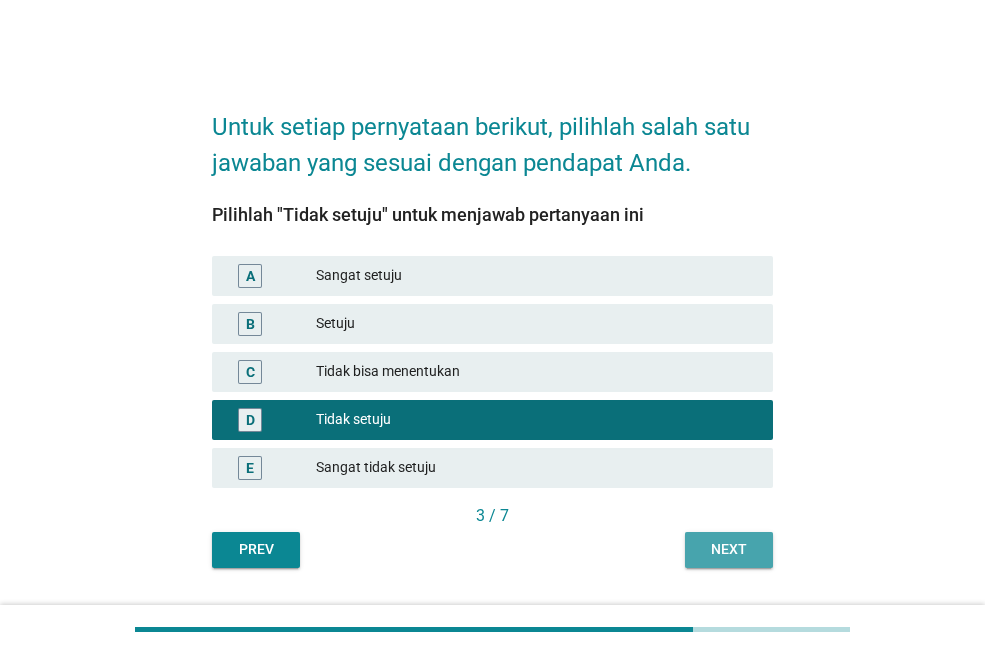 click on "Next" at bounding box center (729, 549) 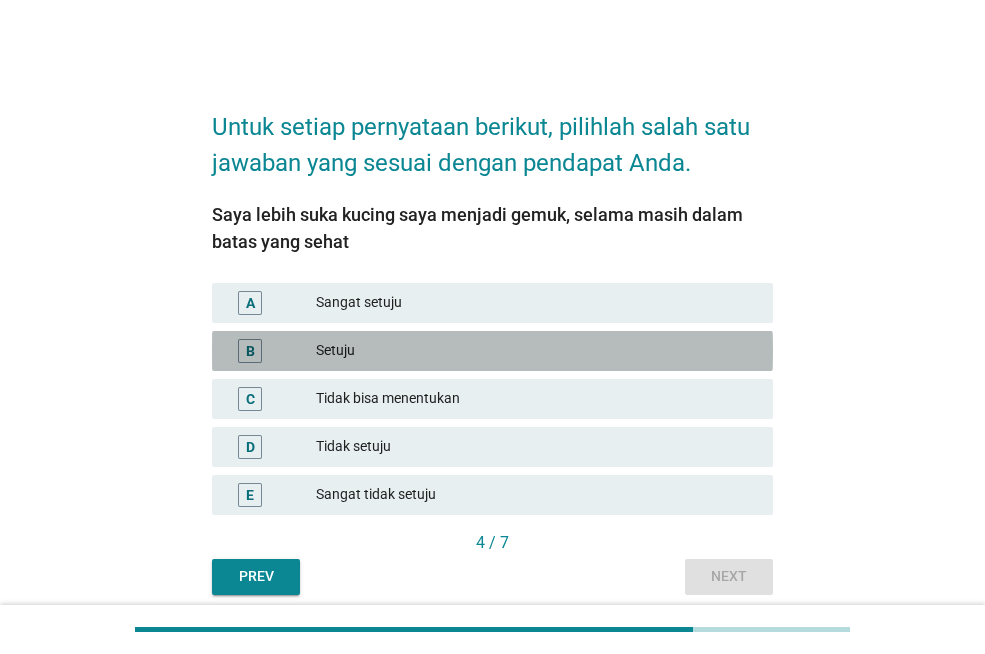 click on "Setuju" at bounding box center [536, 351] 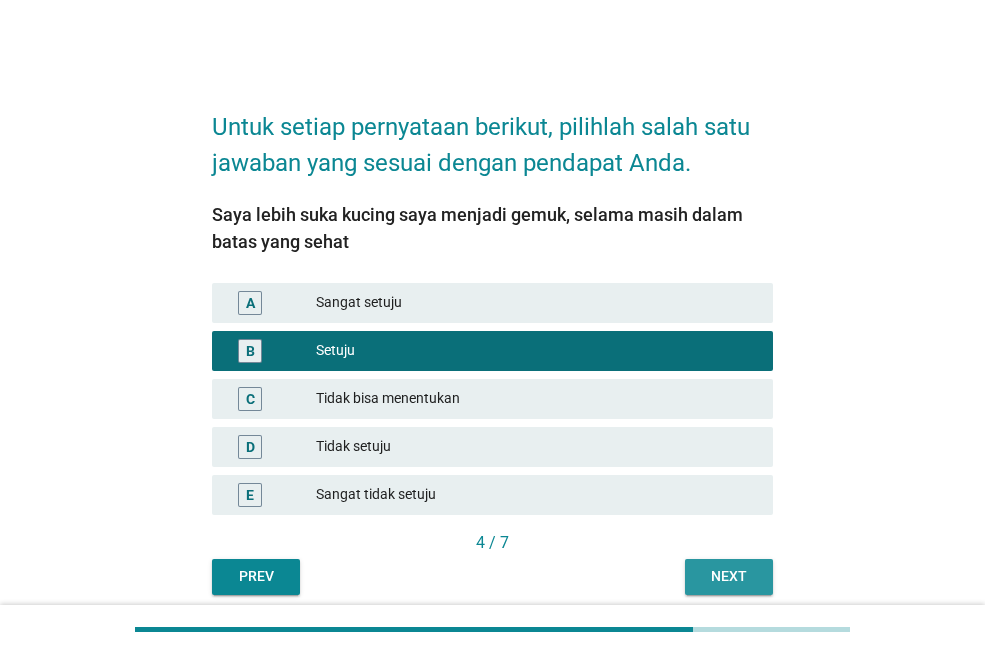 click on "Next" at bounding box center (729, 576) 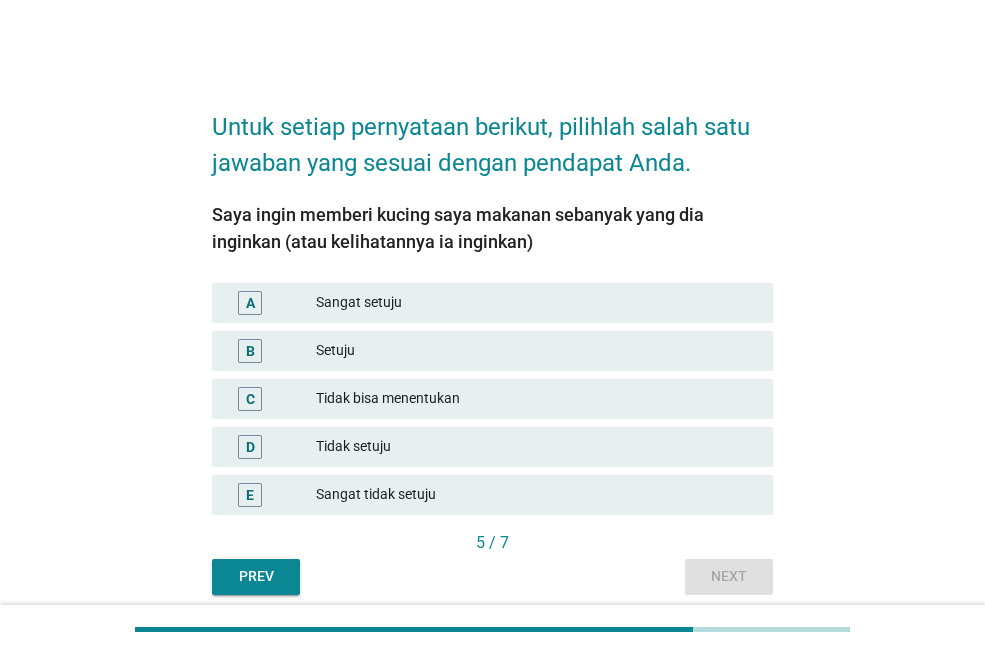 click on "Setuju" at bounding box center [536, 351] 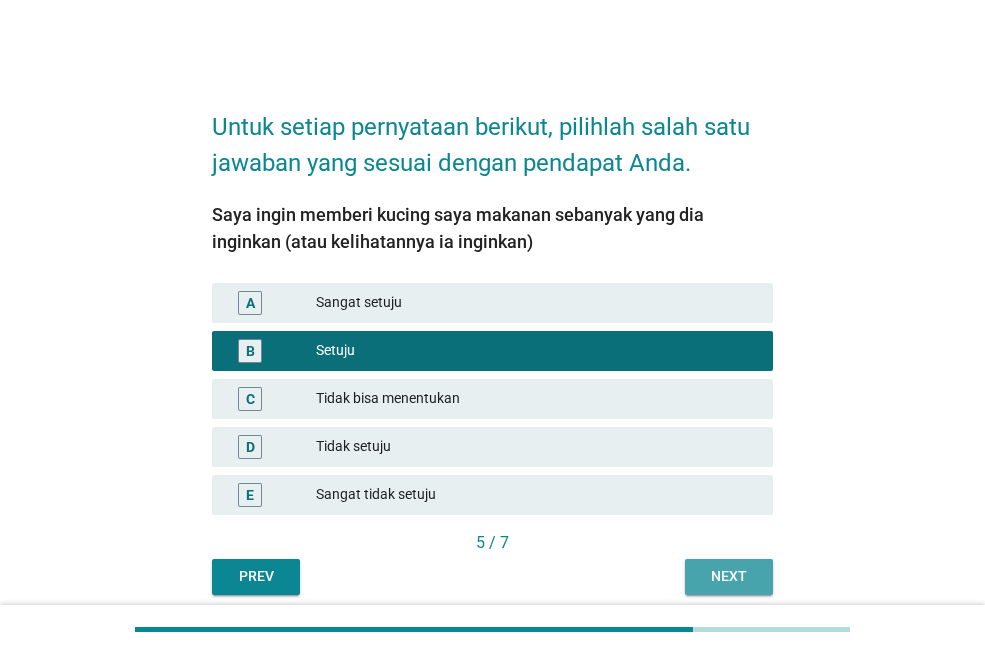 click on "Next" at bounding box center (729, 577) 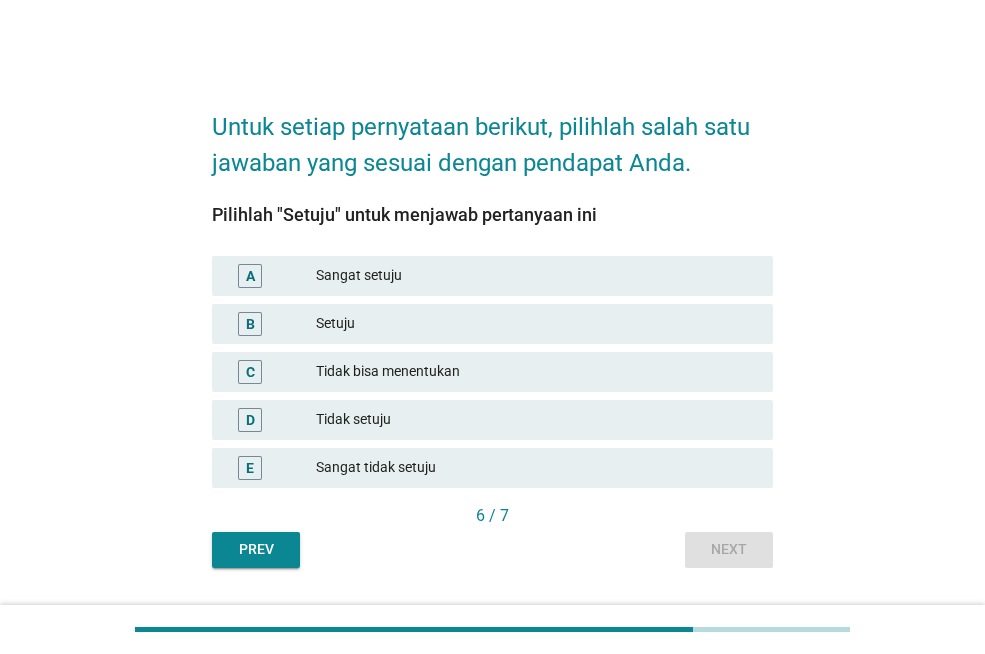 click on "Setuju" at bounding box center (536, 324) 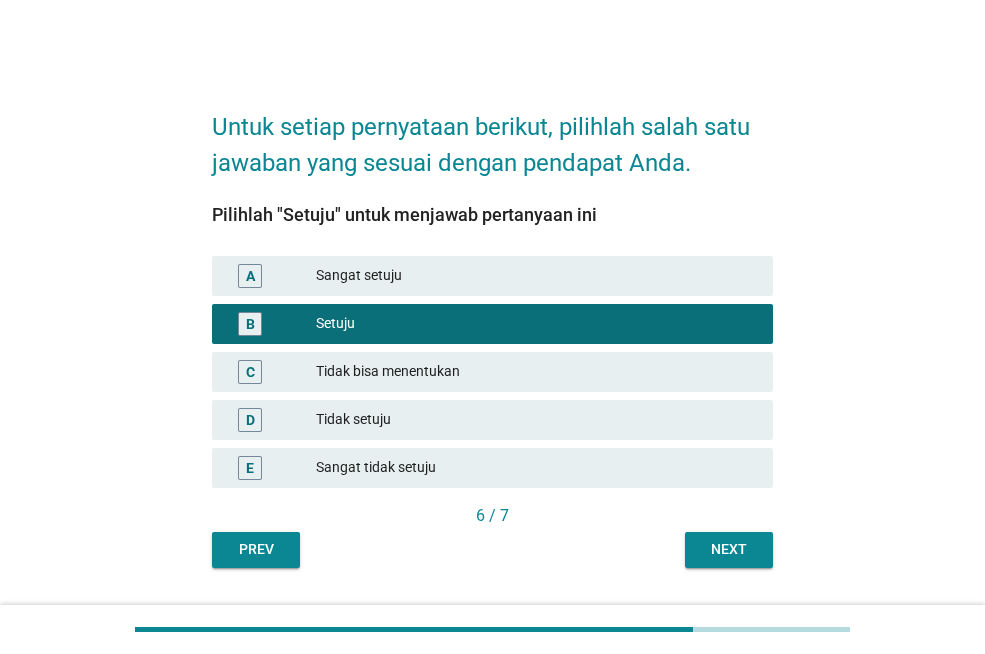 click on "Next" at bounding box center (729, 549) 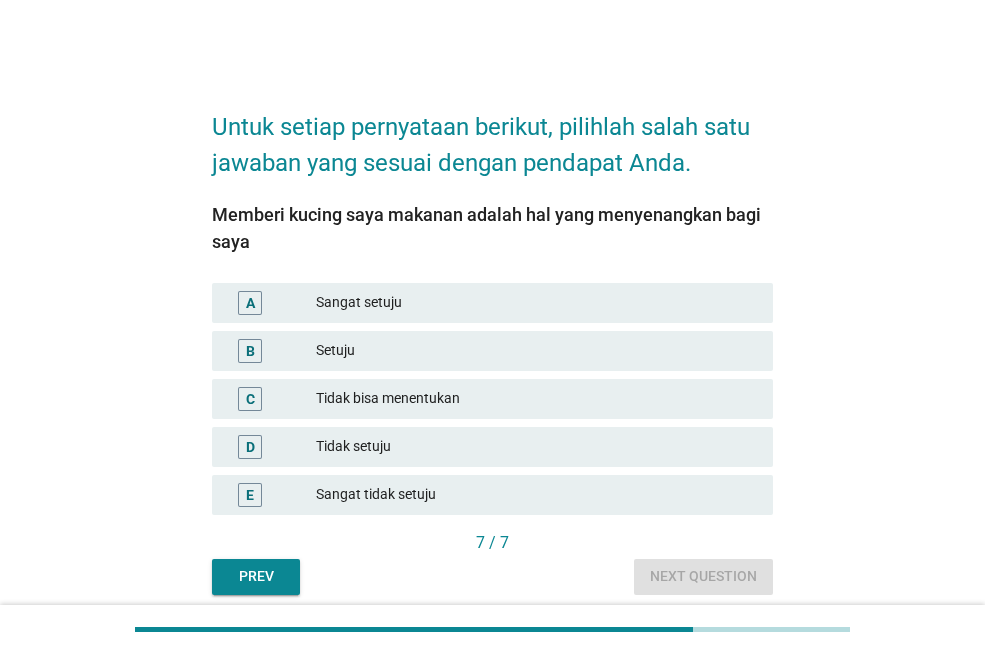 click on "Sangat setuju" at bounding box center (536, 303) 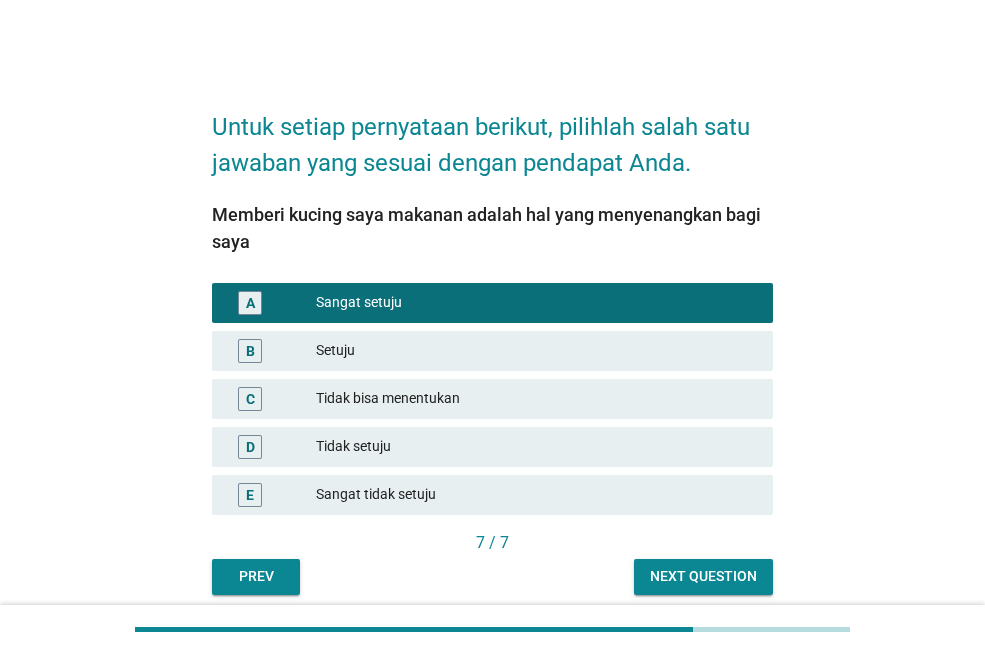 click on "Next question" at bounding box center [703, 576] 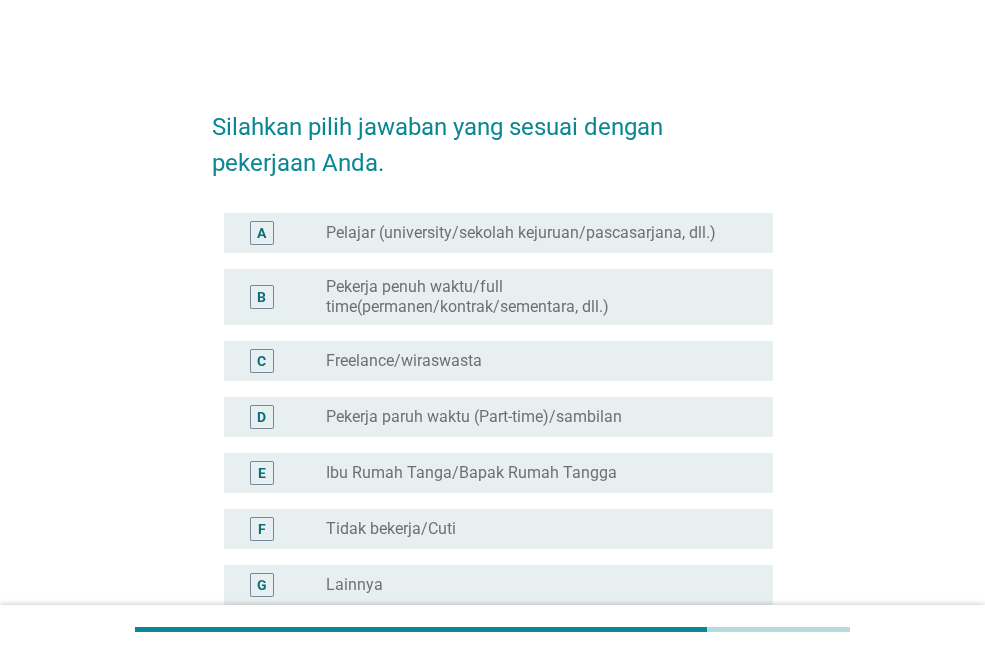 click on "Freelance/wiraswasta" at bounding box center (404, 361) 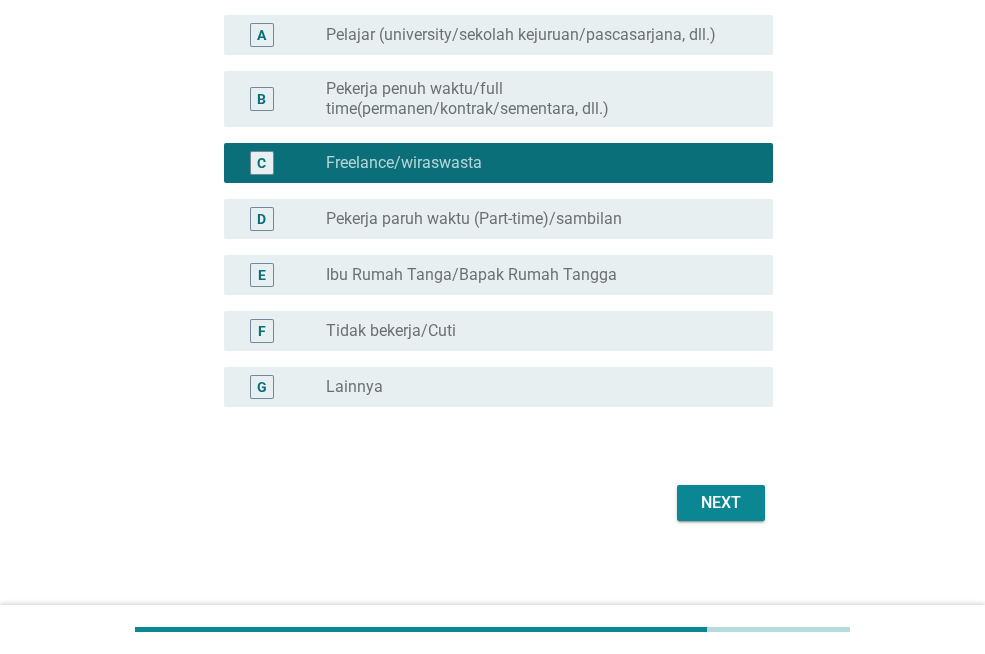 scroll, scrollTop: 208, scrollLeft: 0, axis: vertical 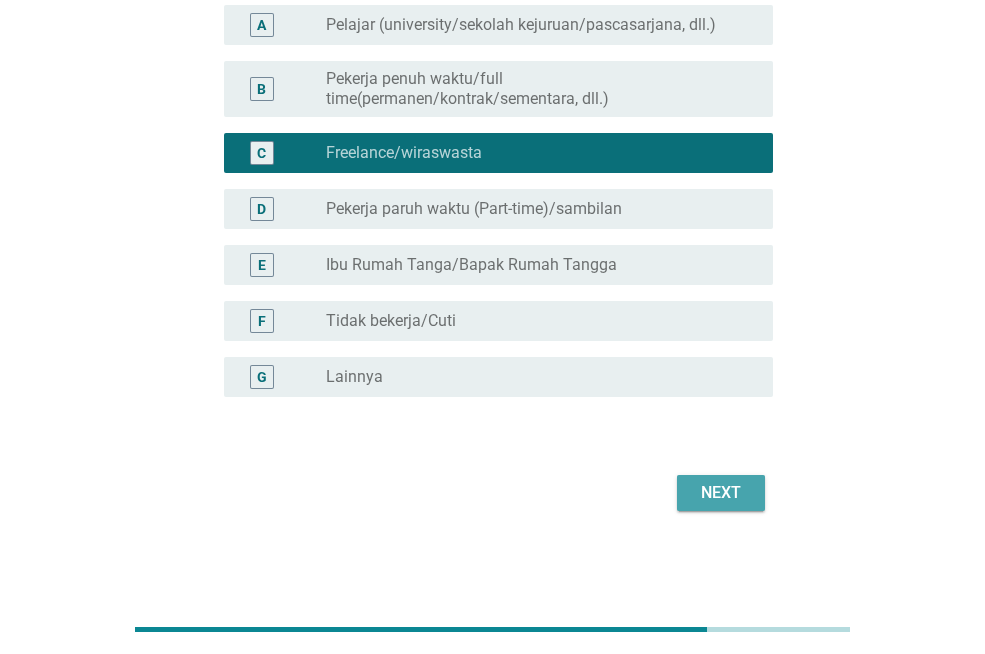 click on "Next" at bounding box center [721, 493] 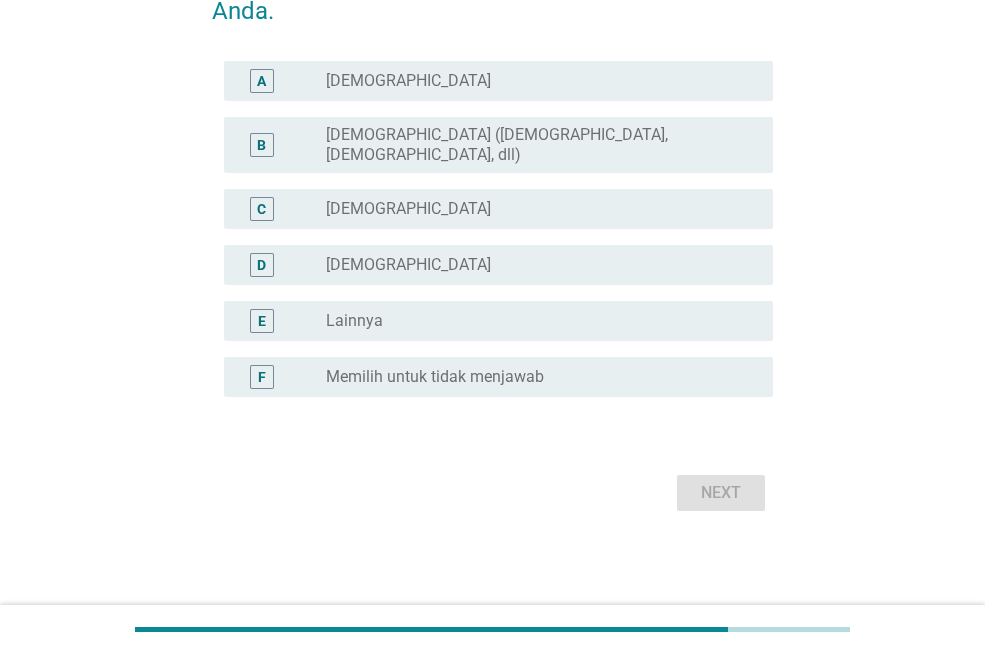 scroll, scrollTop: 0, scrollLeft: 0, axis: both 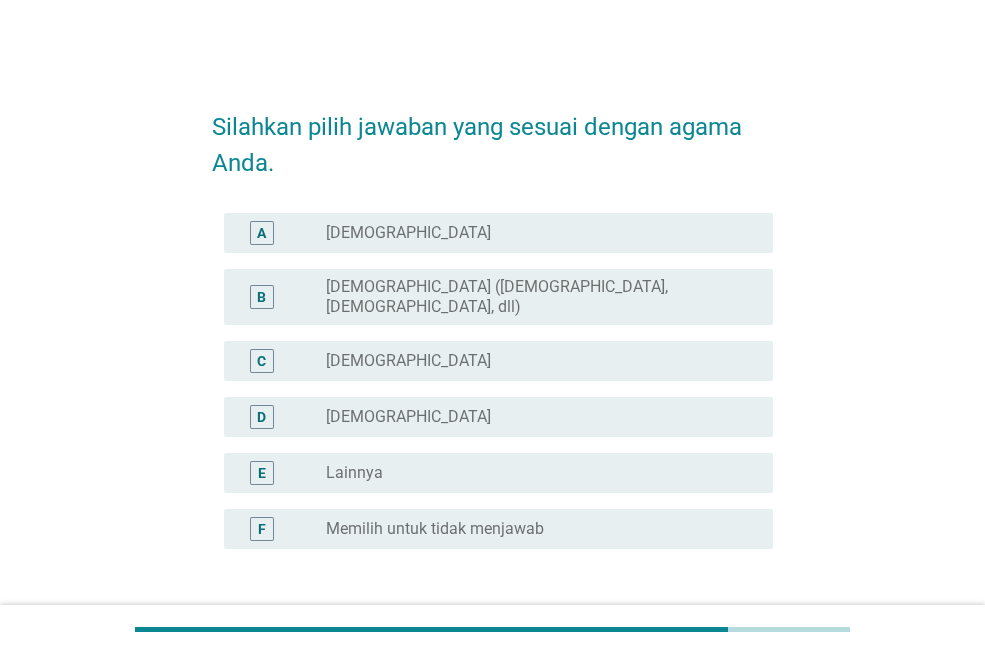 click on "[DEMOGRAPHIC_DATA] ([DEMOGRAPHIC_DATA], [DEMOGRAPHIC_DATA], dll)" at bounding box center [533, 297] 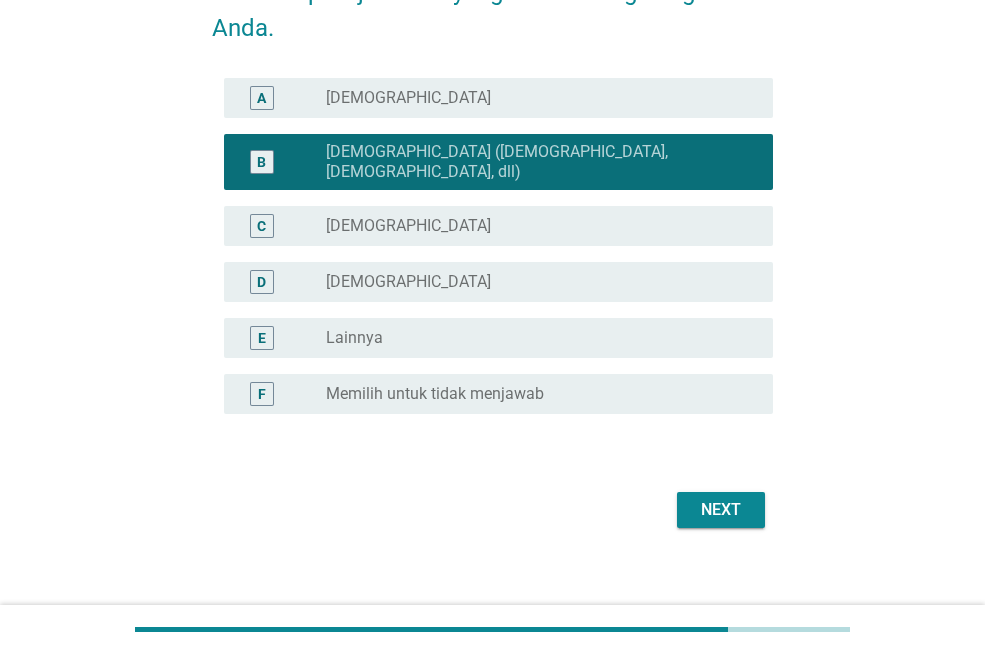 scroll, scrollTop: 136, scrollLeft: 0, axis: vertical 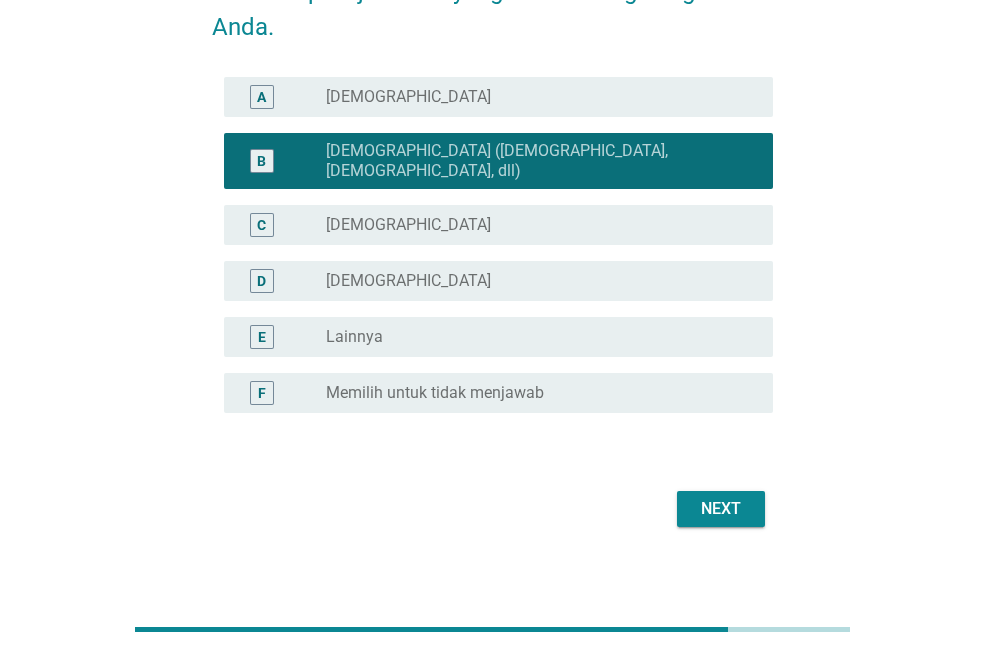 click on "Next" at bounding box center (721, 509) 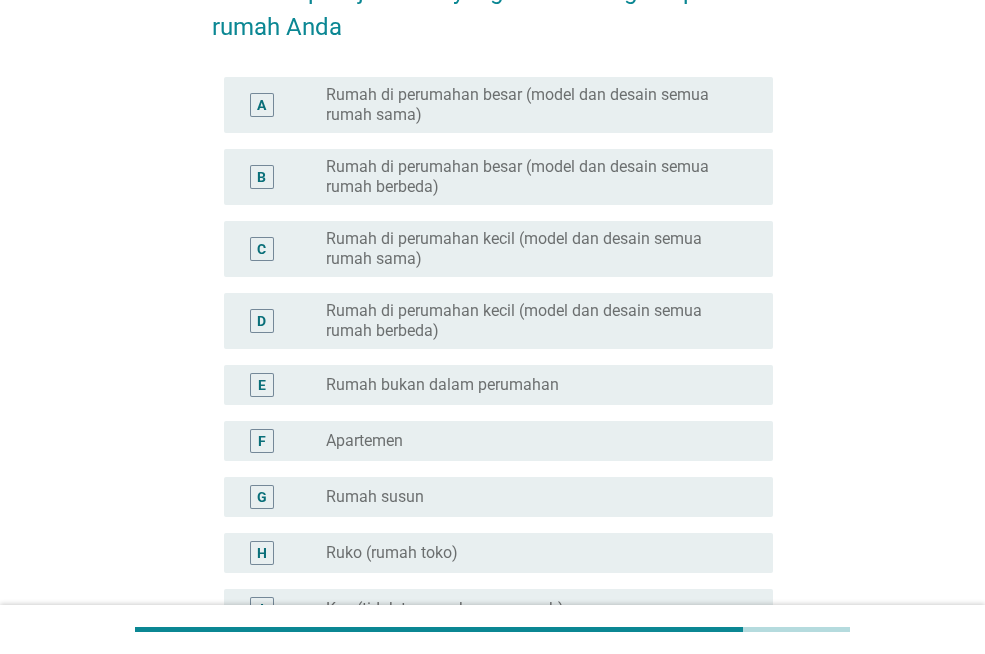 scroll, scrollTop: 0, scrollLeft: 0, axis: both 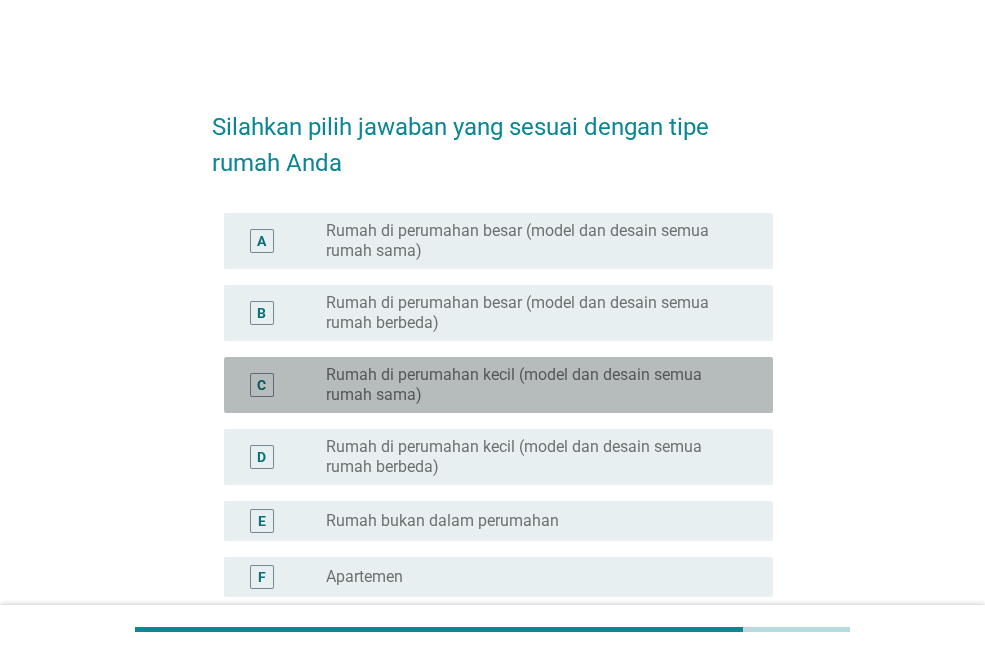 click on "Rumah di perumahan kecil (model dan desain semua rumah sama)" at bounding box center (533, 385) 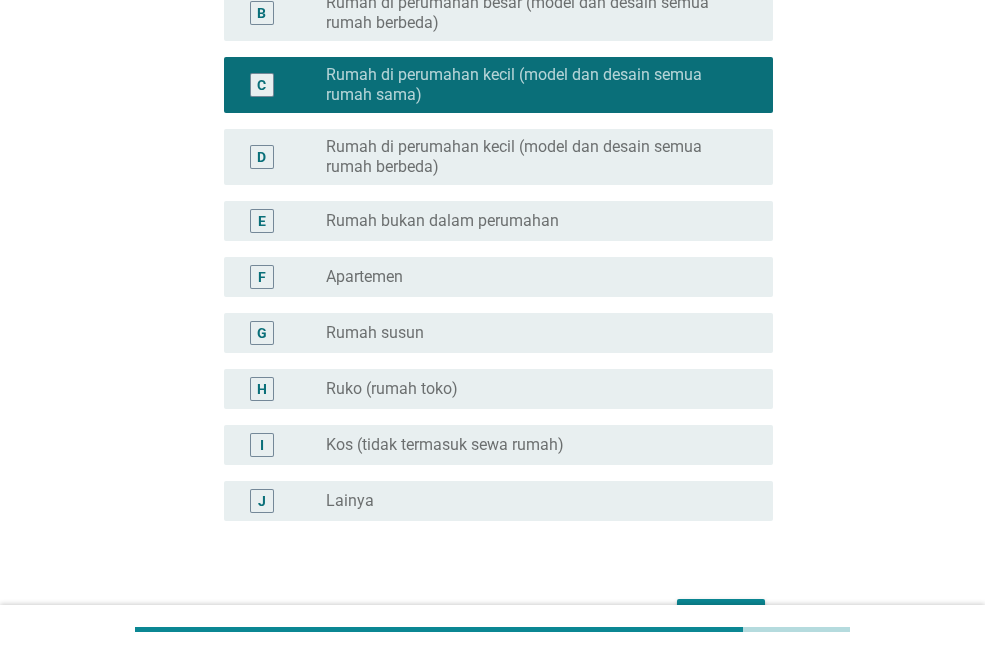 scroll, scrollTop: 424, scrollLeft: 0, axis: vertical 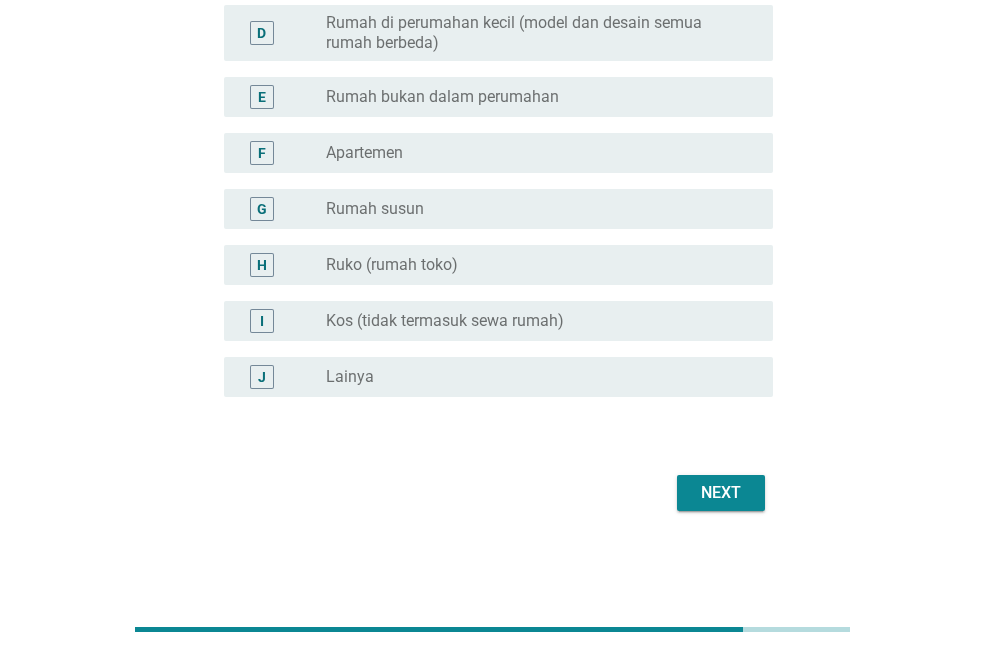 click on "Next" at bounding box center (721, 493) 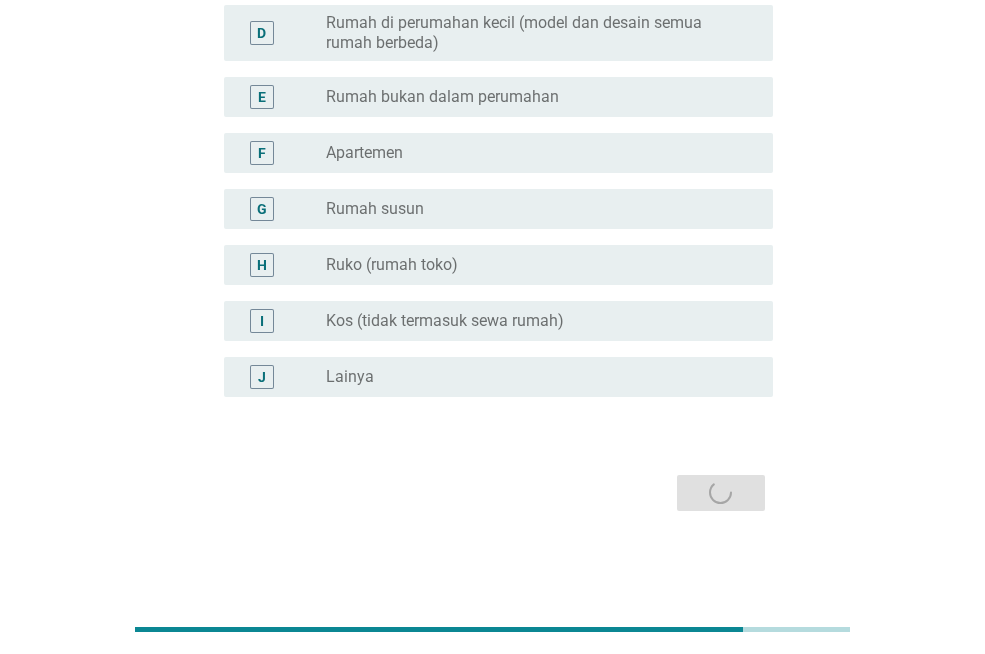 scroll, scrollTop: 0, scrollLeft: 0, axis: both 